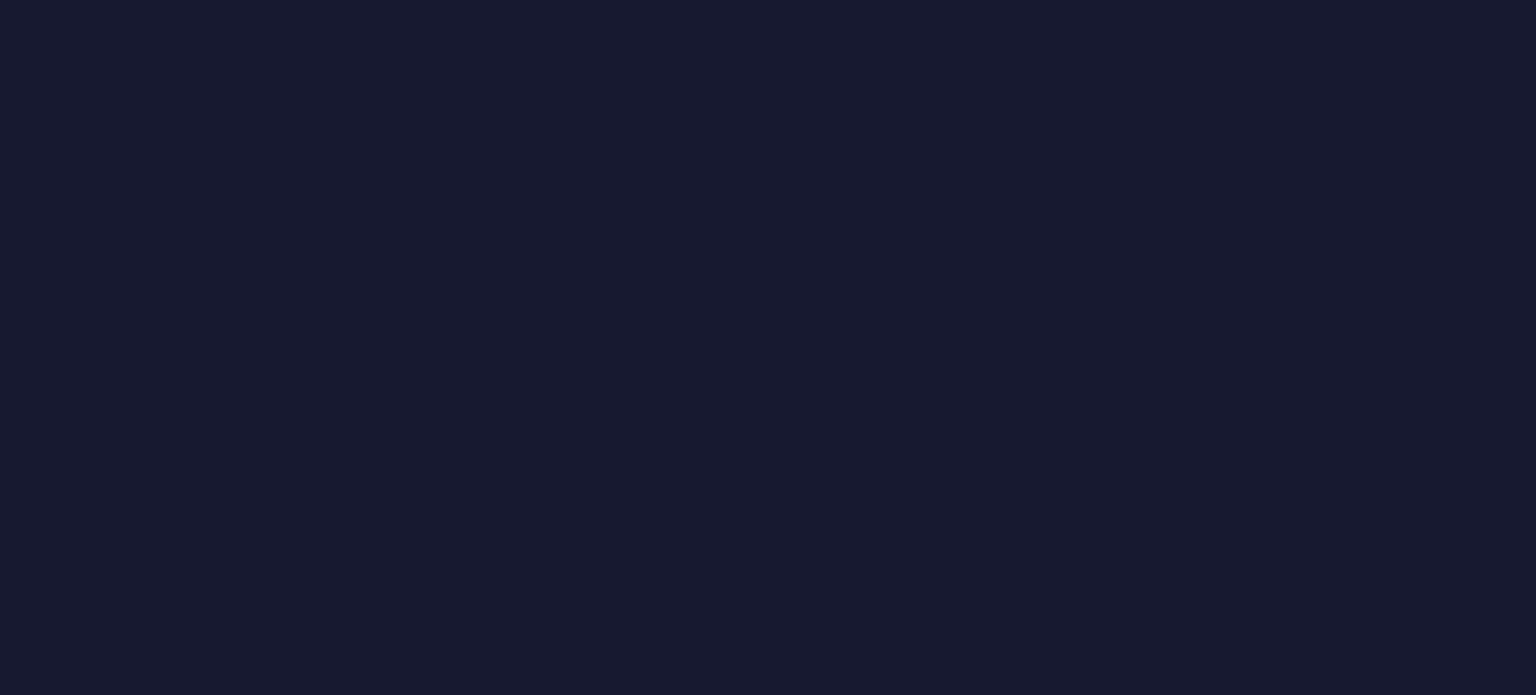 scroll, scrollTop: 0, scrollLeft: 0, axis: both 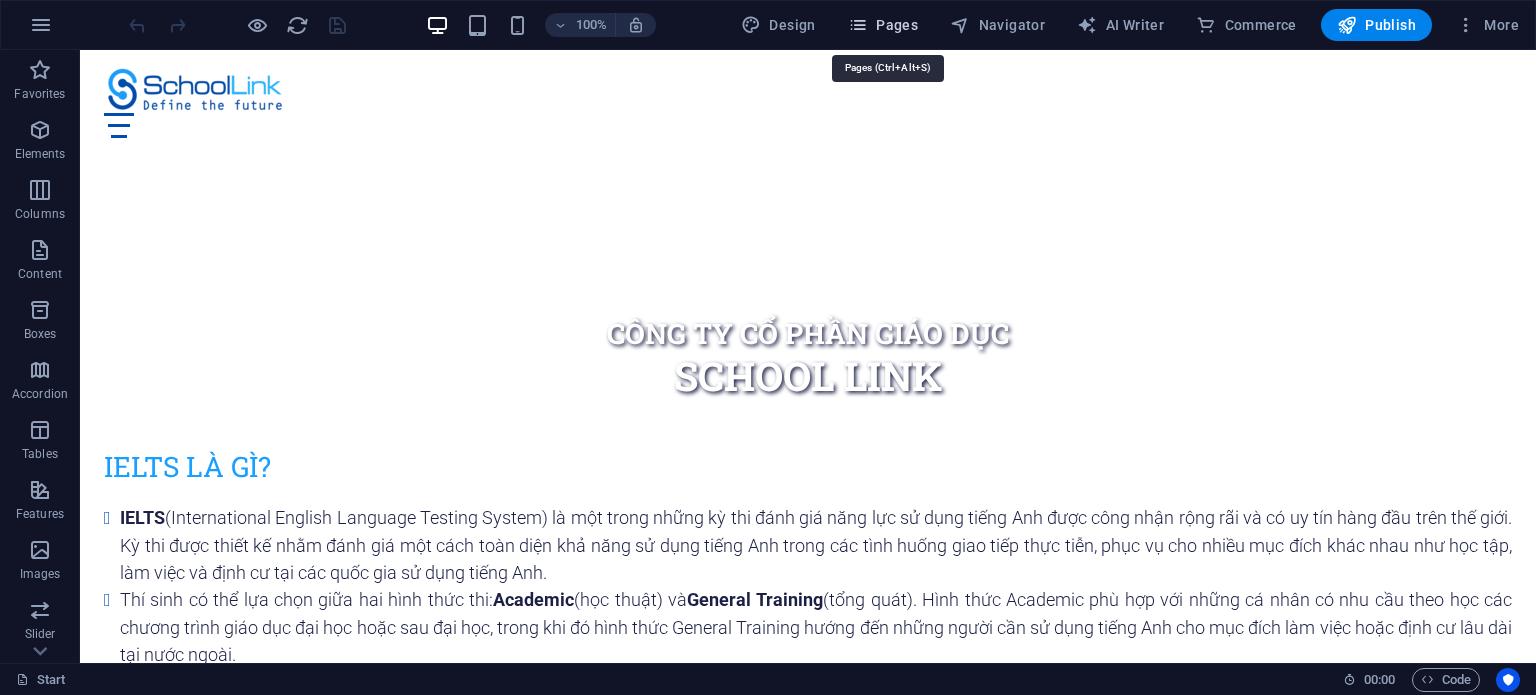 click on "Pages" at bounding box center (883, 25) 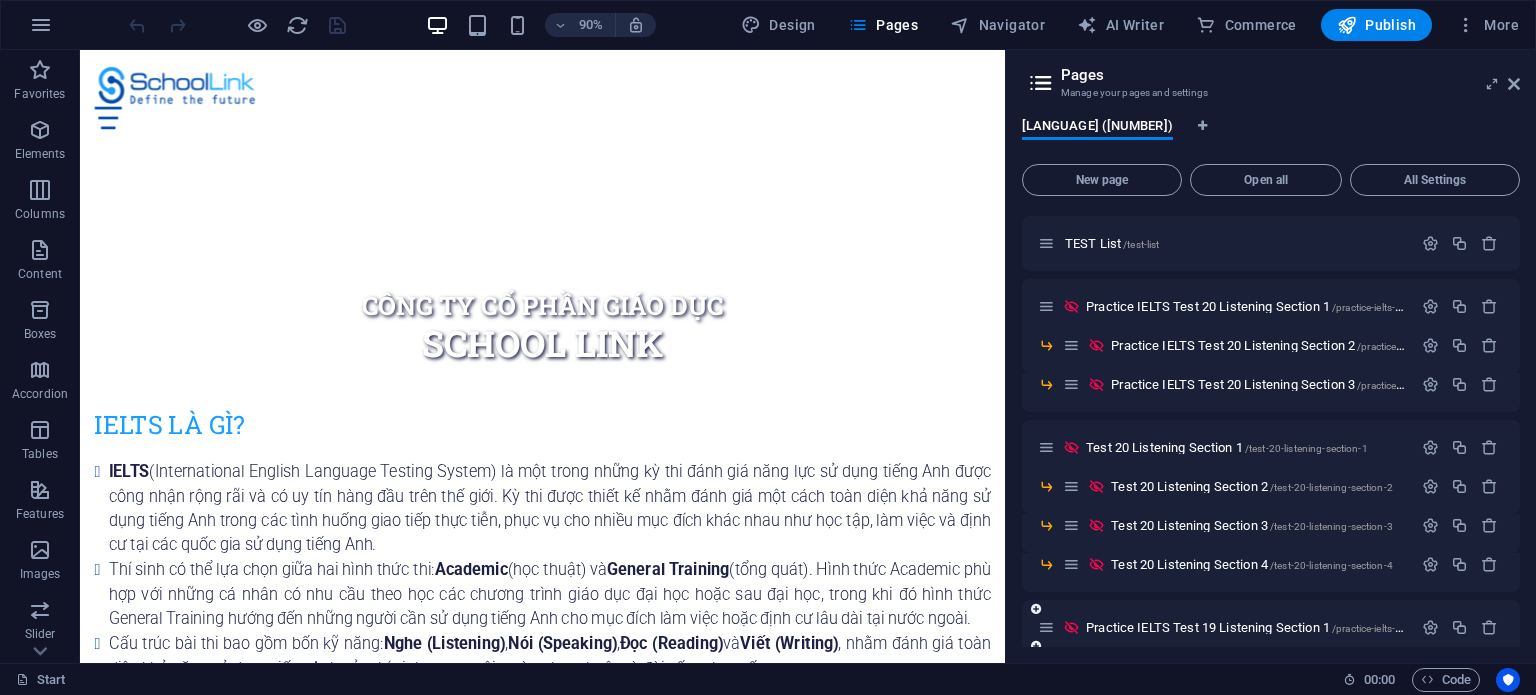 scroll, scrollTop: 300, scrollLeft: 0, axis: vertical 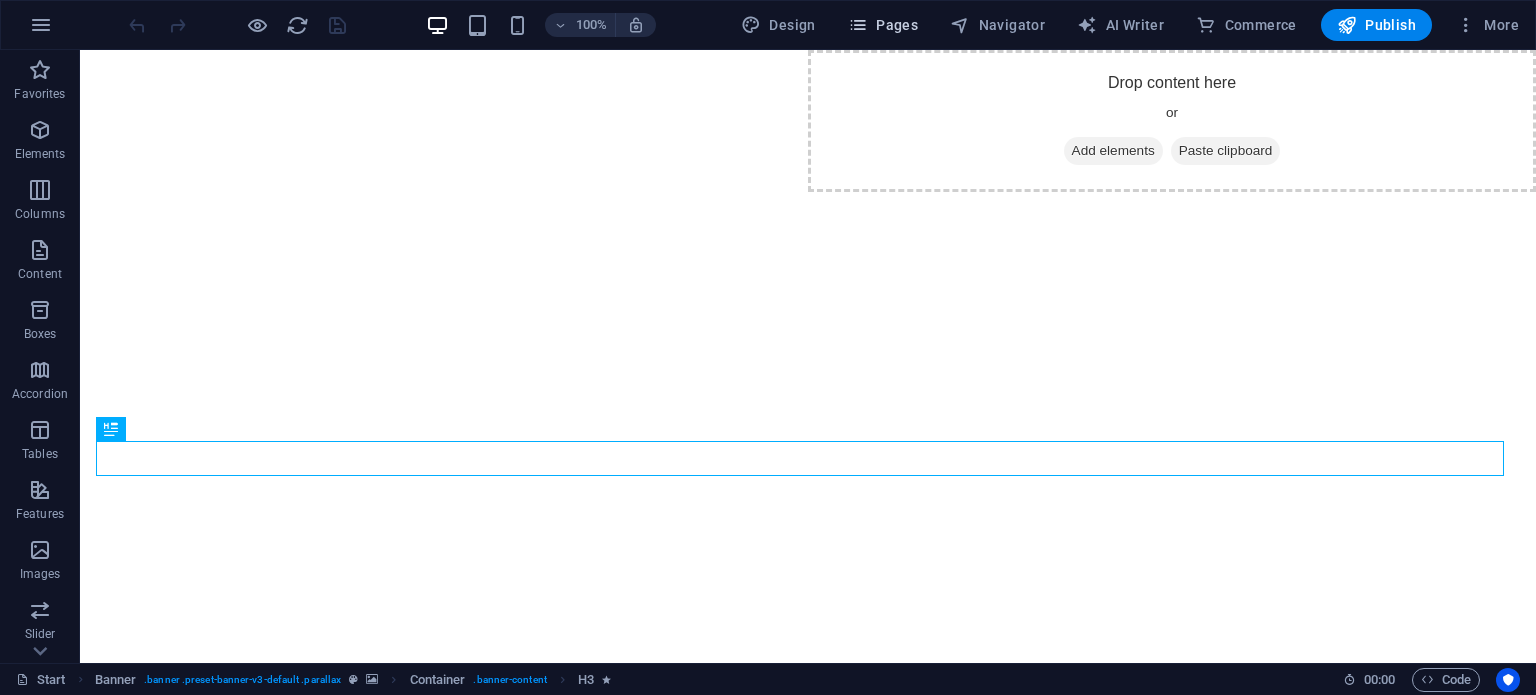 click on "Pages" at bounding box center [883, 25] 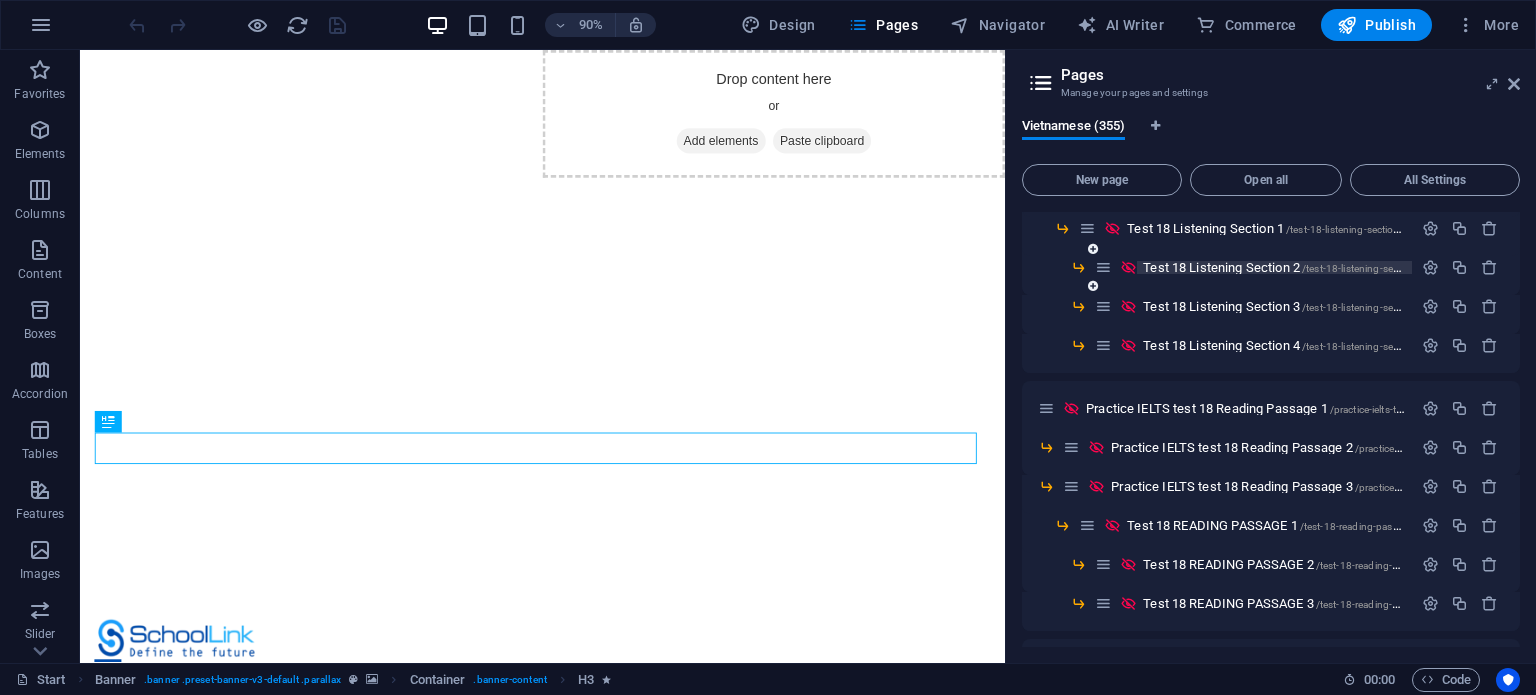 scroll, scrollTop: 1600, scrollLeft: 0, axis: vertical 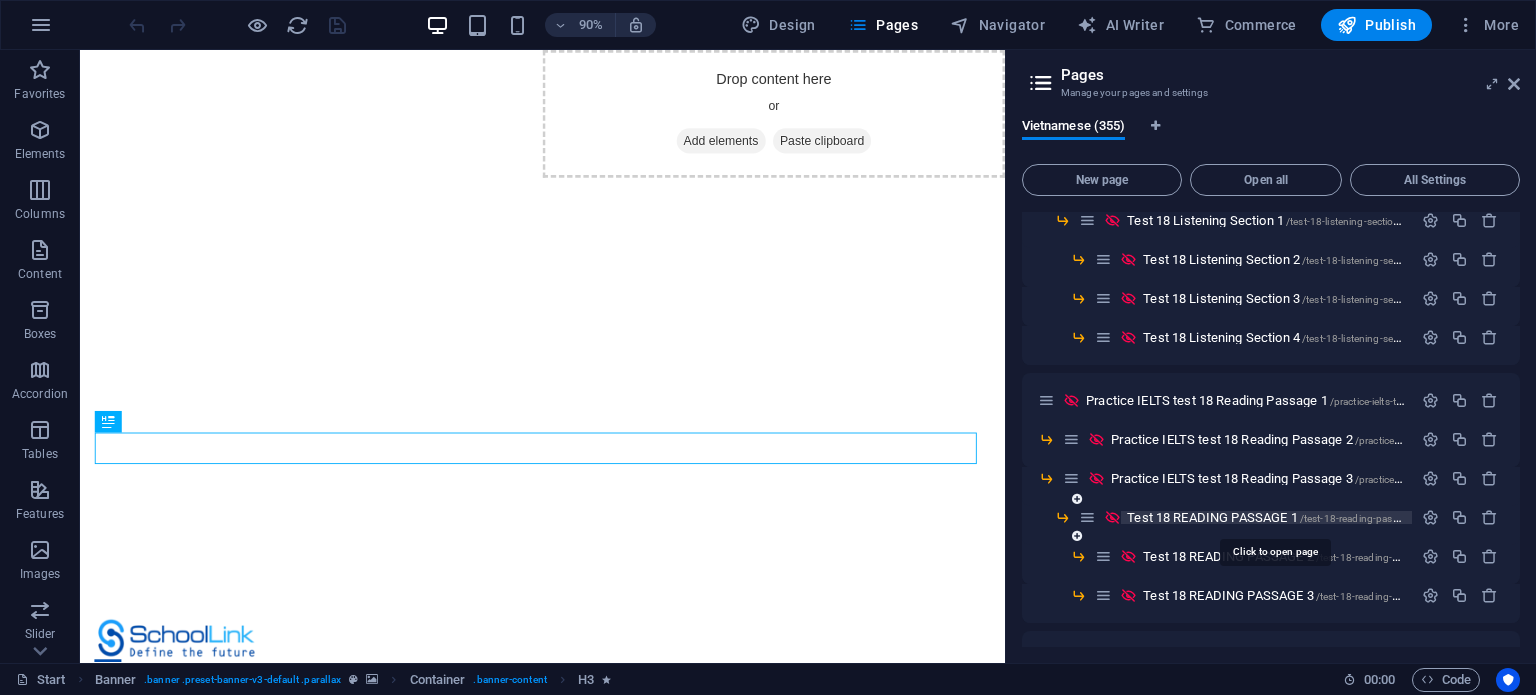 click on "Test 18 READING PASSAGE 1 /test-18-reading-passage-1" at bounding box center (1275, 517) 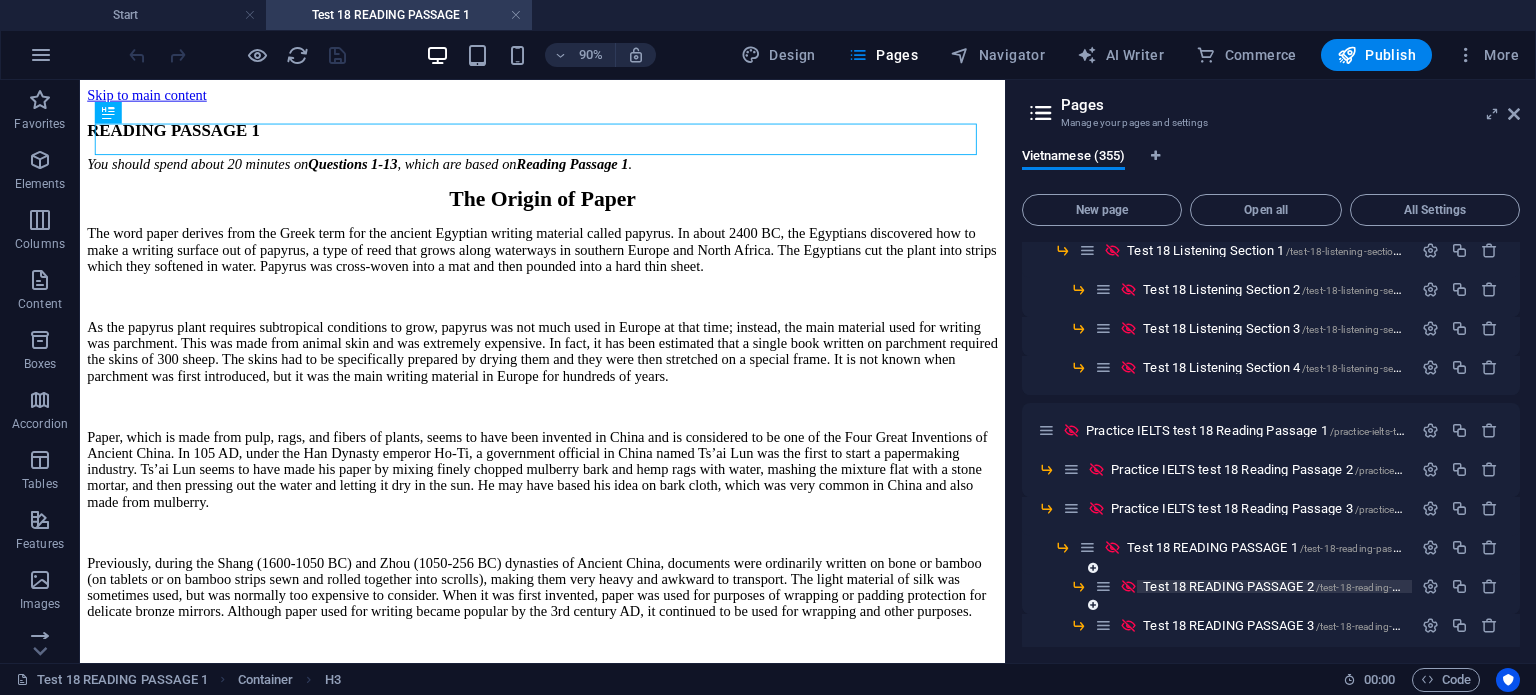 scroll, scrollTop: 0, scrollLeft: 0, axis: both 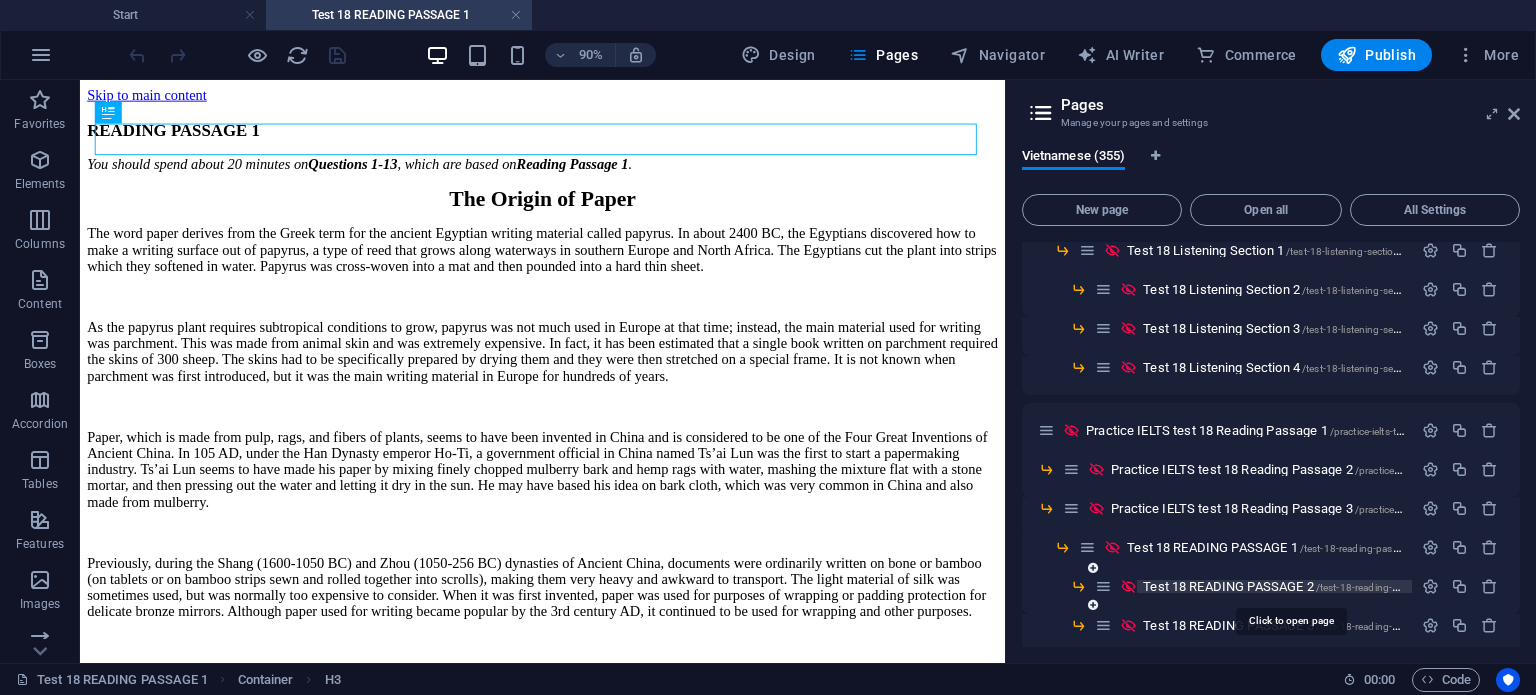 click on "Test 18 READING PASSAGE 2 /test-18-reading-passage-2" at bounding box center [1291, 586] 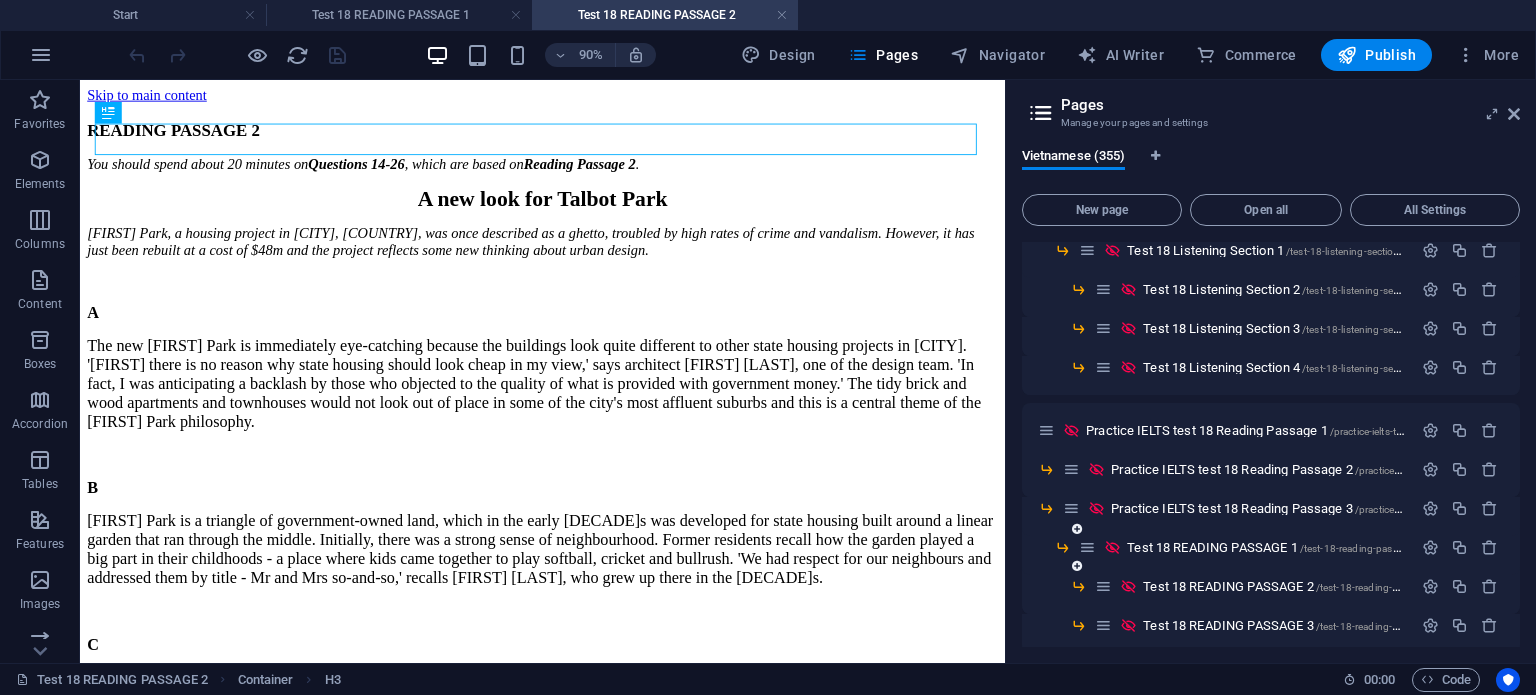 scroll, scrollTop: 0, scrollLeft: 0, axis: both 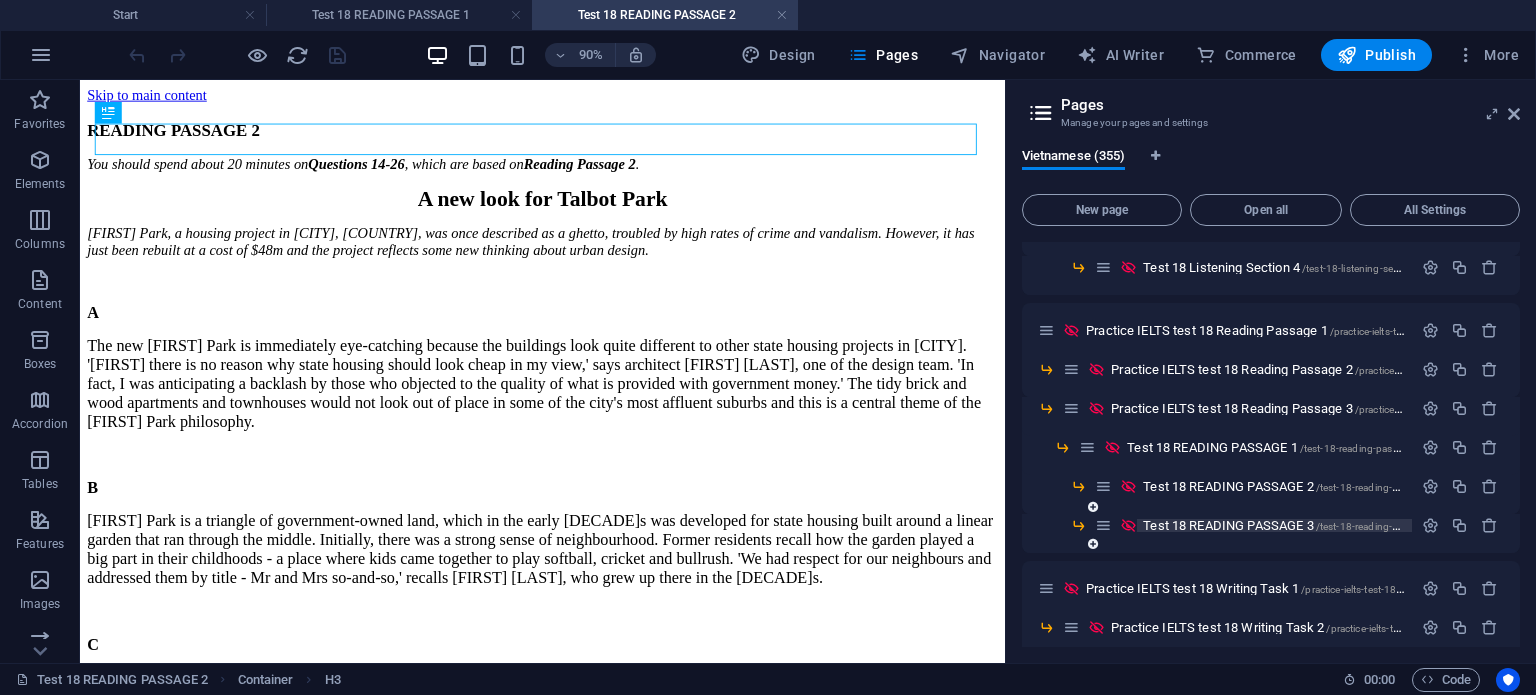 click on "Test 18 READING PASSAGE 3 /test-18-reading-passage-3" at bounding box center [1291, 525] 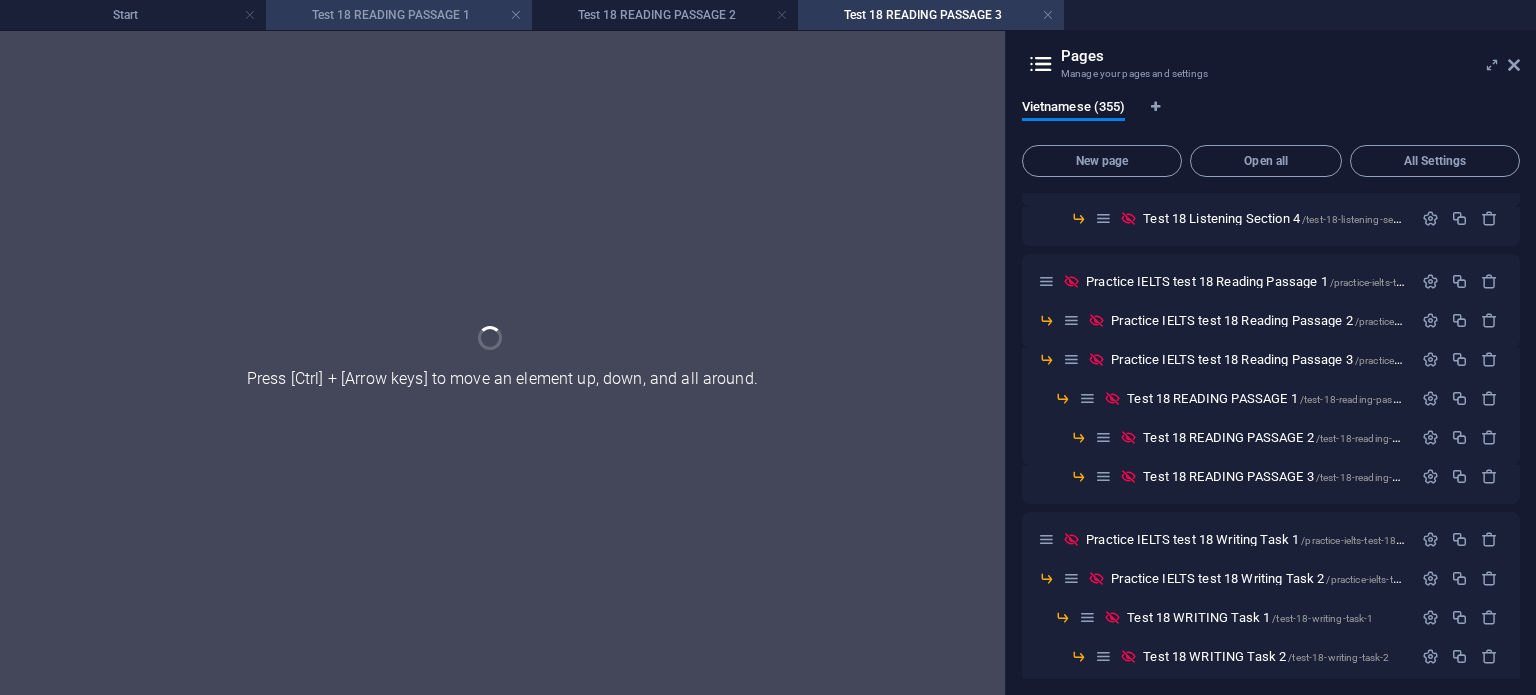 click on "Test 18 READING PASSAGE 1" at bounding box center (399, 15) 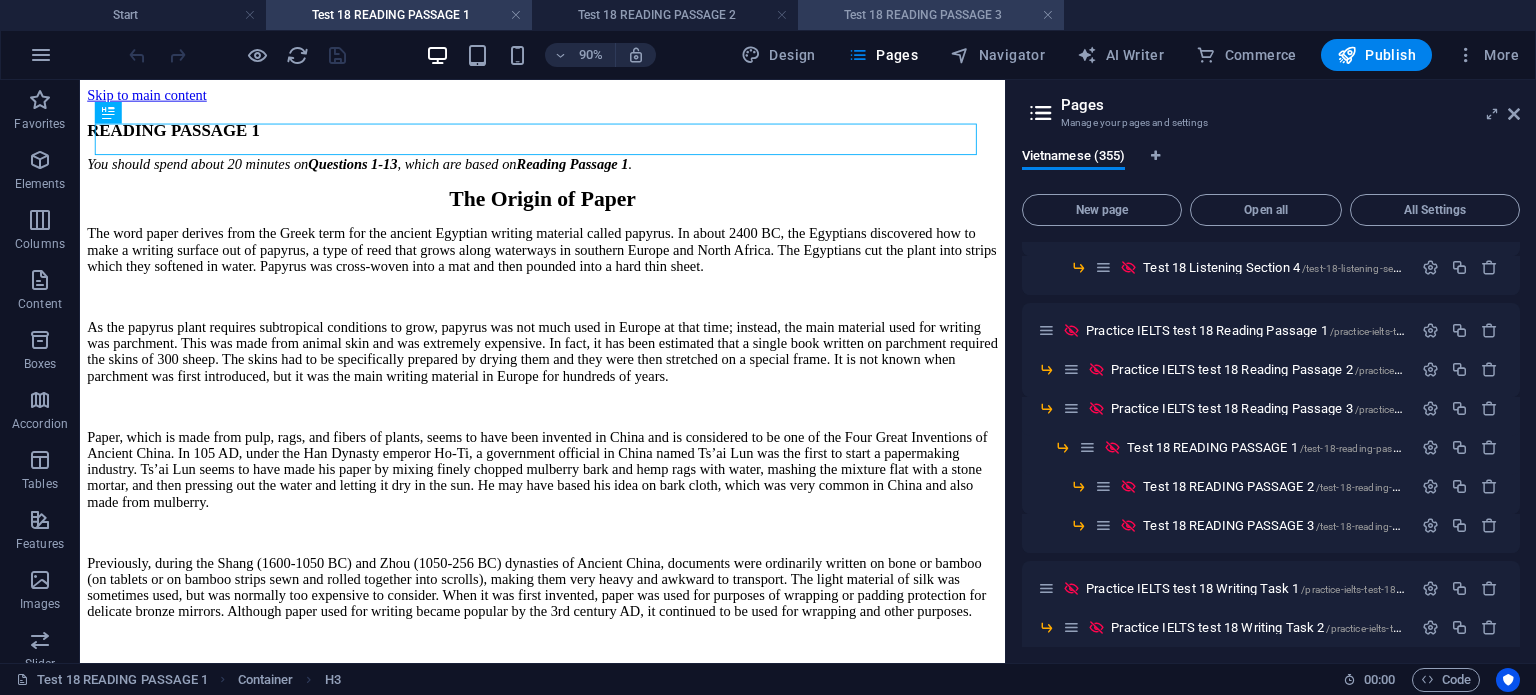 click on "Test 18 READING PASSAGE 3" at bounding box center (931, 15) 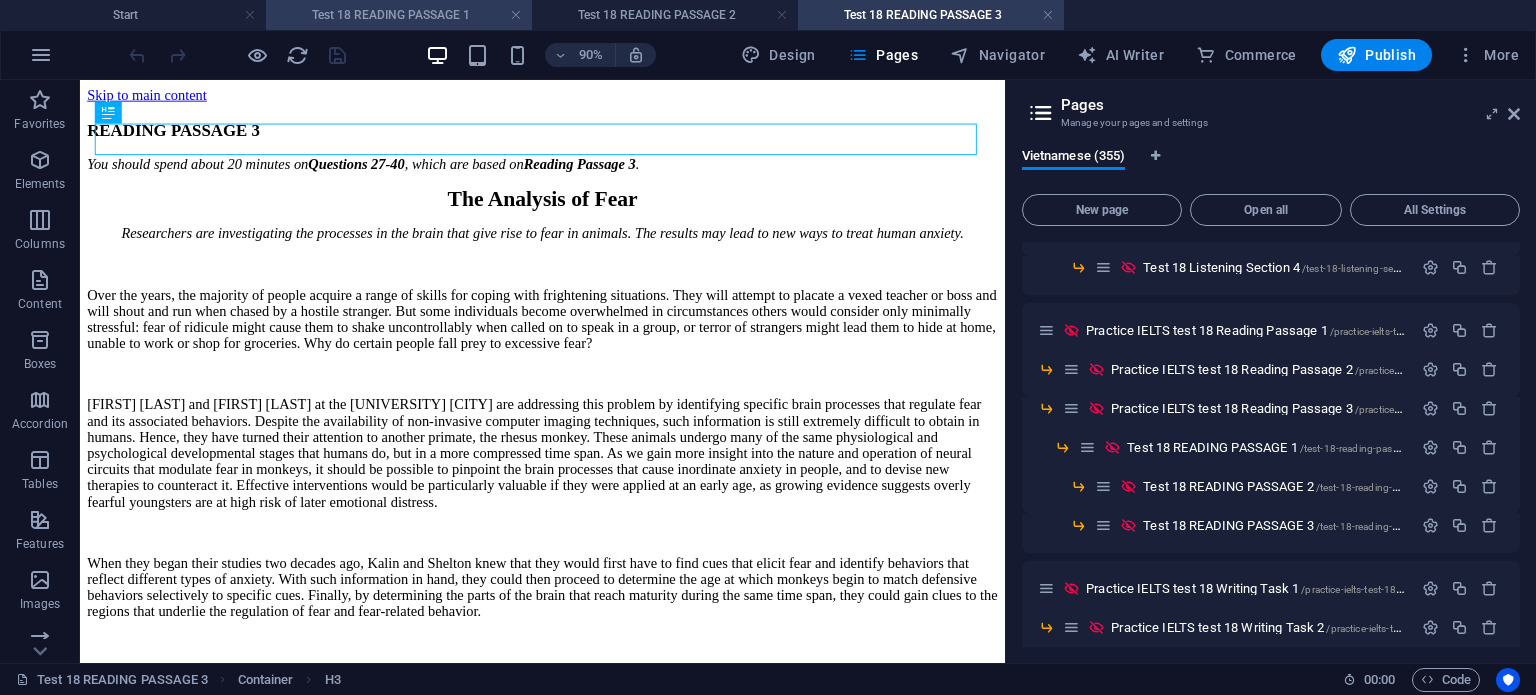 scroll, scrollTop: 0, scrollLeft: 0, axis: both 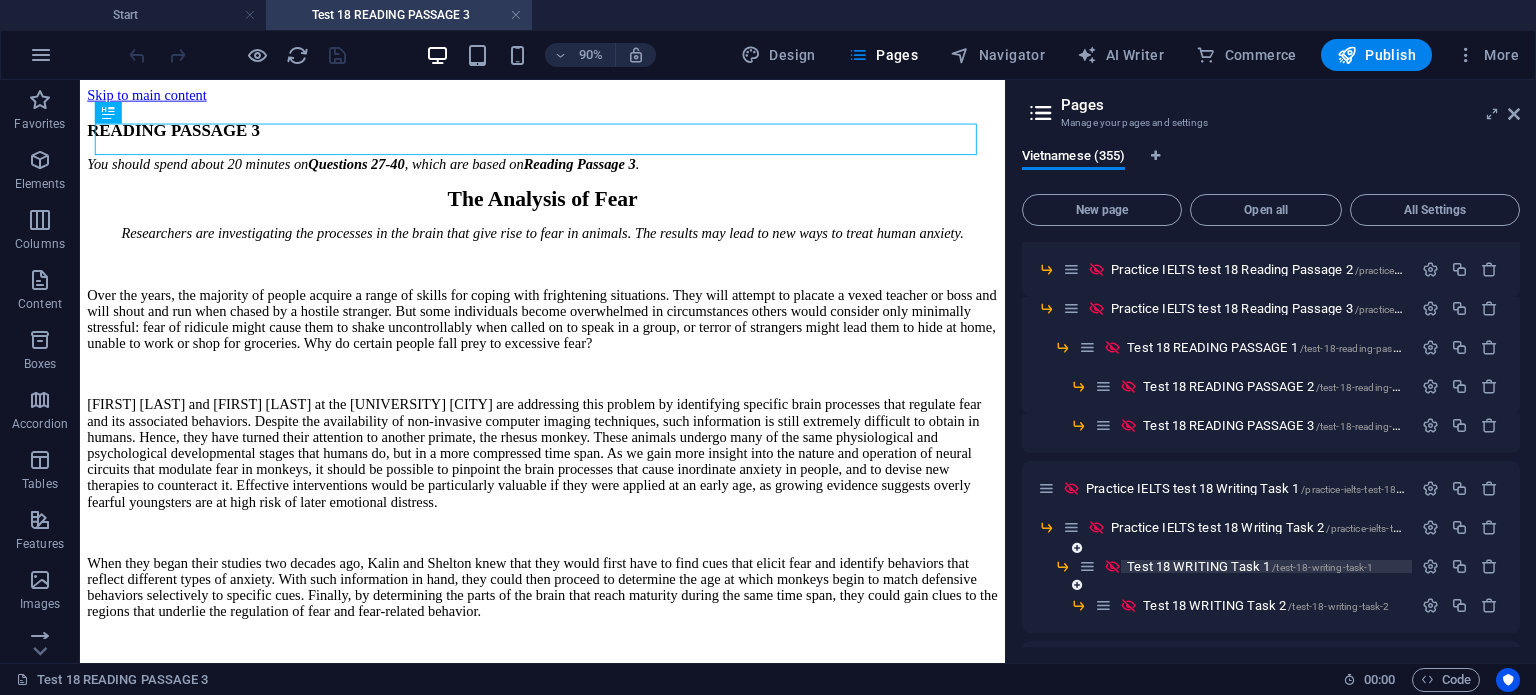 click on "Test 18 WRITING Task 1 /test-18-writing-task-1" at bounding box center (1245, 566) 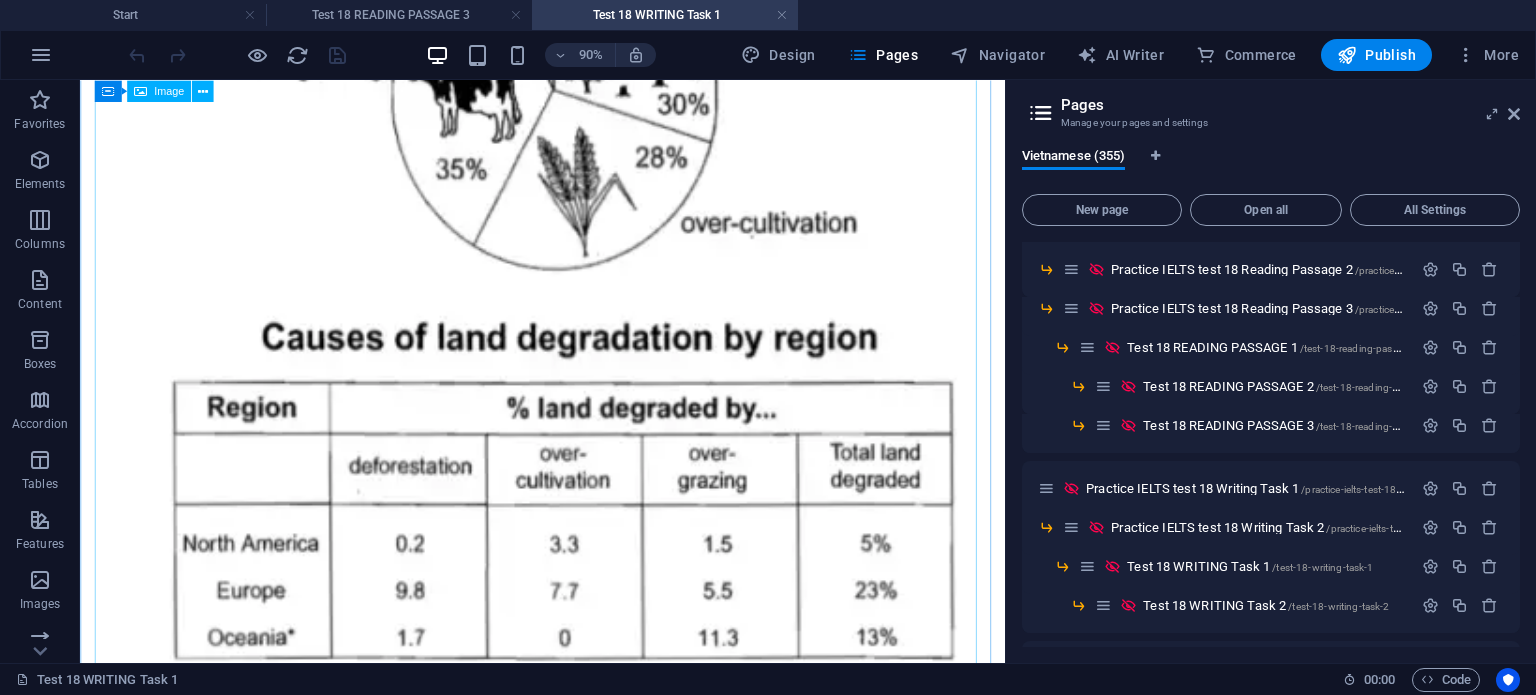 scroll, scrollTop: 679, scrollLeft: 0, axis: vertical 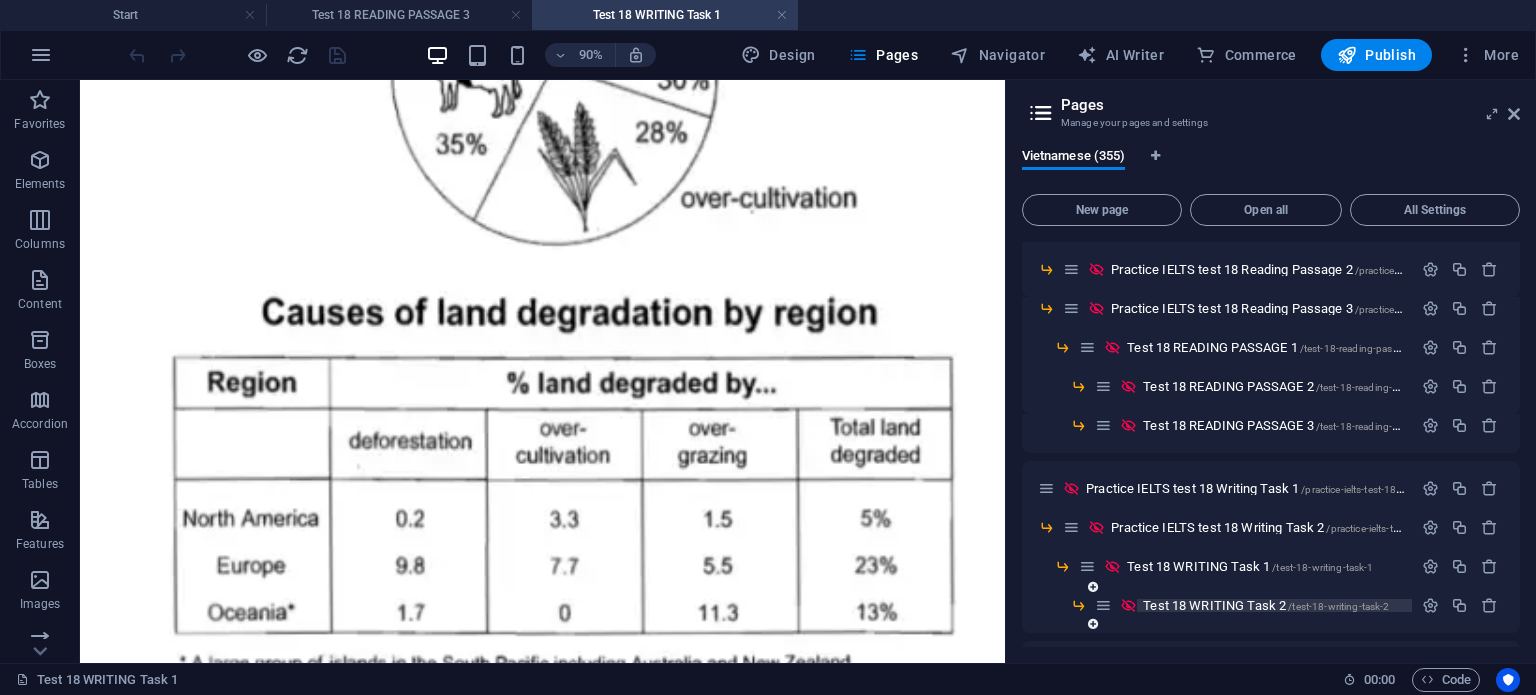 click on "Test 18 WRITING Task 2 /test-18-writing-task-2" at bounding box center [1266, 605] 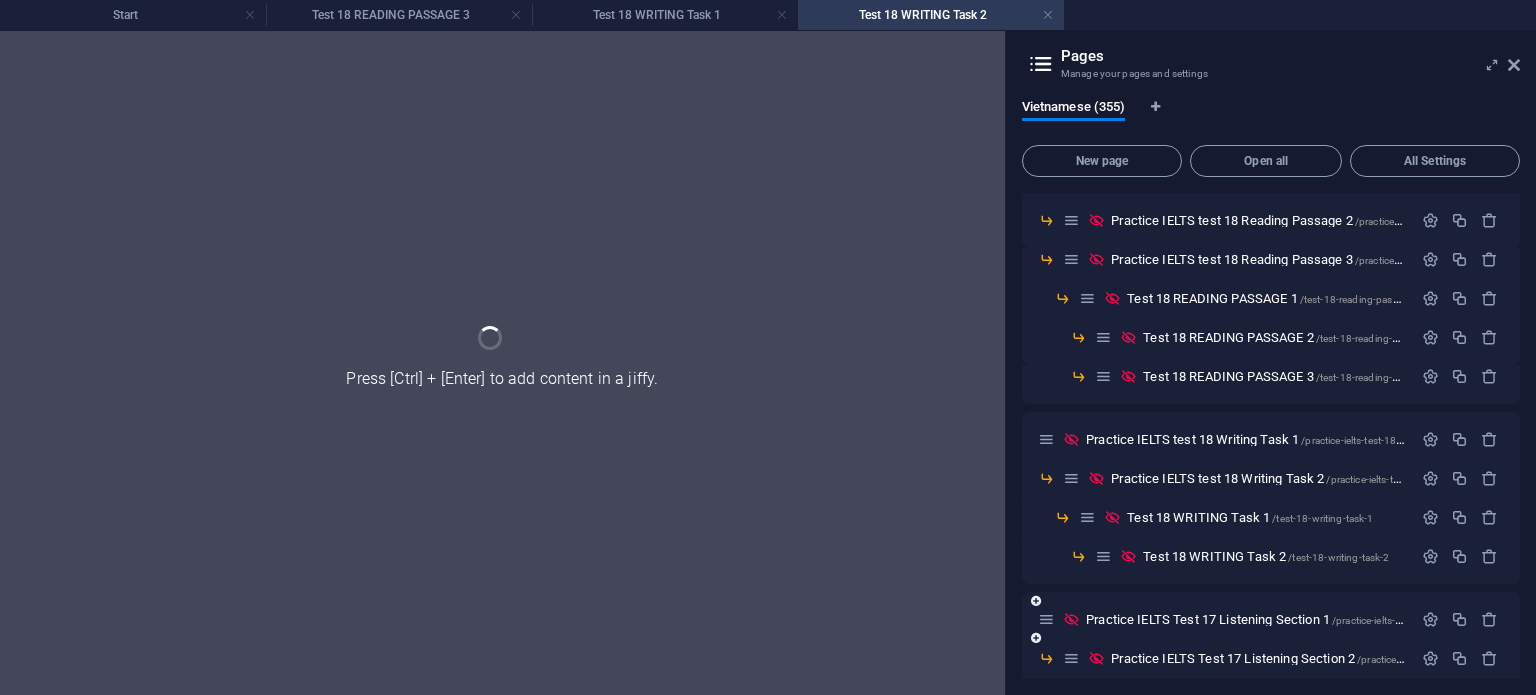 scroll, scrollTop: 0, scrollLeft: 0, axis: both 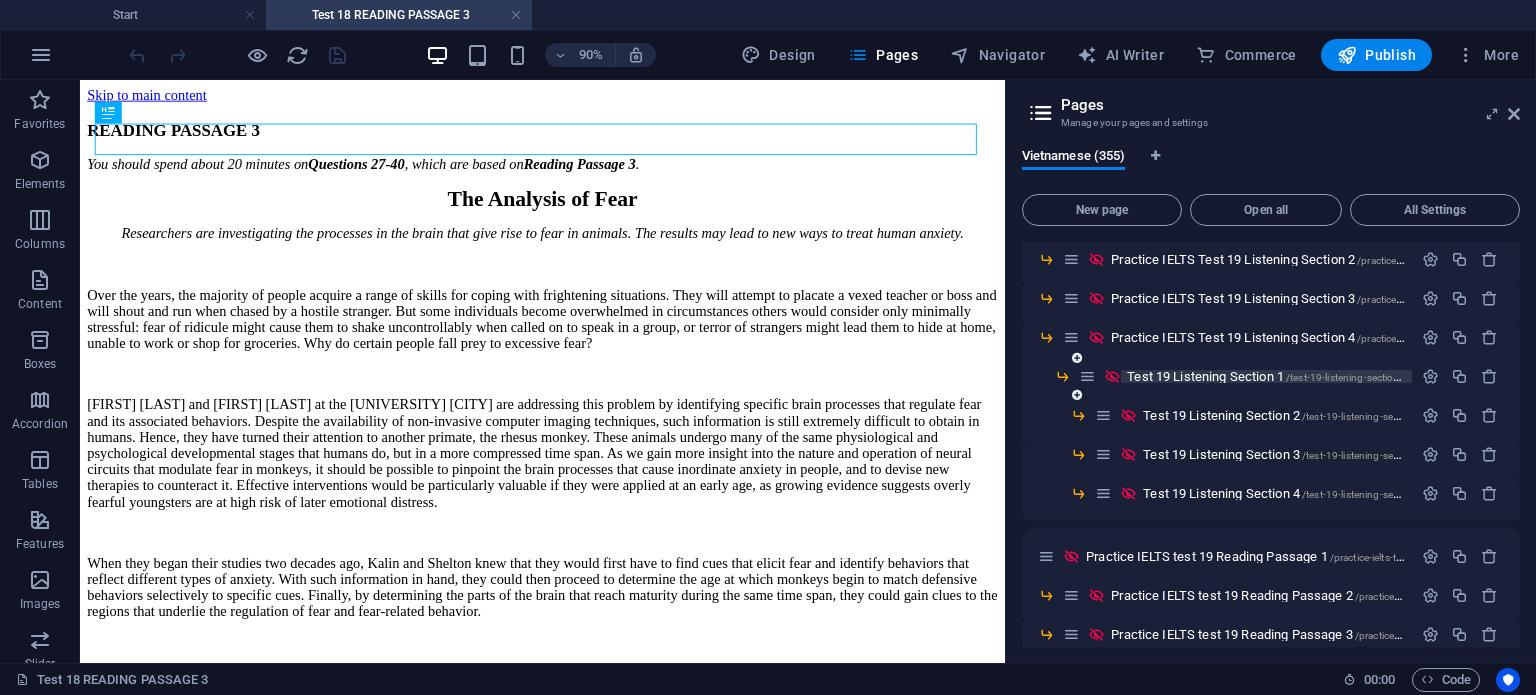 click on "Test 19 Listening Section 1 /test-19-listening-section-1" at bounding box center [1268, 376] 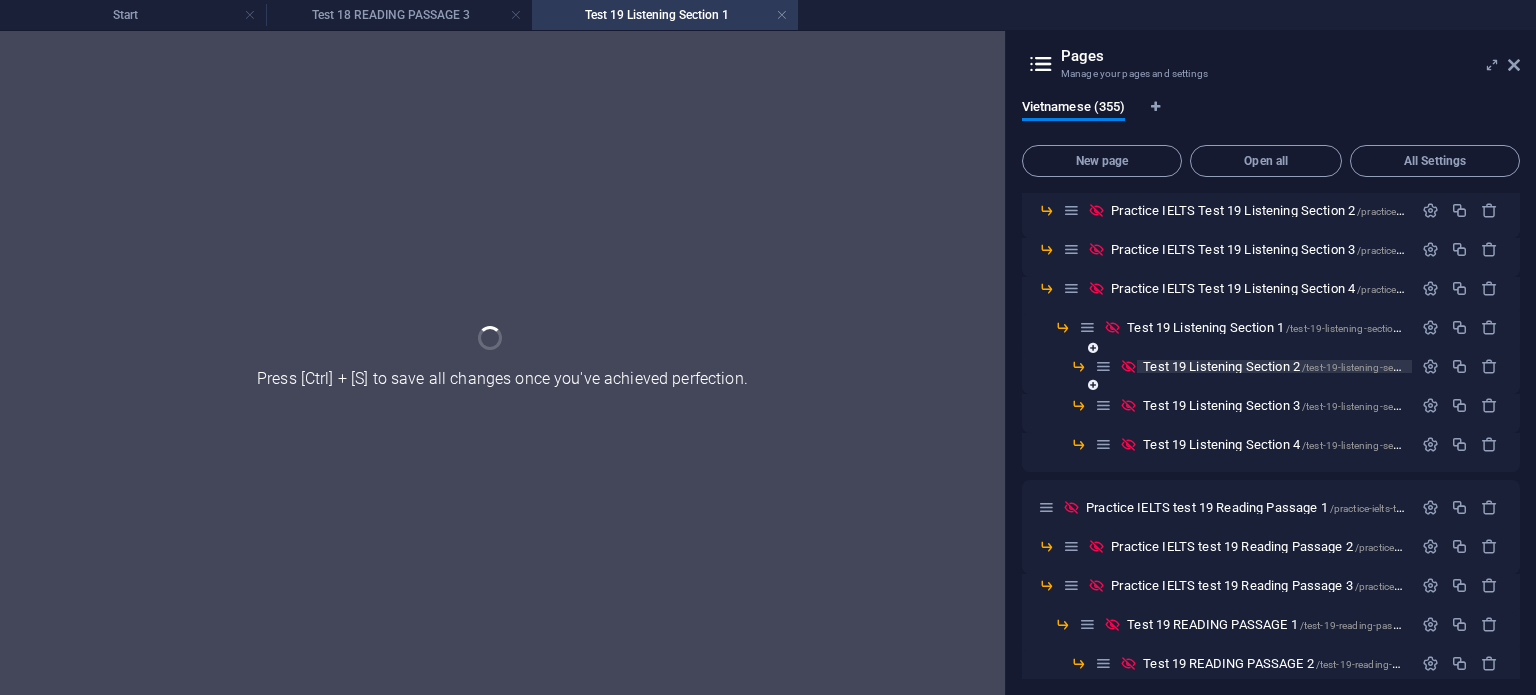 click on "Test 19 Listening Section 1 /test-19-listening-section-1" at bounding box center [1268, 327] 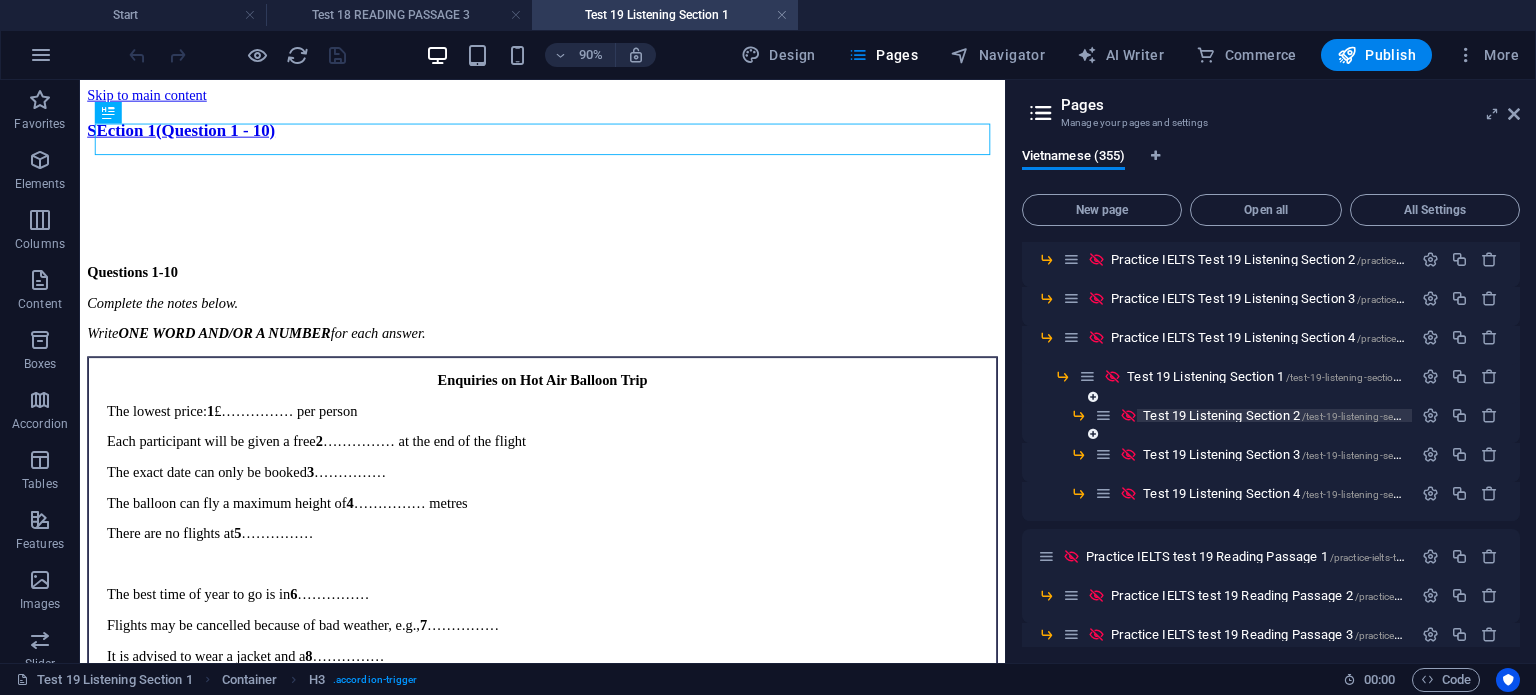 scroll, scrollTop: 0, scrollLeft: 0, axis: both 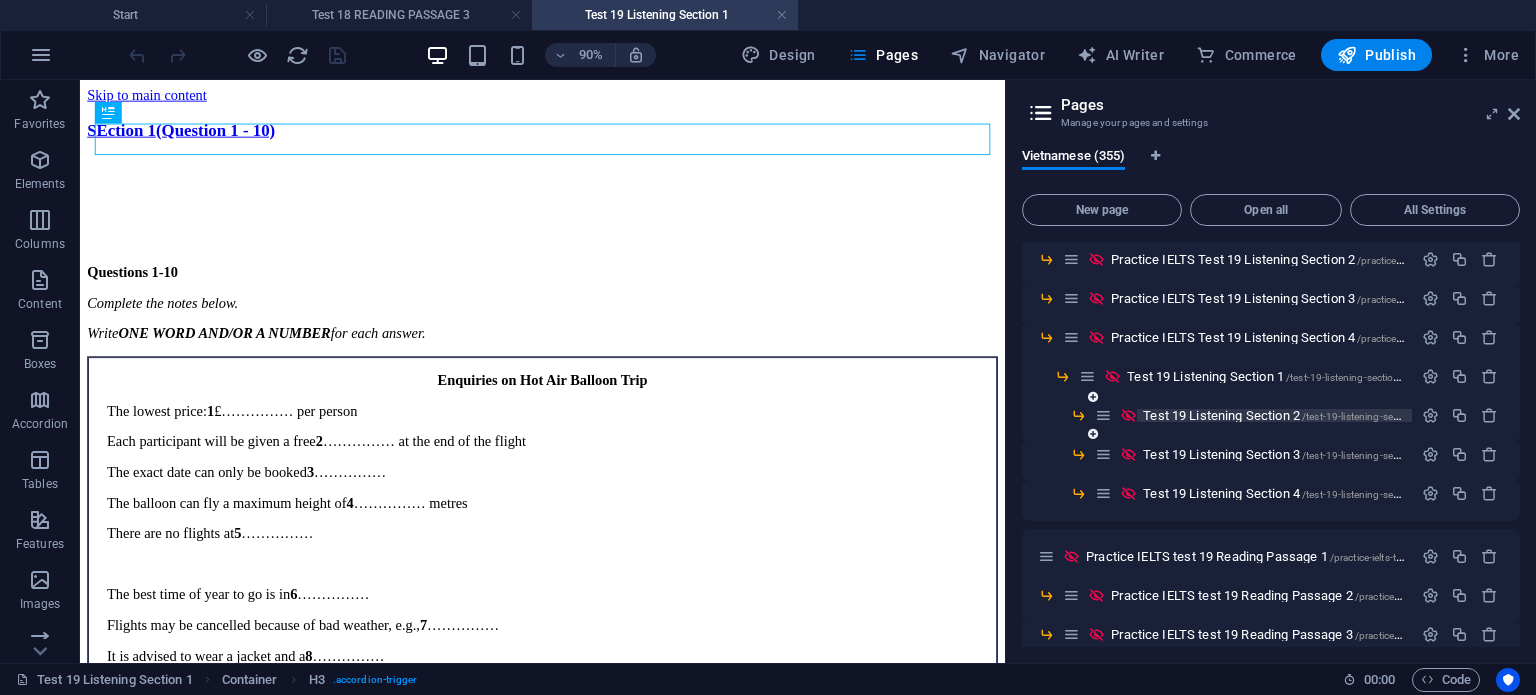 click on "Test 19 Listening Section 2 /test-19-listening-section-2" at bounding box center (1284, 415) 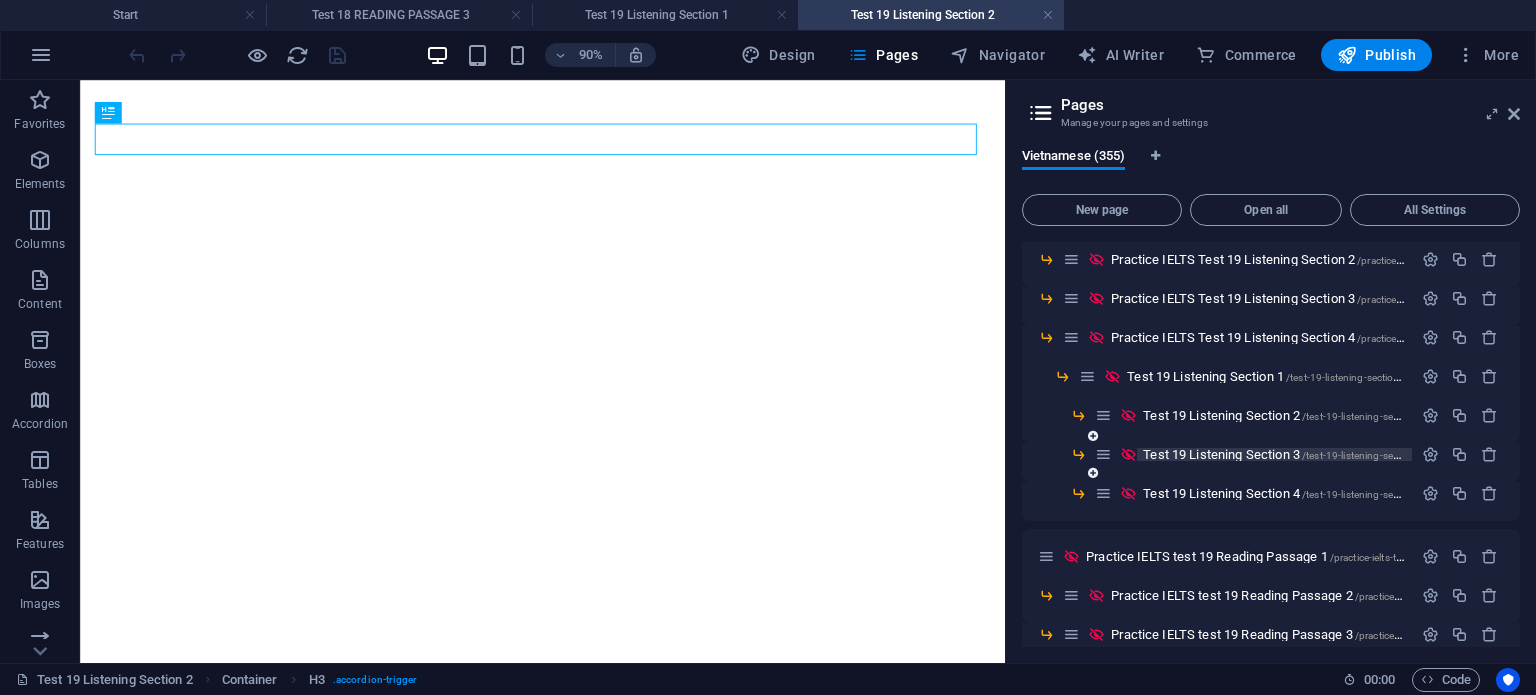 click on "Test 19 Listening Section 3 /test-19-listening-section-3" at bounding box center [1284, 454] 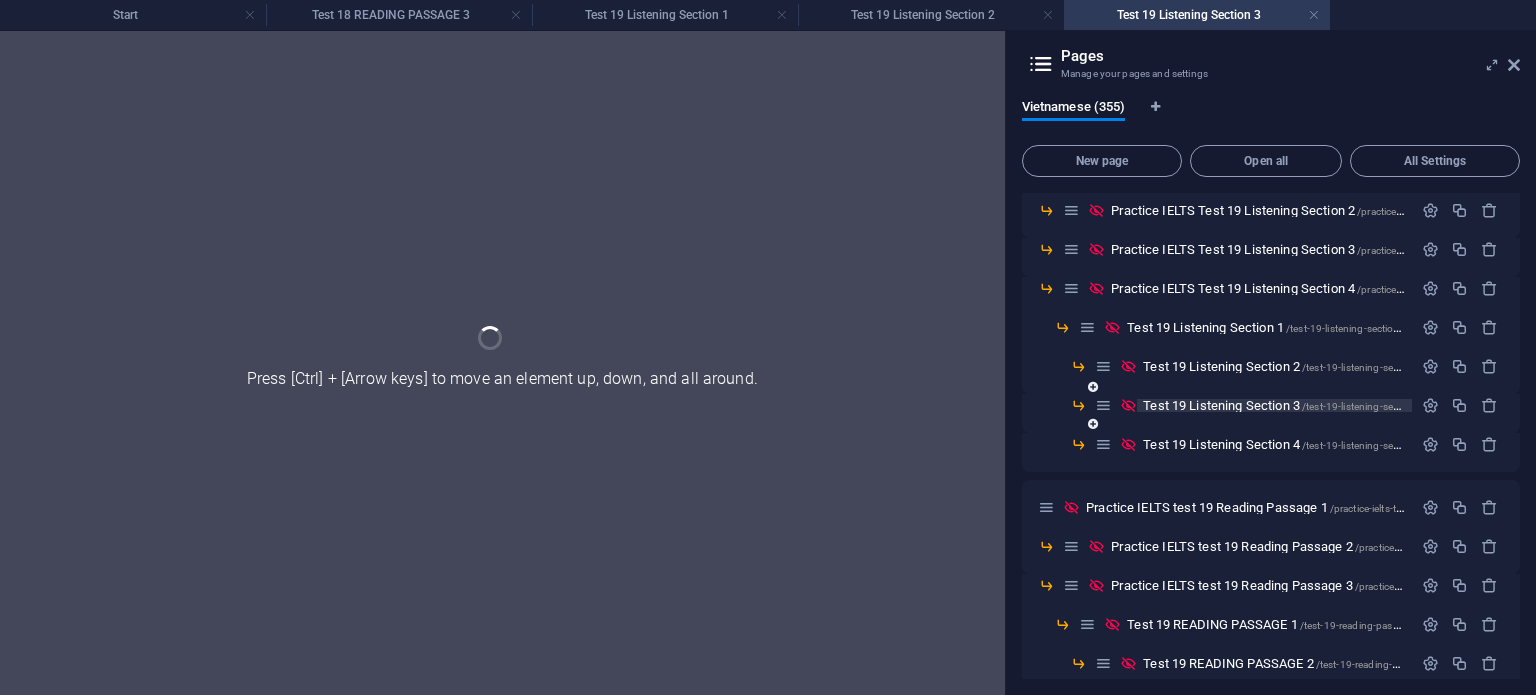 scroll, scrollTop: 0, scrollLeft: 0, axis: both 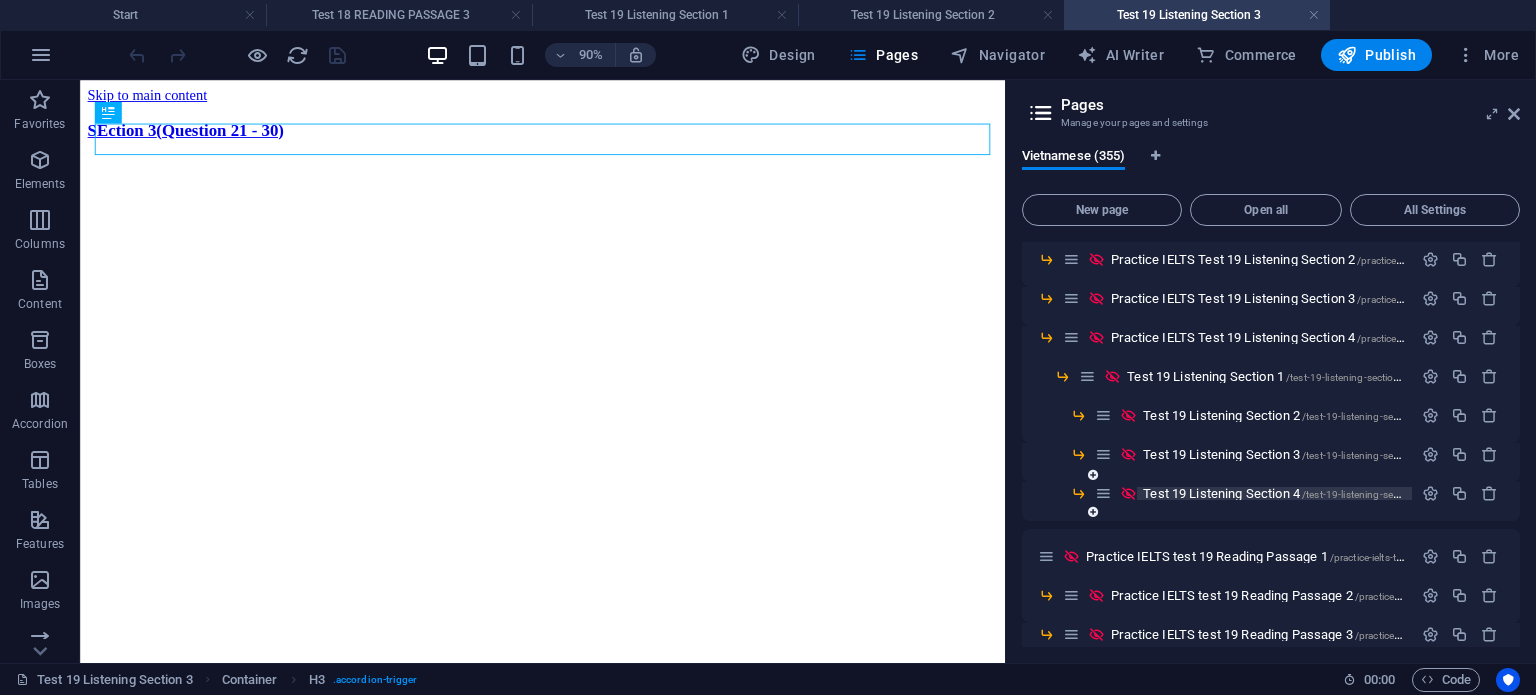 click on "Test 19 Listening Section 4 /test-19-listening-section-4" at bounding box center (1284, 493) 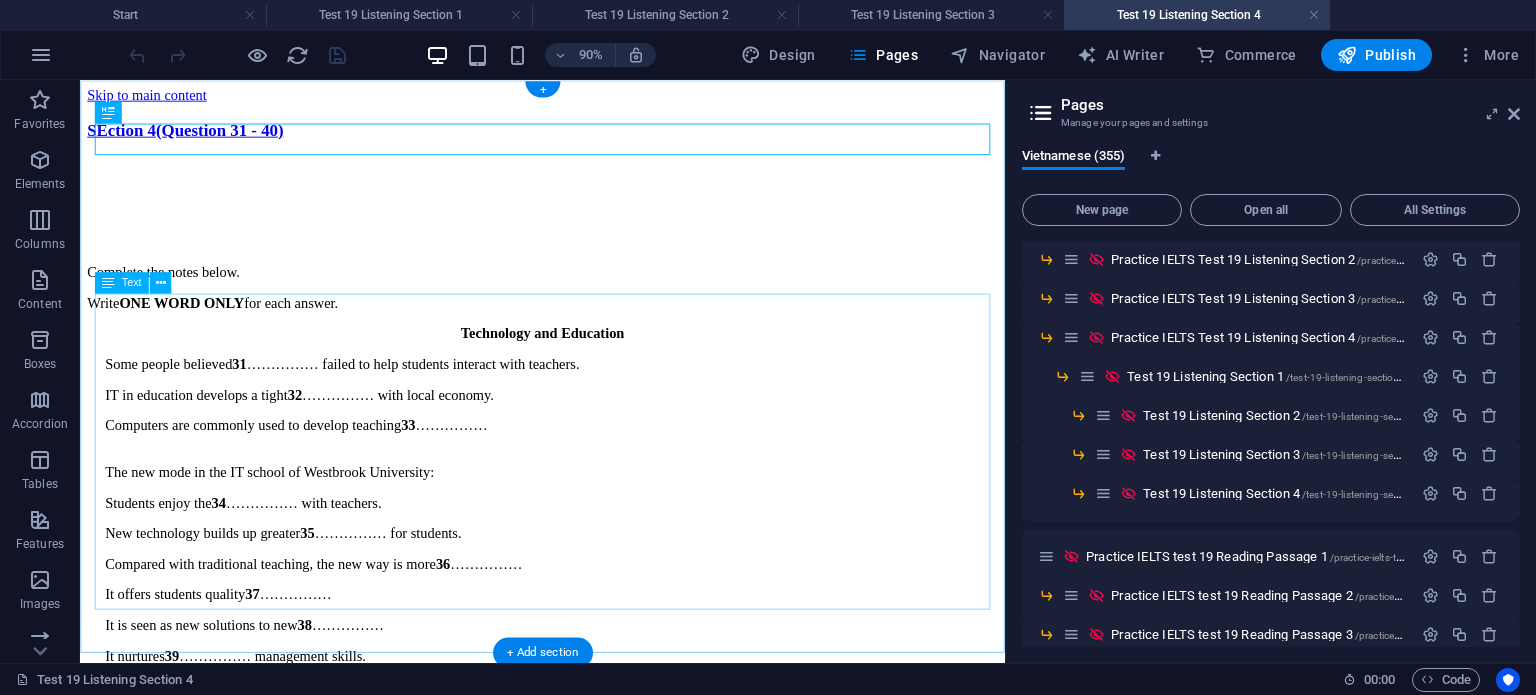 scroll, scrollTop: 0, scrollLeft: 0, axis: both 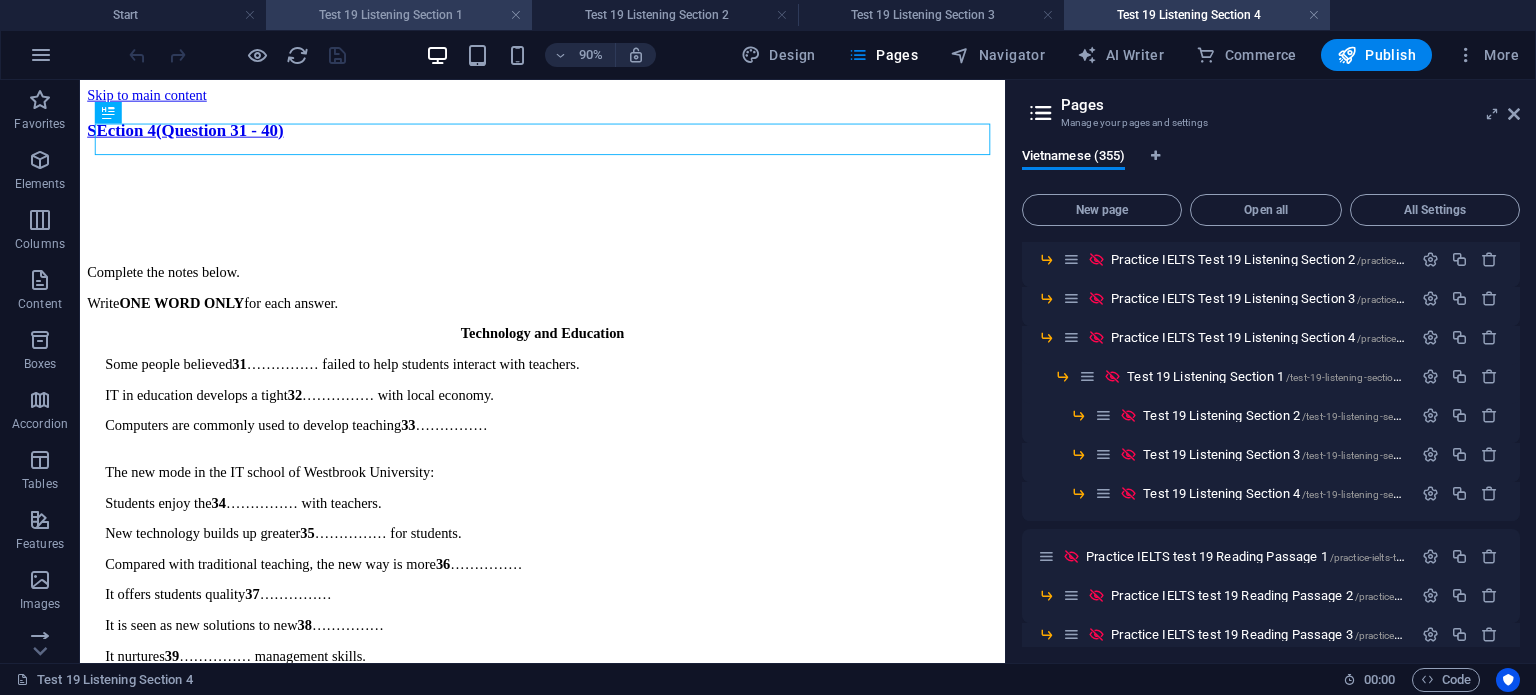 click on "Test 19 Listening Section 1" at bounding box center [399, 15] 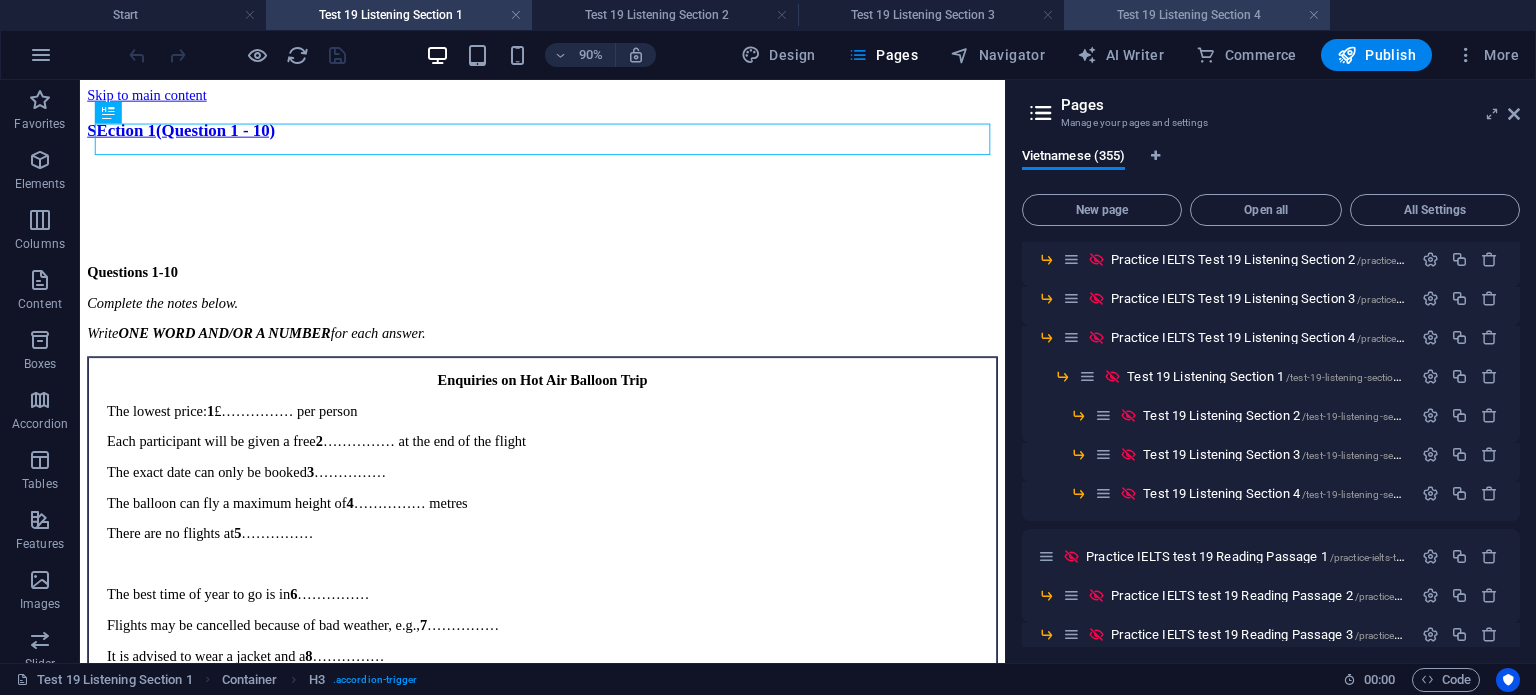 click on "Test 19 Listening Section 4" at bounding box center [1197, 15] 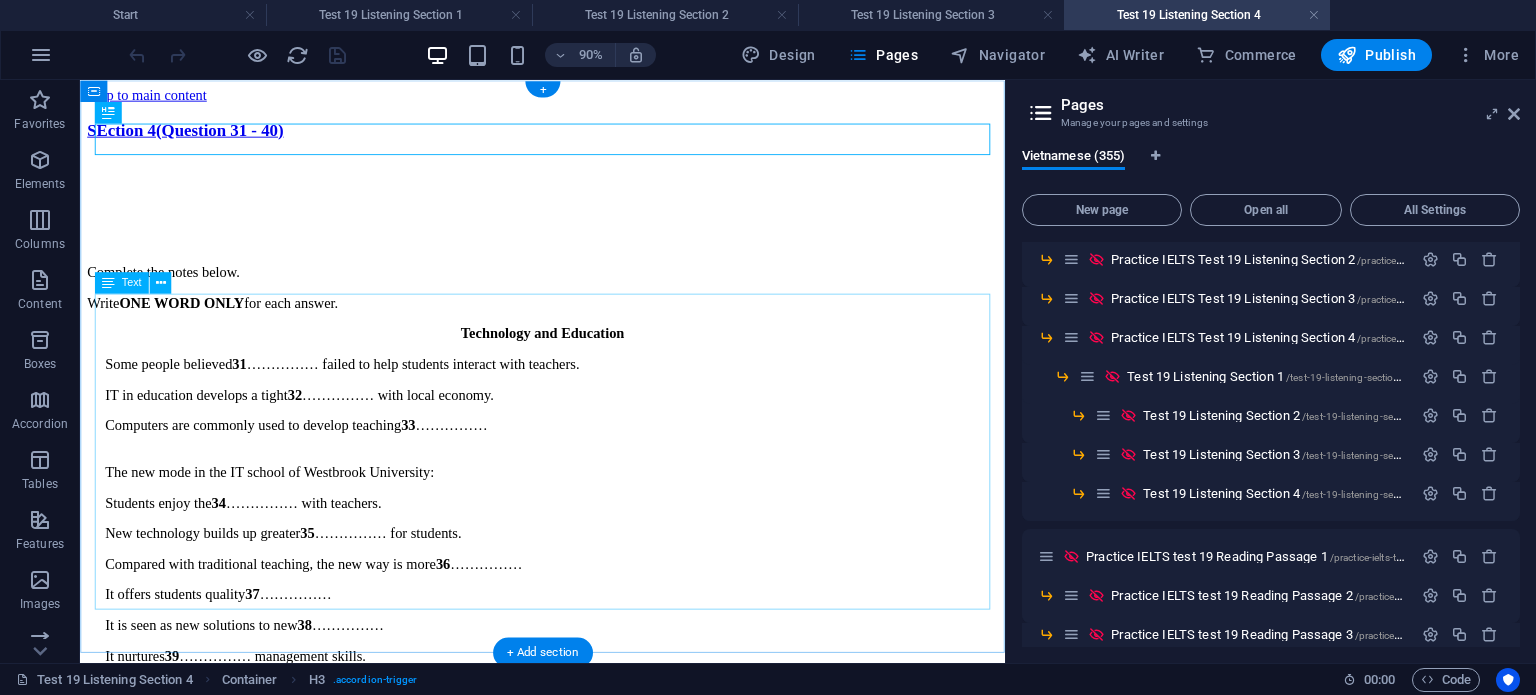 click on "Technology and Education Some people believed  31 …………… failed to help students interact with teachers. IT in education develops a tight  32 …………… with local economy. Computers are commonly used to develop teaching  33 …………… The new mode in the IT school of Westbrook University: Students enjoy the  34 …………… with teachers. New technology builds up greater  35 …………… for students. Compared with traditional teaching, the new way is more  36 …………… It offers students quality  37 …………… It is seen as new solutions to new  38 …………… It nurtures  39 …………… management skills. It also provides students a source of  40 ……………" at bounding box center (594, 558) 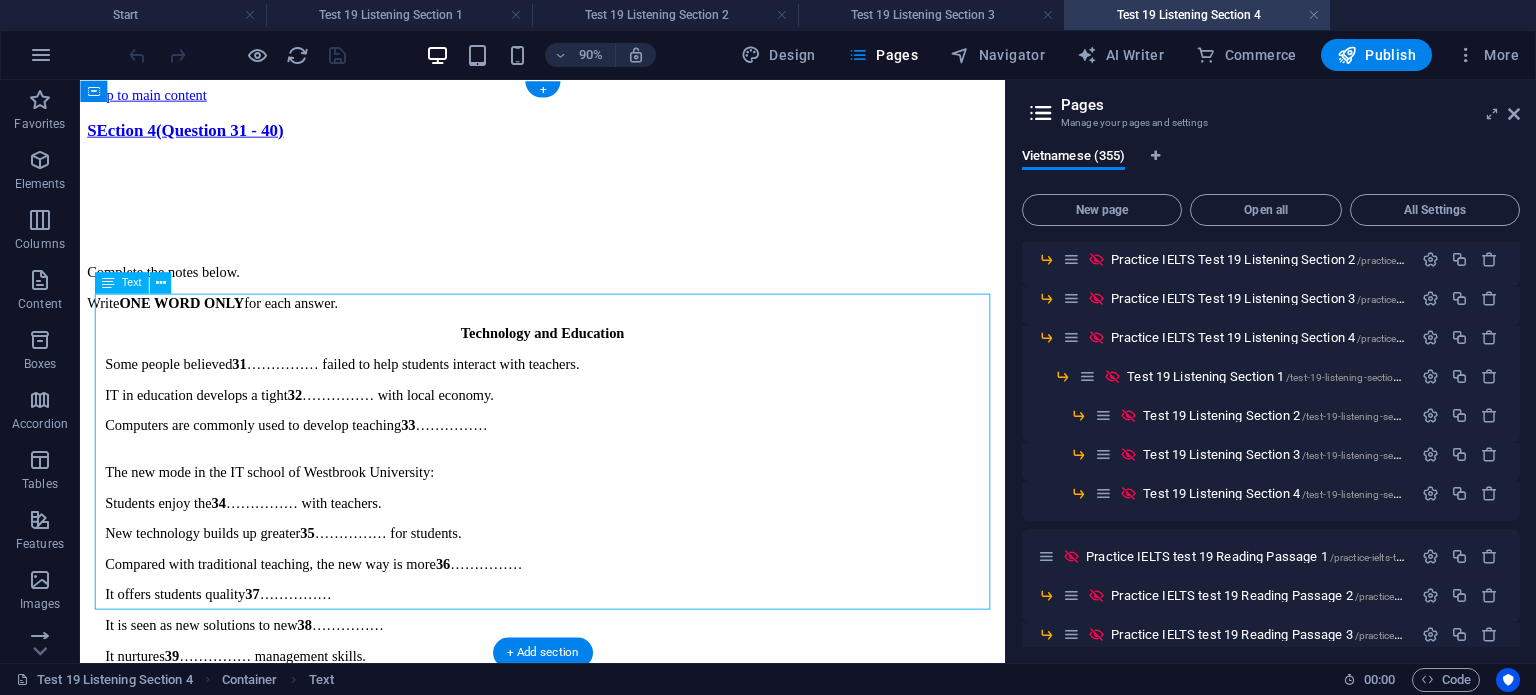 click on "Technology and Education Some people believed  31 …………… failed to help students interact with teachers. IT in education develops a tight  32 …………… with local economy. Computers are commonly used to develop teaching  33 …………… The new mode in the IT school of Westbrook University: Students enjoy the  34 …………… with teachers. New technology builds up greater  35 …………… for students. Compared with traditional teaching, the new way is more  36 …………… It offers students quality  37 …………… It is seen as new solutions to new  38 …………… It nurtures  39 …………… management skills. It also provides students a source of  40 ……………" at bounding box center (594, 558) 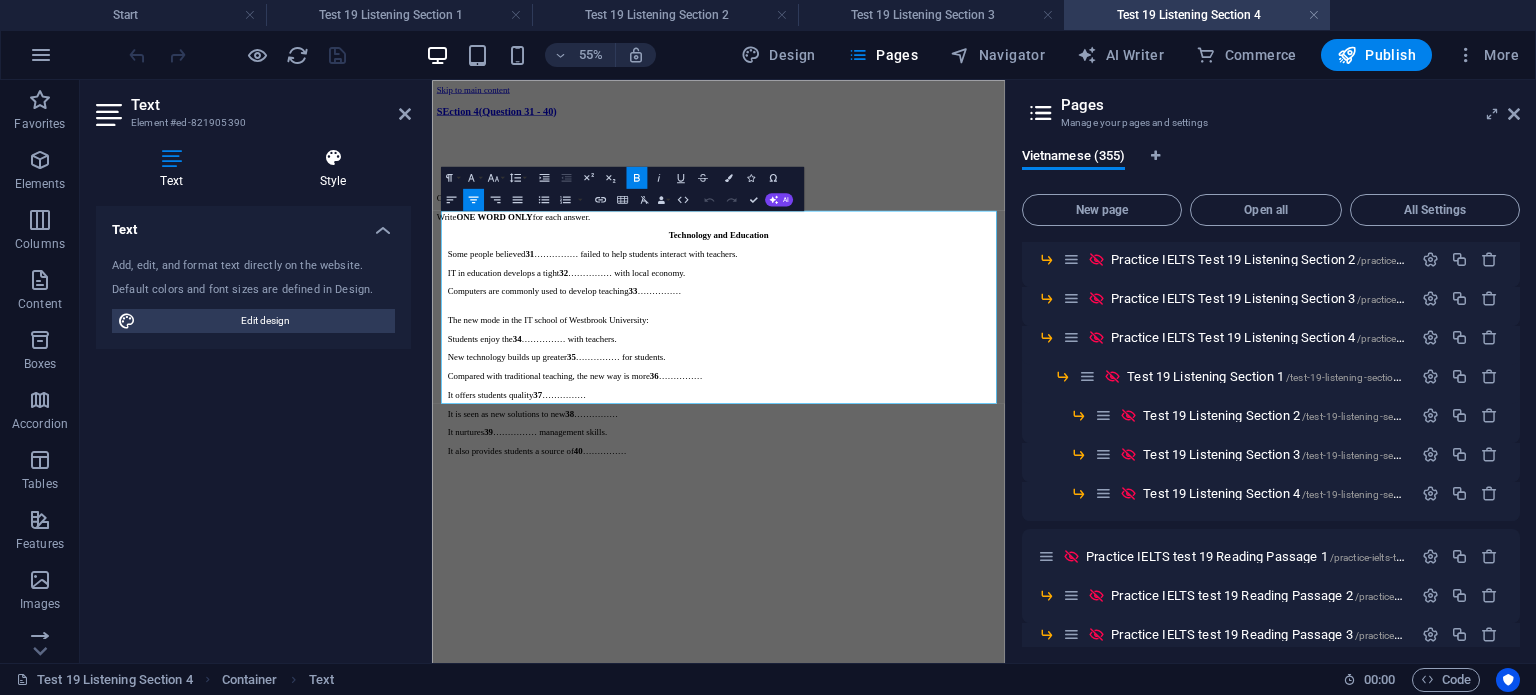 click on "Style" at bounding box center (333, 169) 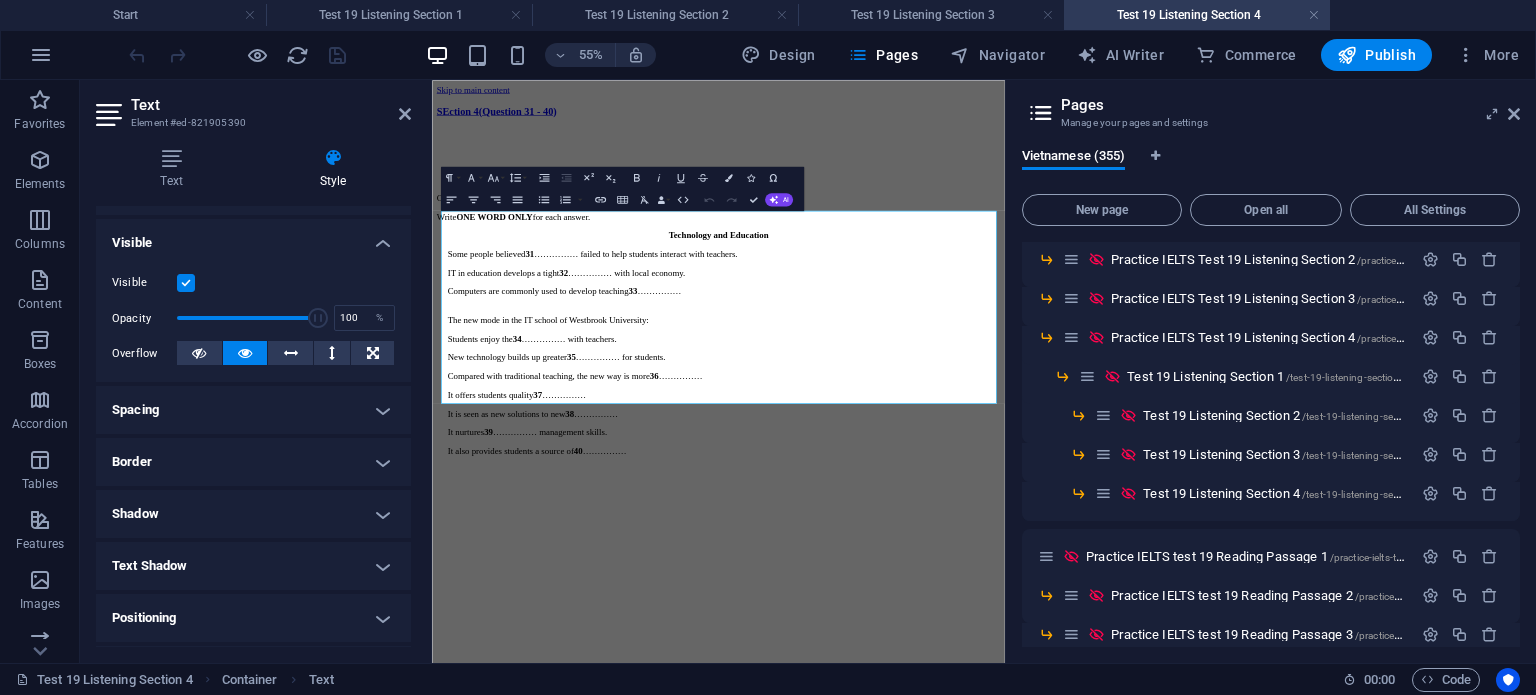 scroll, scrollTop: 403, scrollLeft: 0, axis: vertical 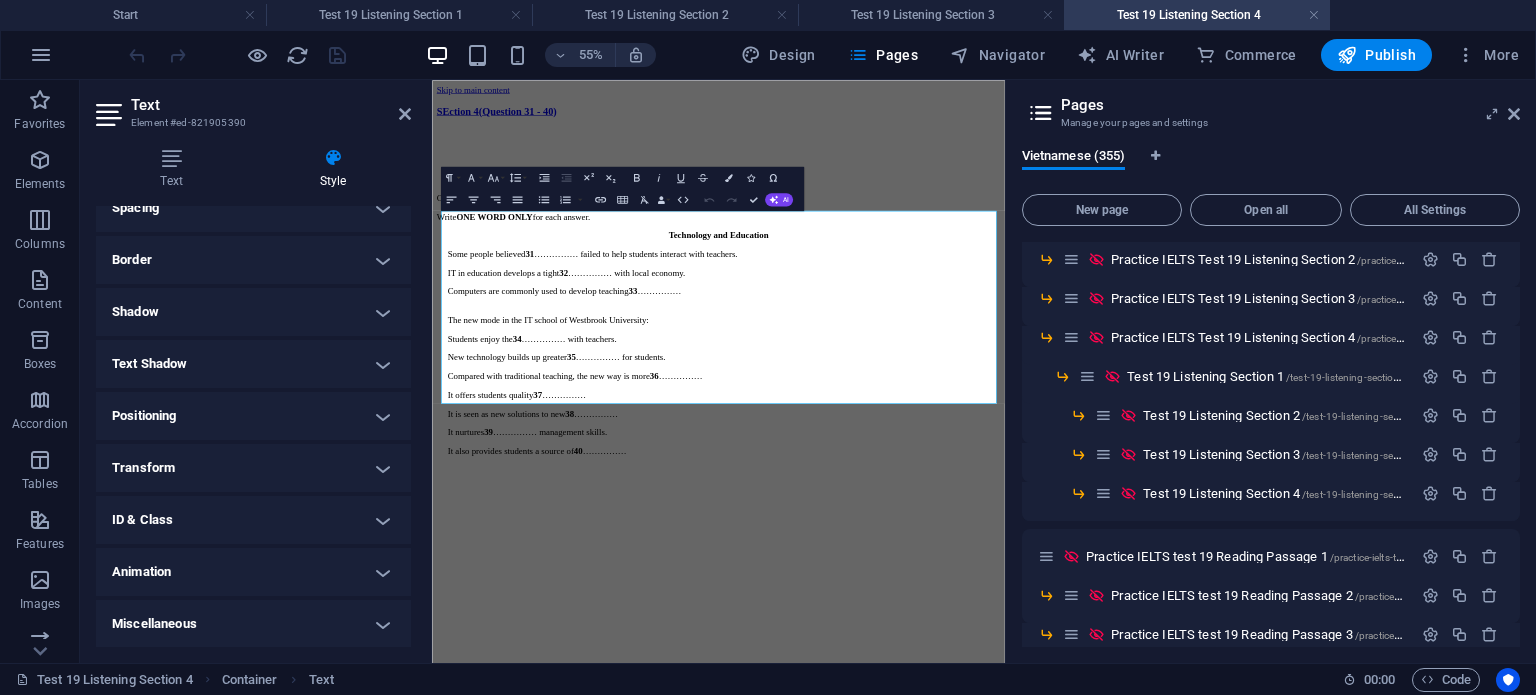 click on "Border" at bounding box center [253, 260] 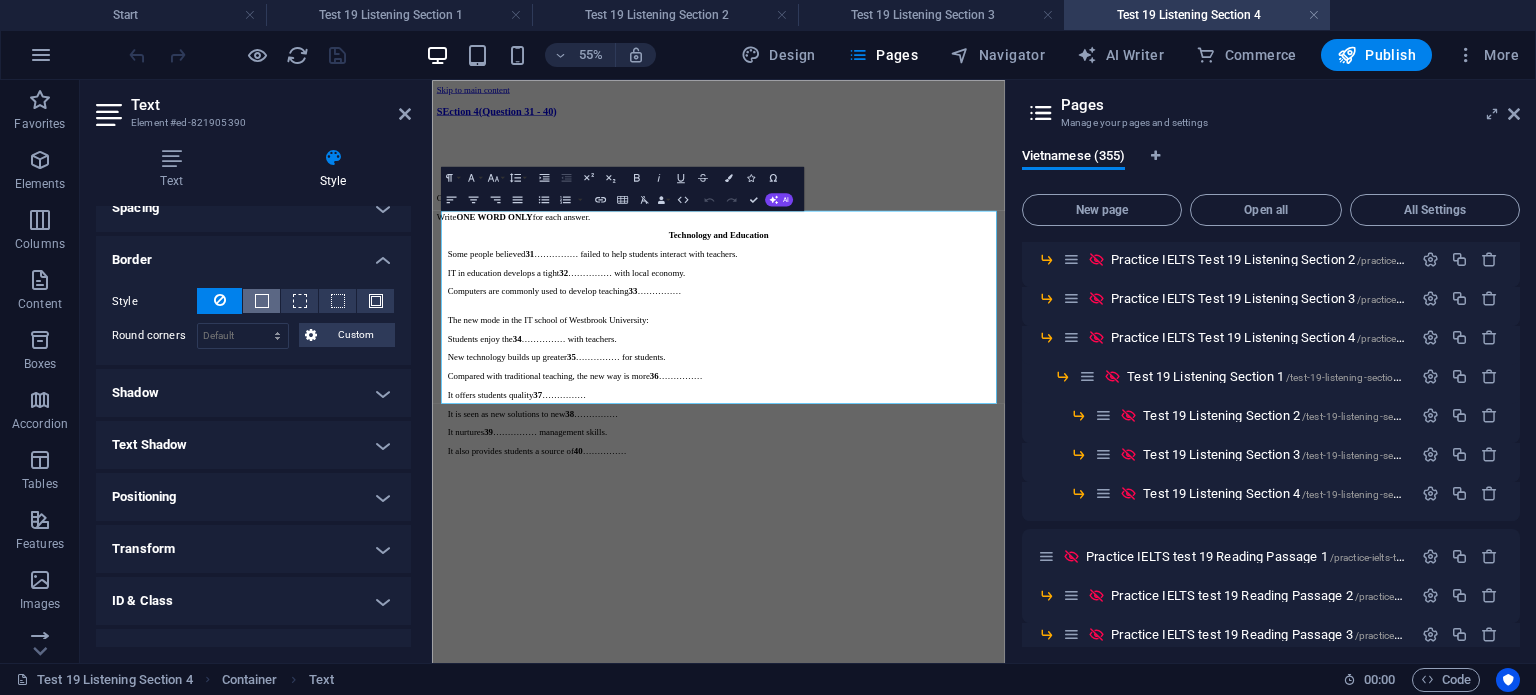 click at bounding box center [261, 301] 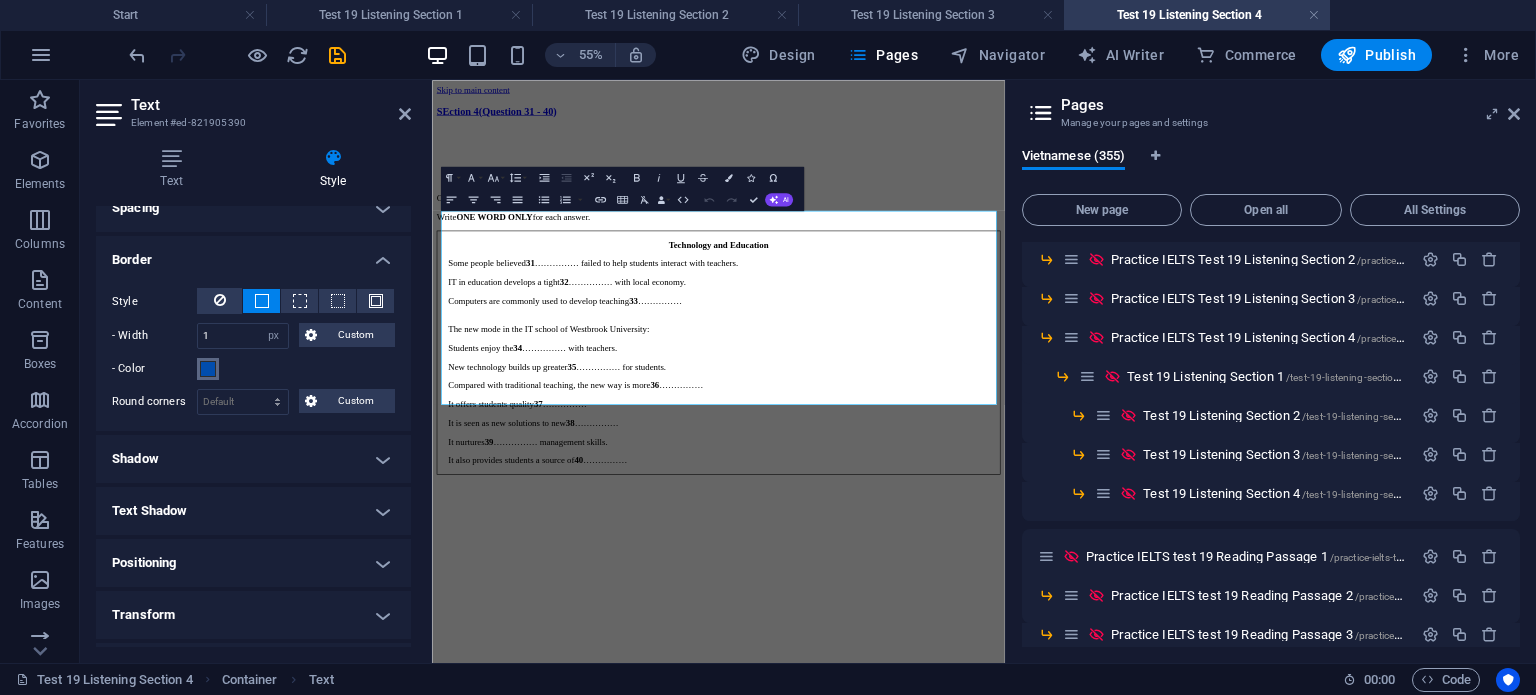 click at bounding box center [208, 369] 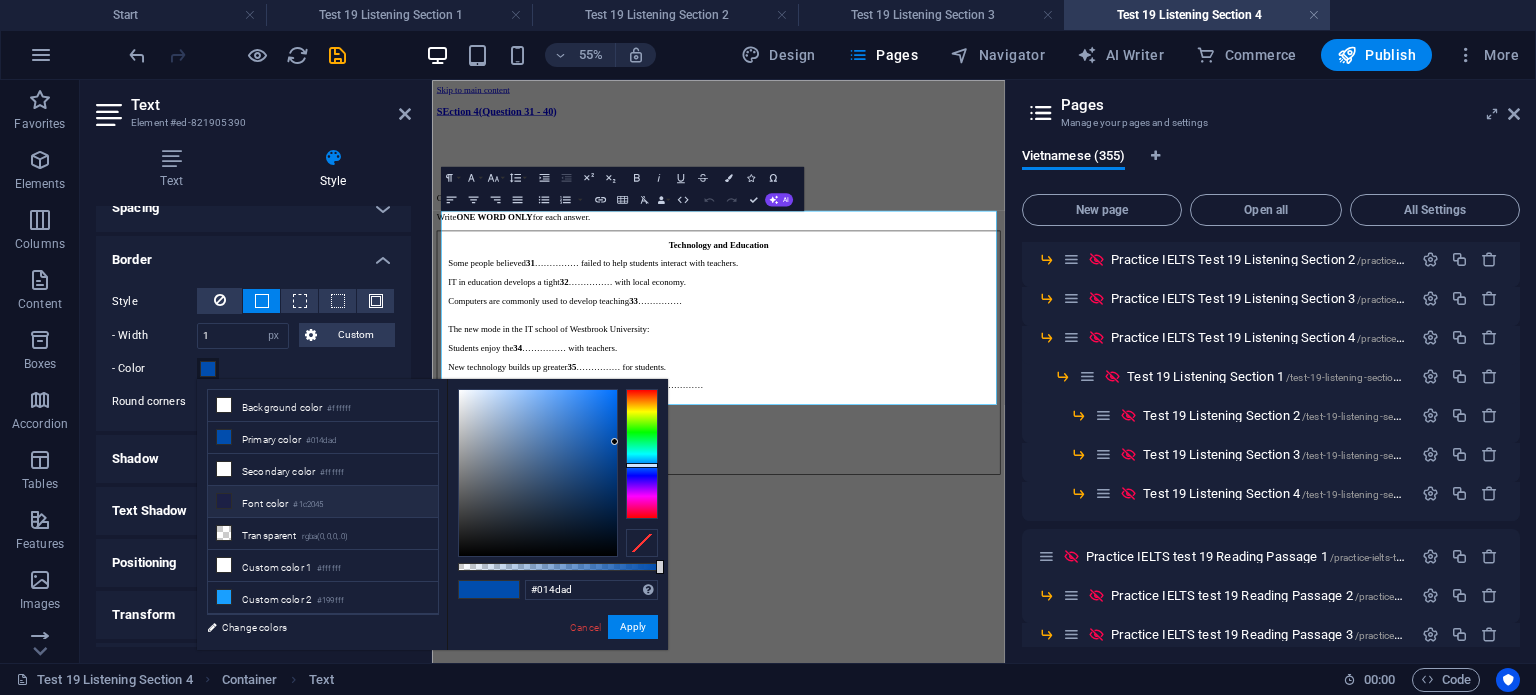 click on "Font color
#1c2045" at bounding box center [323, 502] 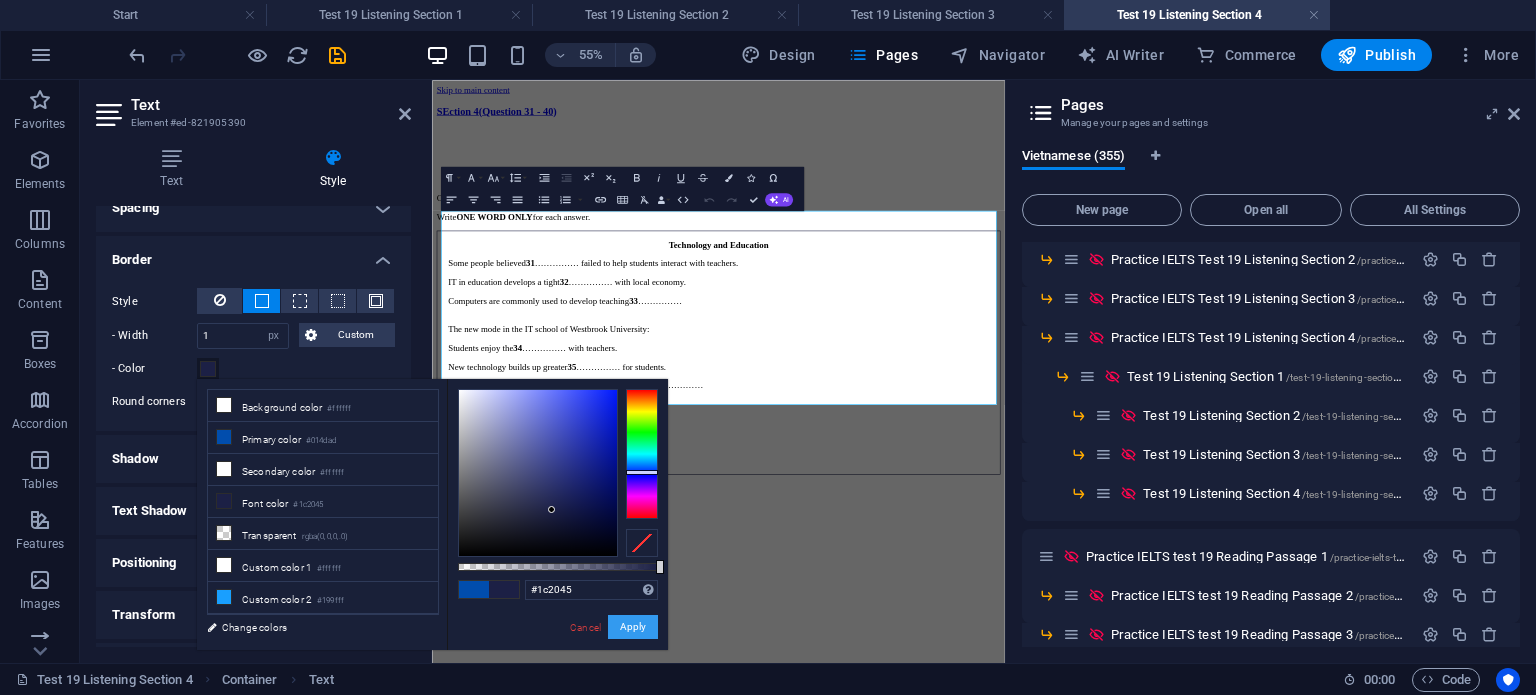 click on "Apply" at bounding box center [633, 627] 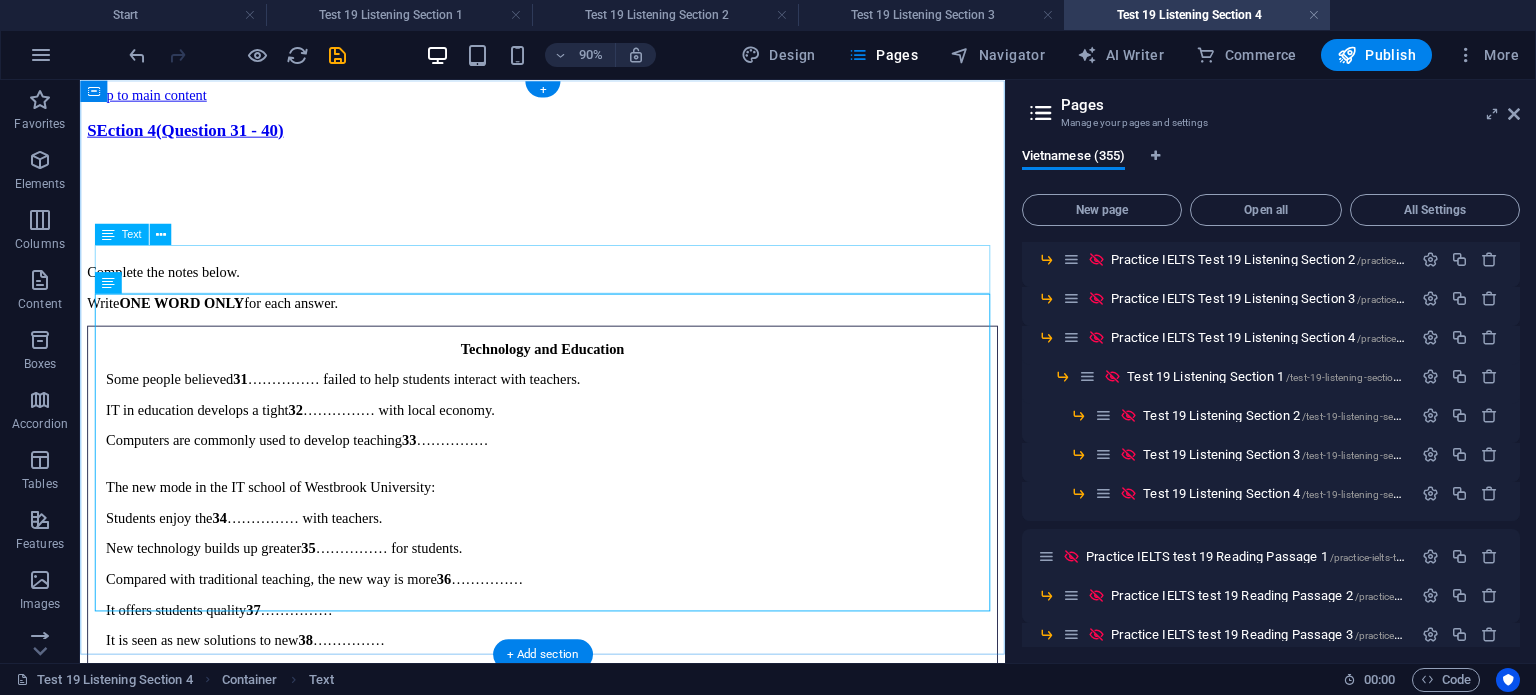 drag, startPoint x: 789, startPoint y: 292, endPoint x: 484, endPoint y: 95, distance: 363.0895 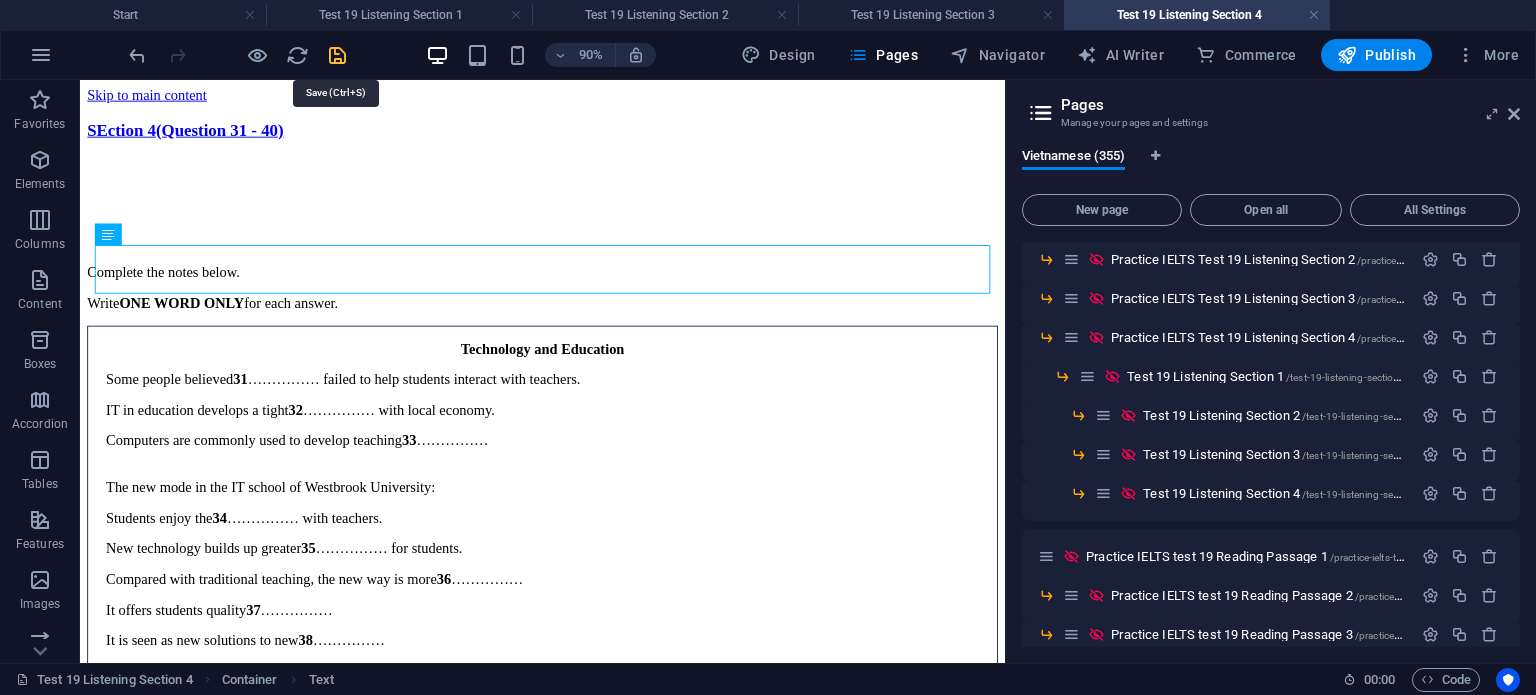 click at bounding box center [337, 55] 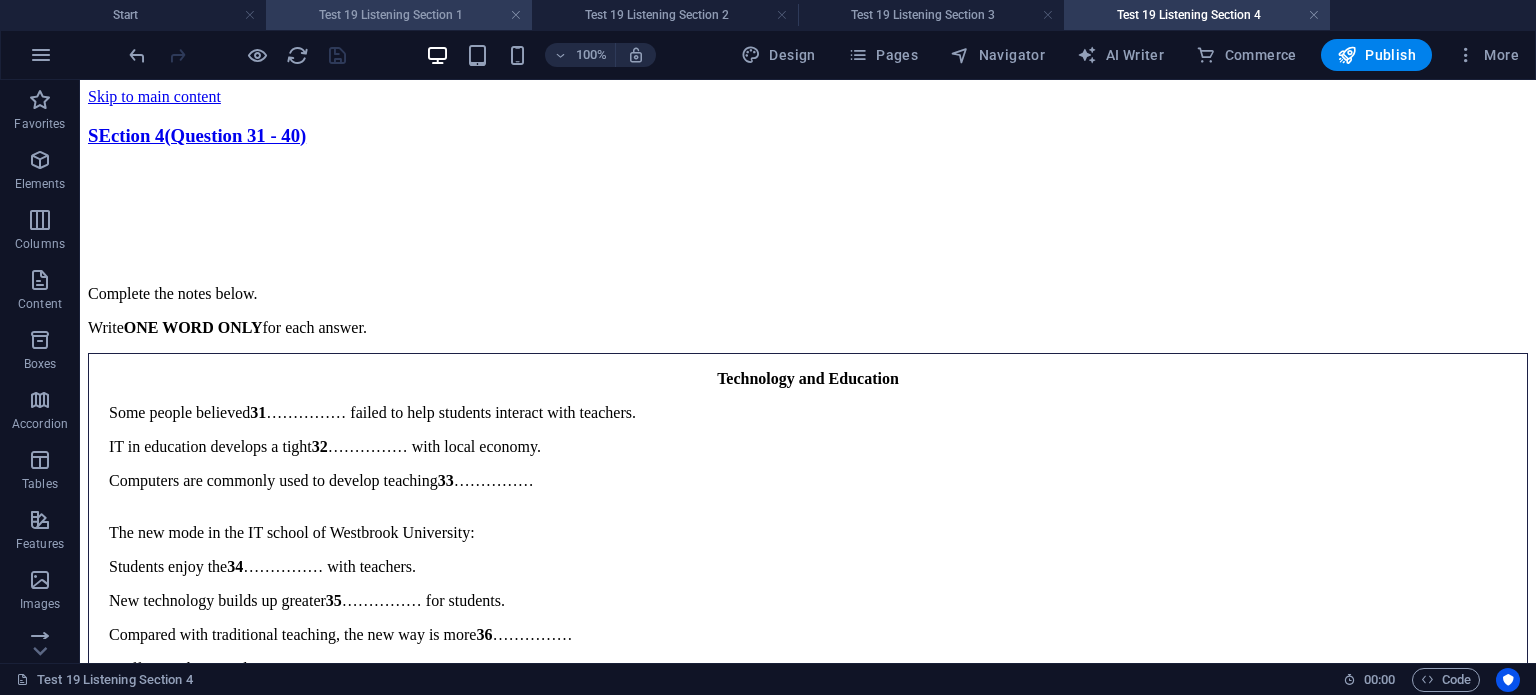 click on "Test 19 Listening Section 1" at bounding box center (399, 15) 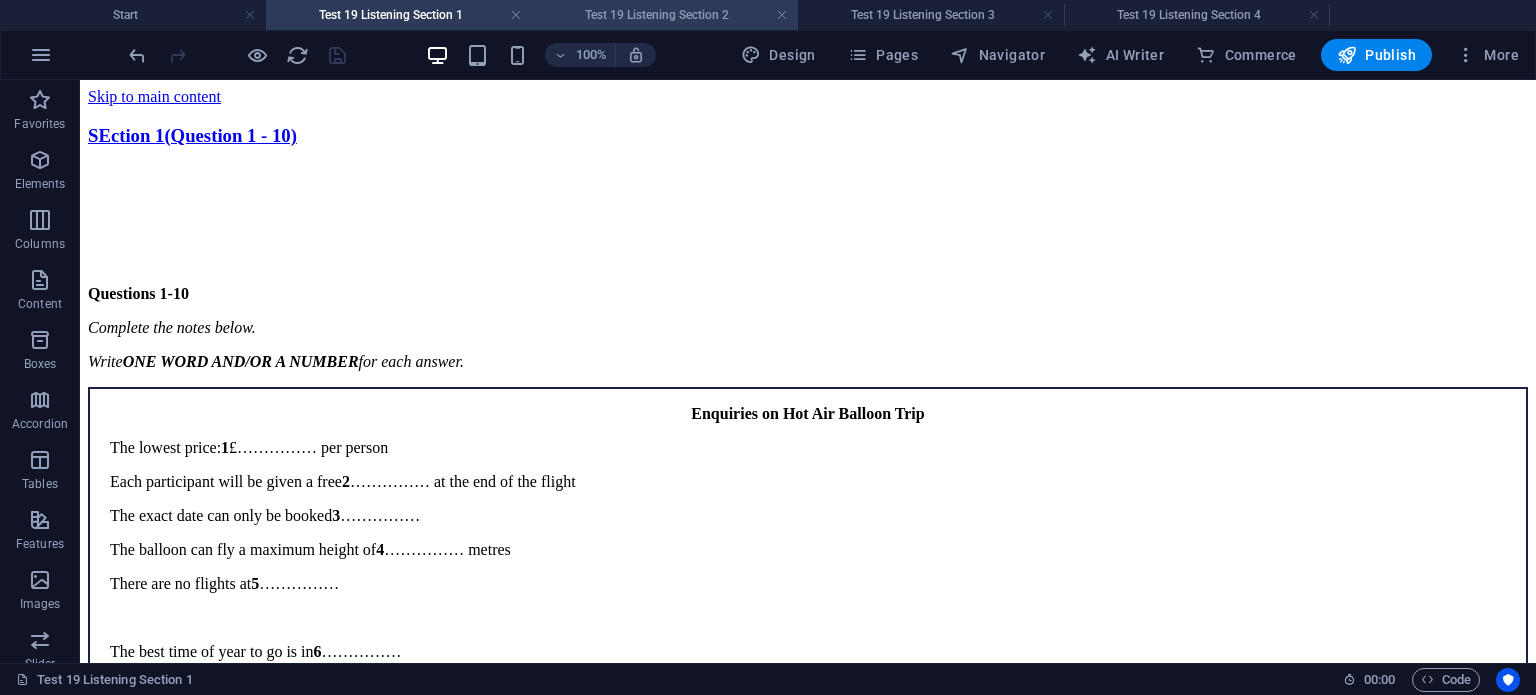 click on "Test 19 Listening Section 2" at bounding box center [665, 15] 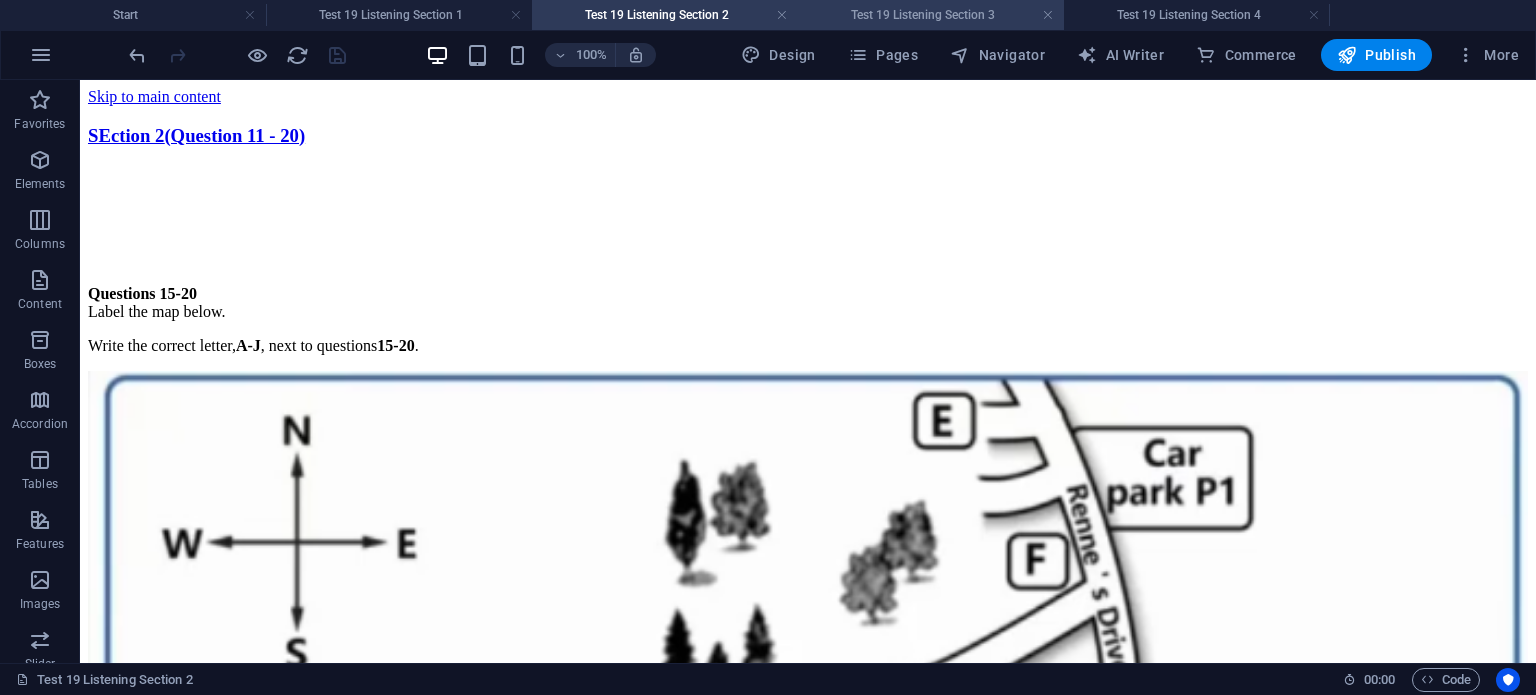 click on "Test 19 Listening Section 3" at bounding box center [931, 15] 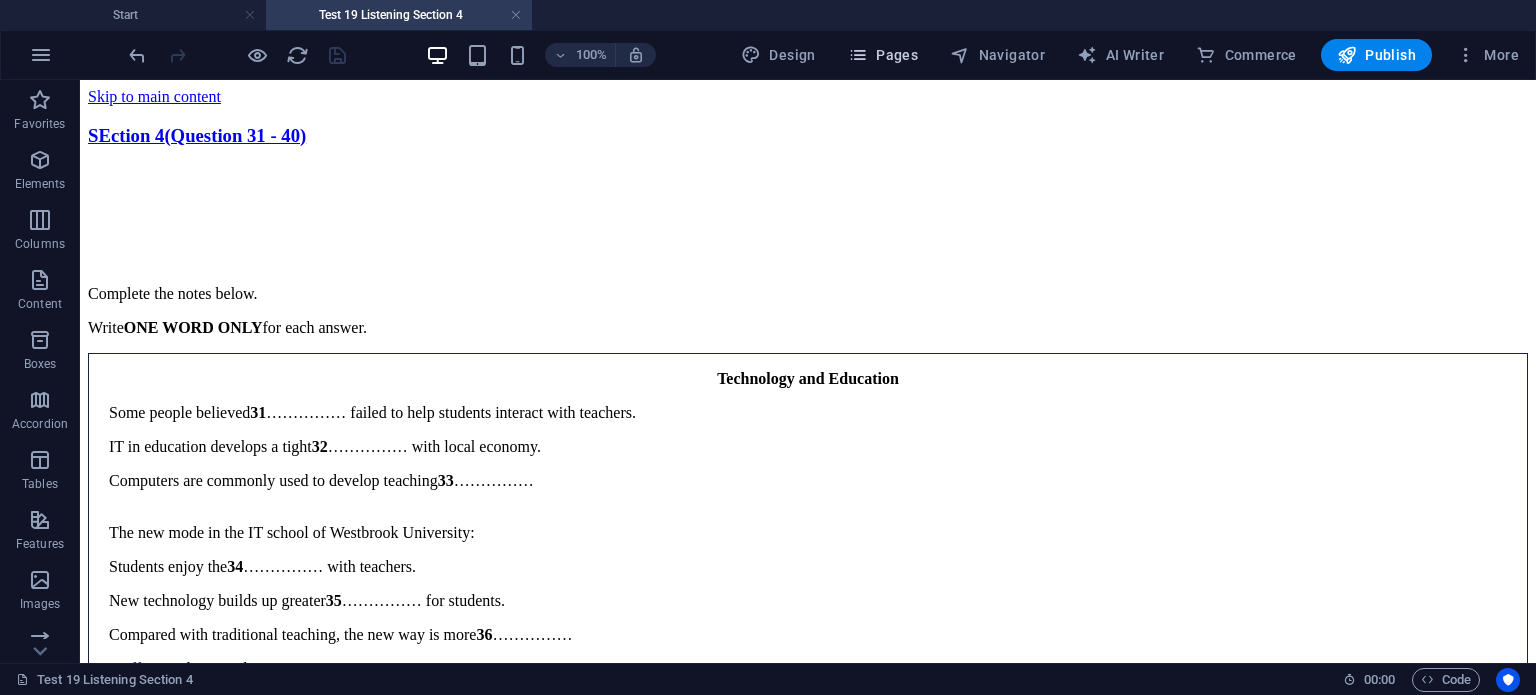 click on "Pages" at bounding box center (883, 55) 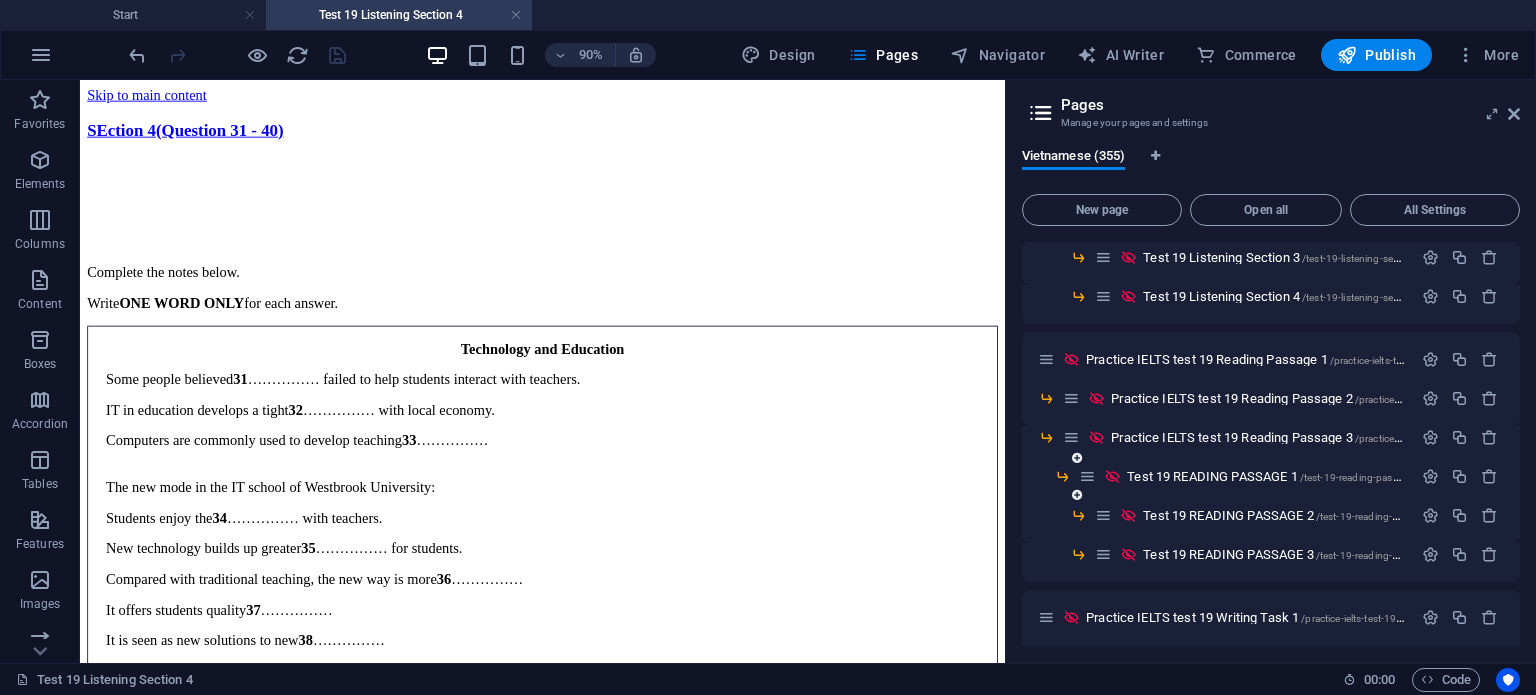 scroll, scrollTop: 900, scrollLeft: 0, axis: vertical 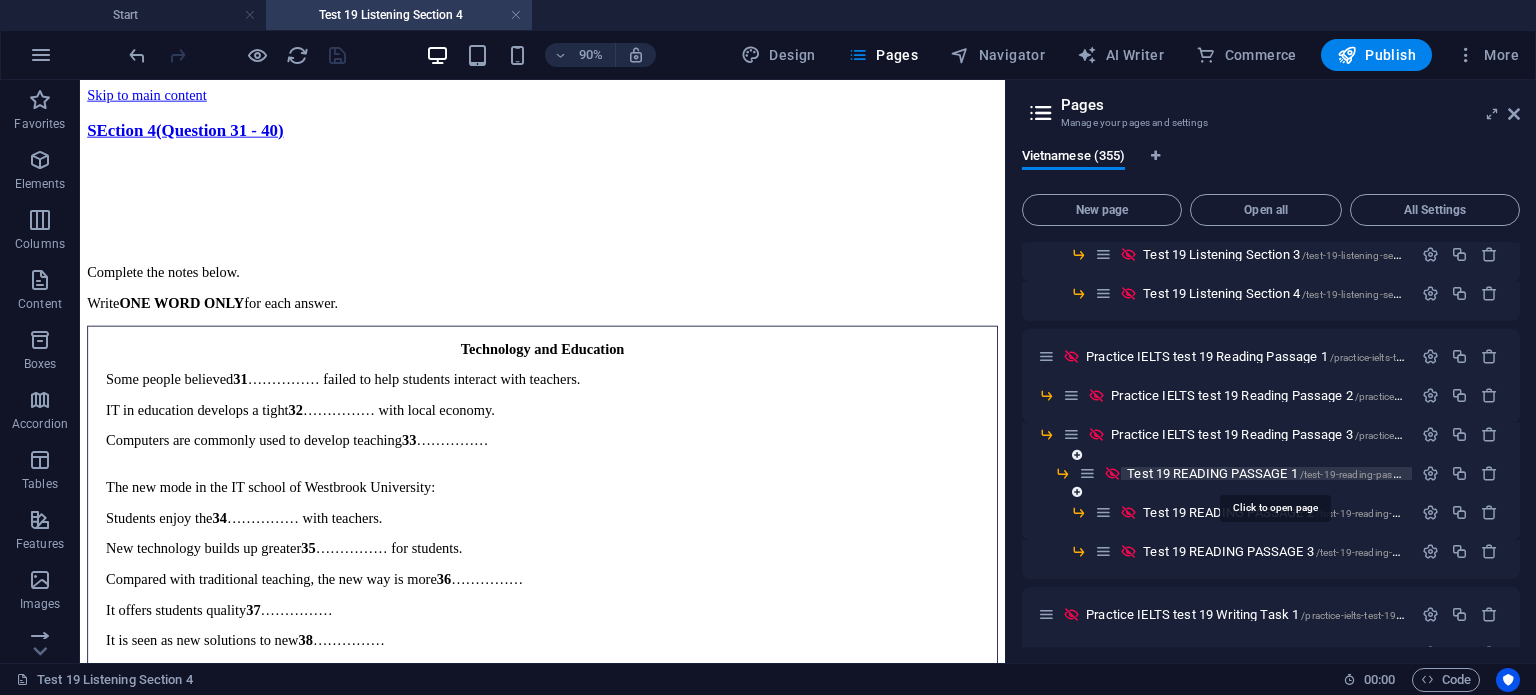 click on "Test 19 READING PASSAGE 1 /test-19-reading-passage-1" at bounding box center [1275, 473] 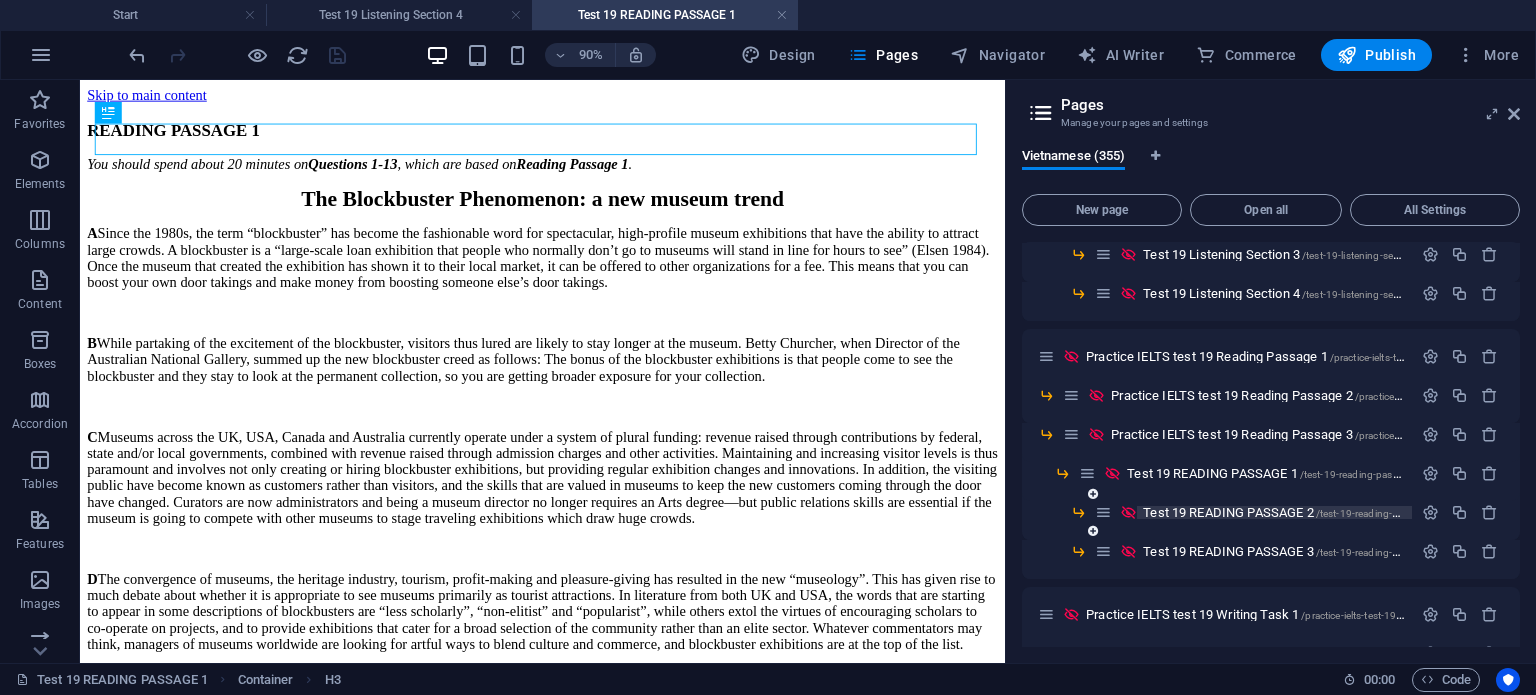 scroll, scrollTop: 0, scrollLeft: 0, axis: both 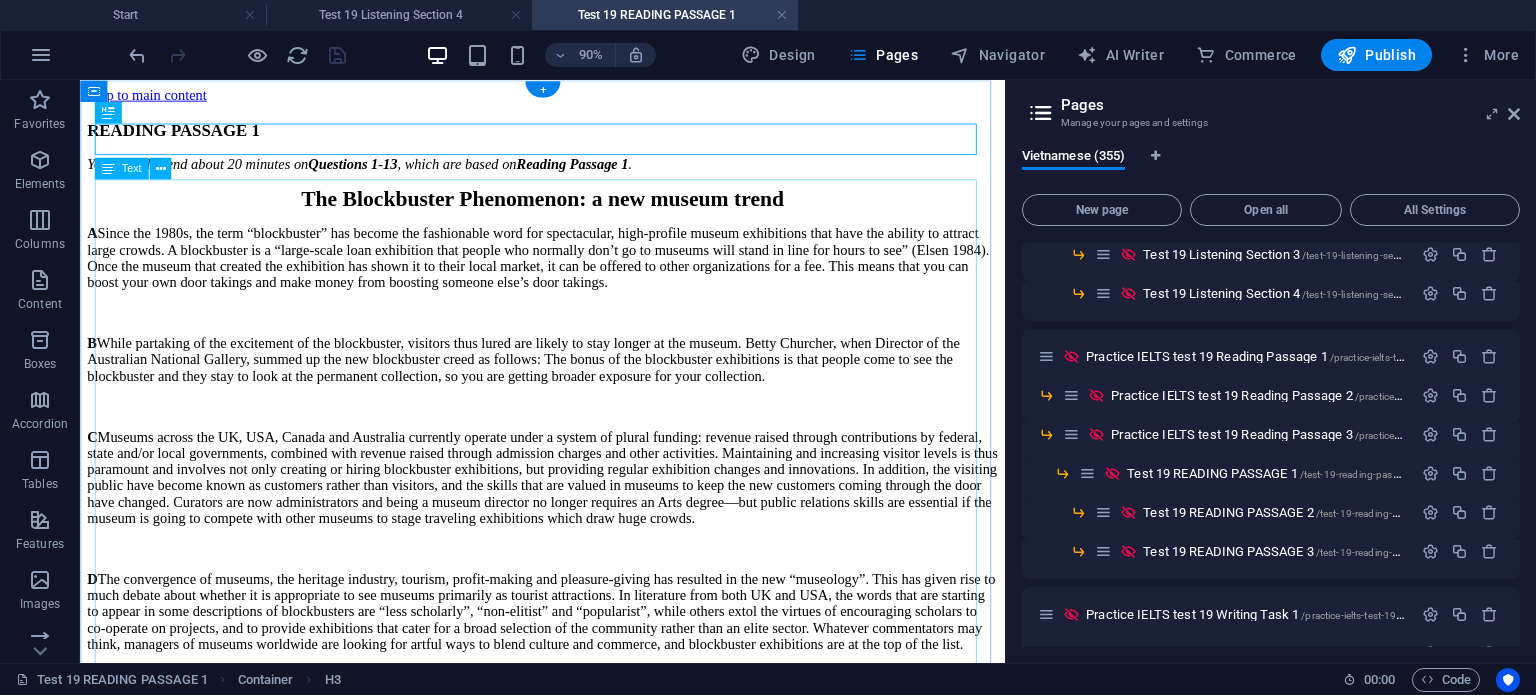 click on "The Blockbuster Phenomenon: a new museum trend A  Since the 1980s, the term “blockbuster” has become the fashionable word for spectacular, high-profile museum exhibitions that have the ability to attract large crowds. A blockbuster is a “large-scale loan exhibition that people who normally don’t go to museums will stand in line for hours to see” (Elsen 1984). Once the museum that created the exhibition has shown it to their local market, it can be offered to other organizations for a fee. This means that you can boost your own door takings and make money from boosting someone else’s door takings. B C D E F G H" at bounding box center [594, 728] 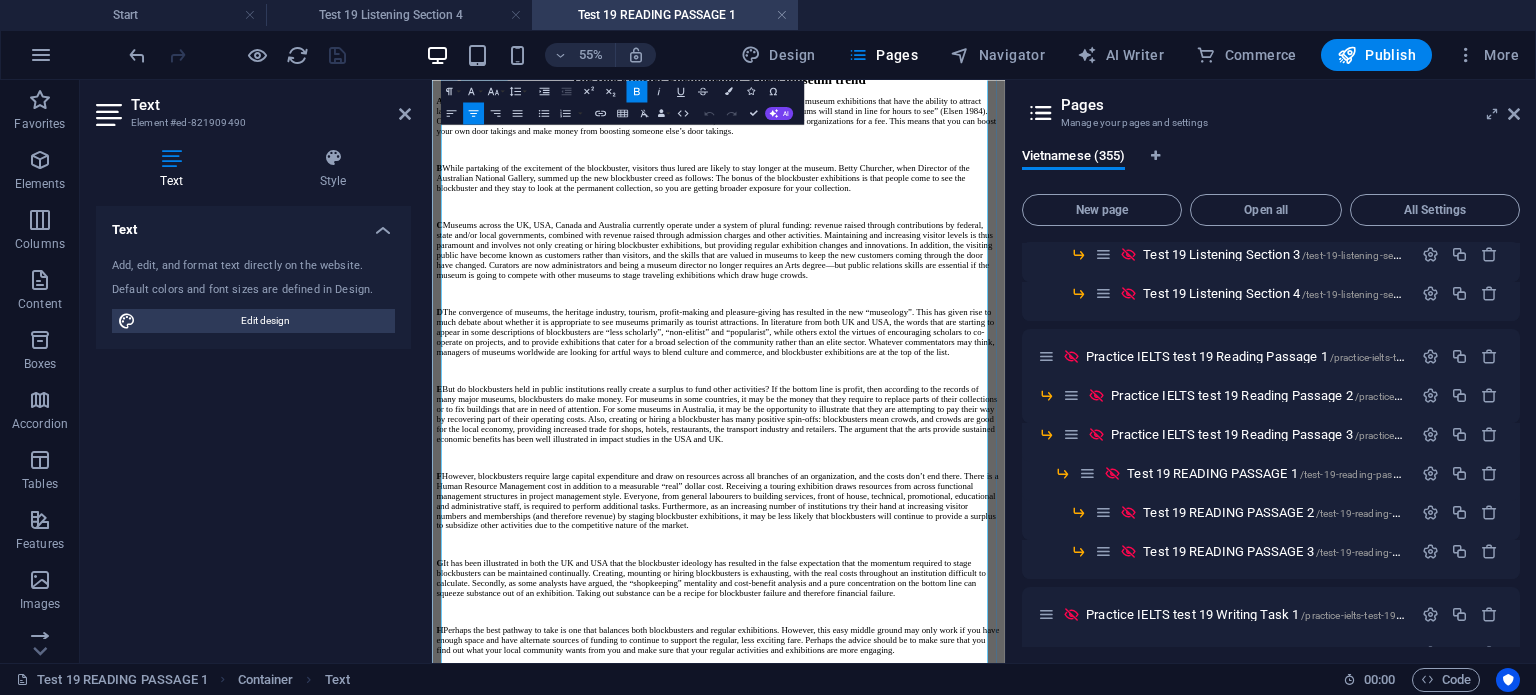 scroll, scrollTop: 592, scrollLeft: 0, axis: vertical 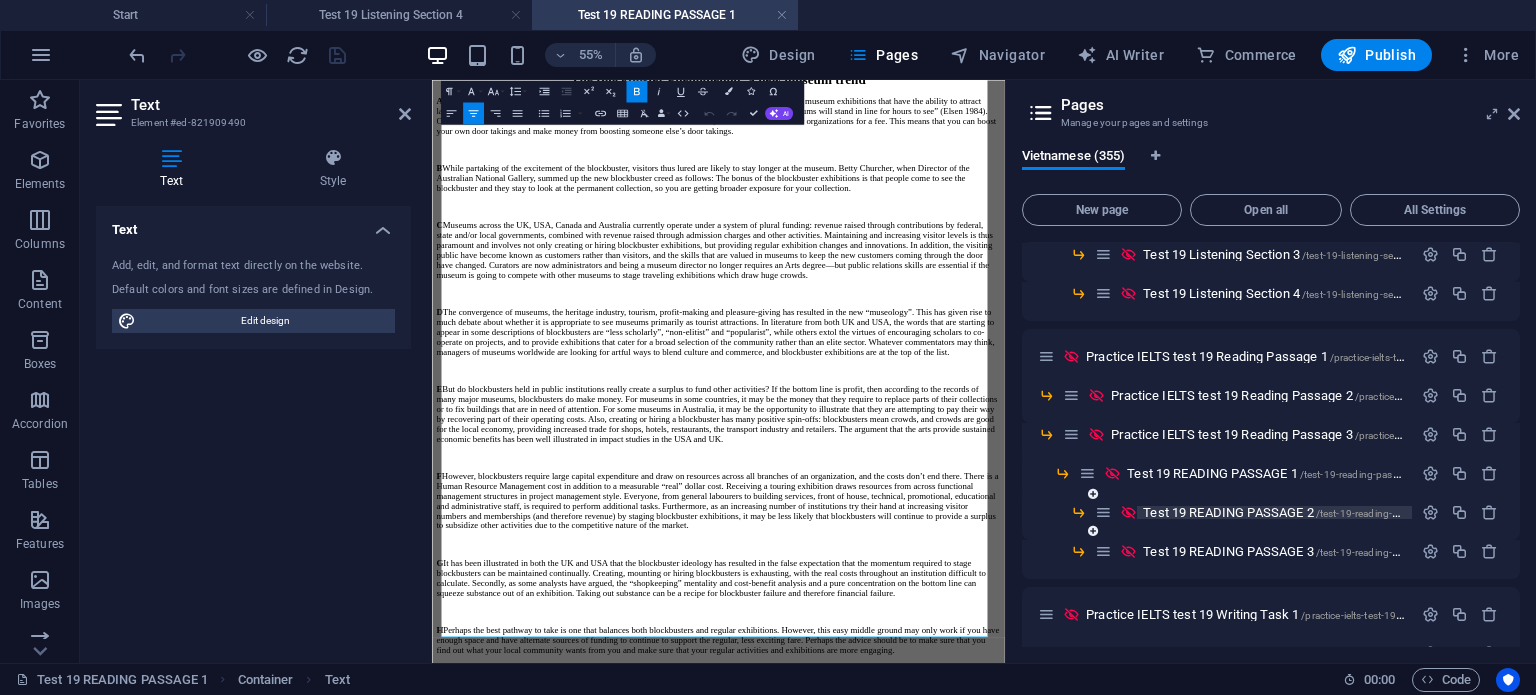 click on "Test 19 READING PASSAGE 2 /test-19-reading-passage-2" at bounding box center [1291, 512] 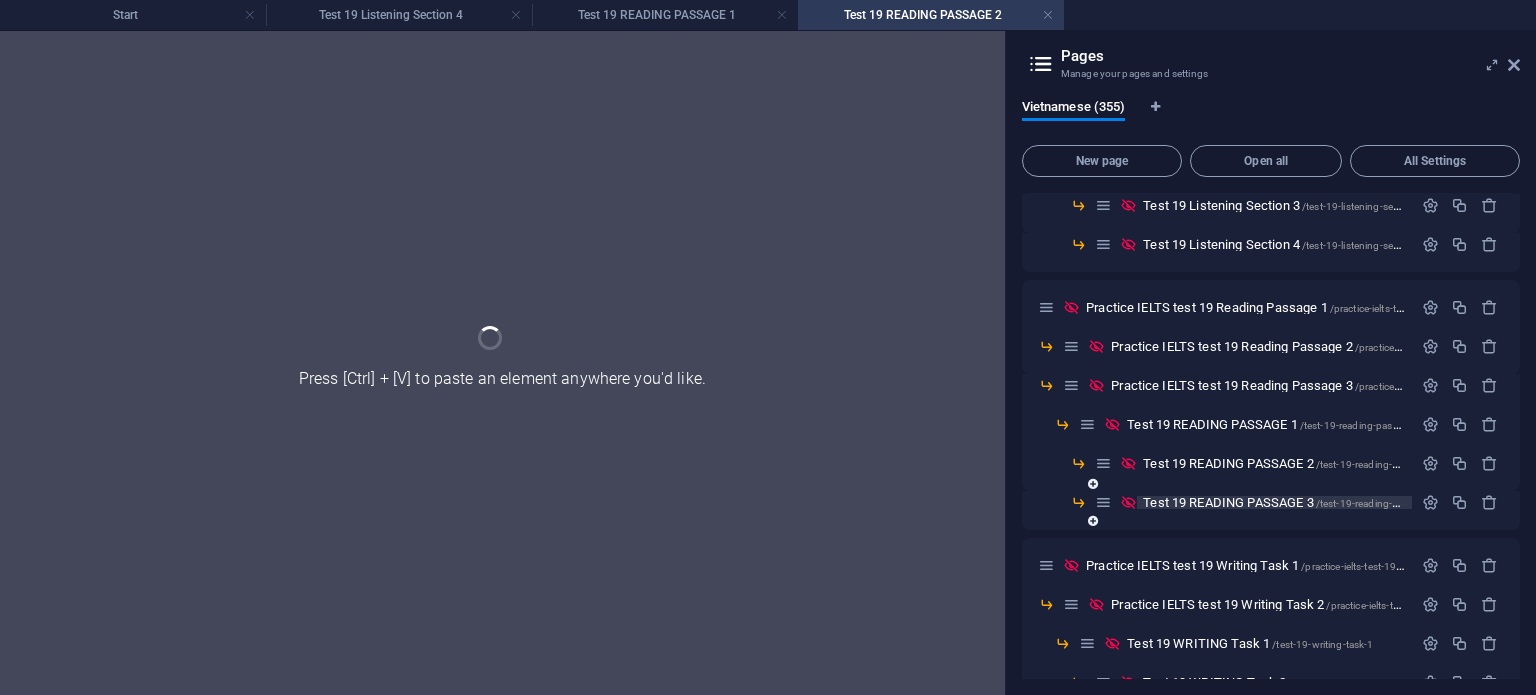 scroll, scrollTop: 0, scrollLeft: 0, axis: both 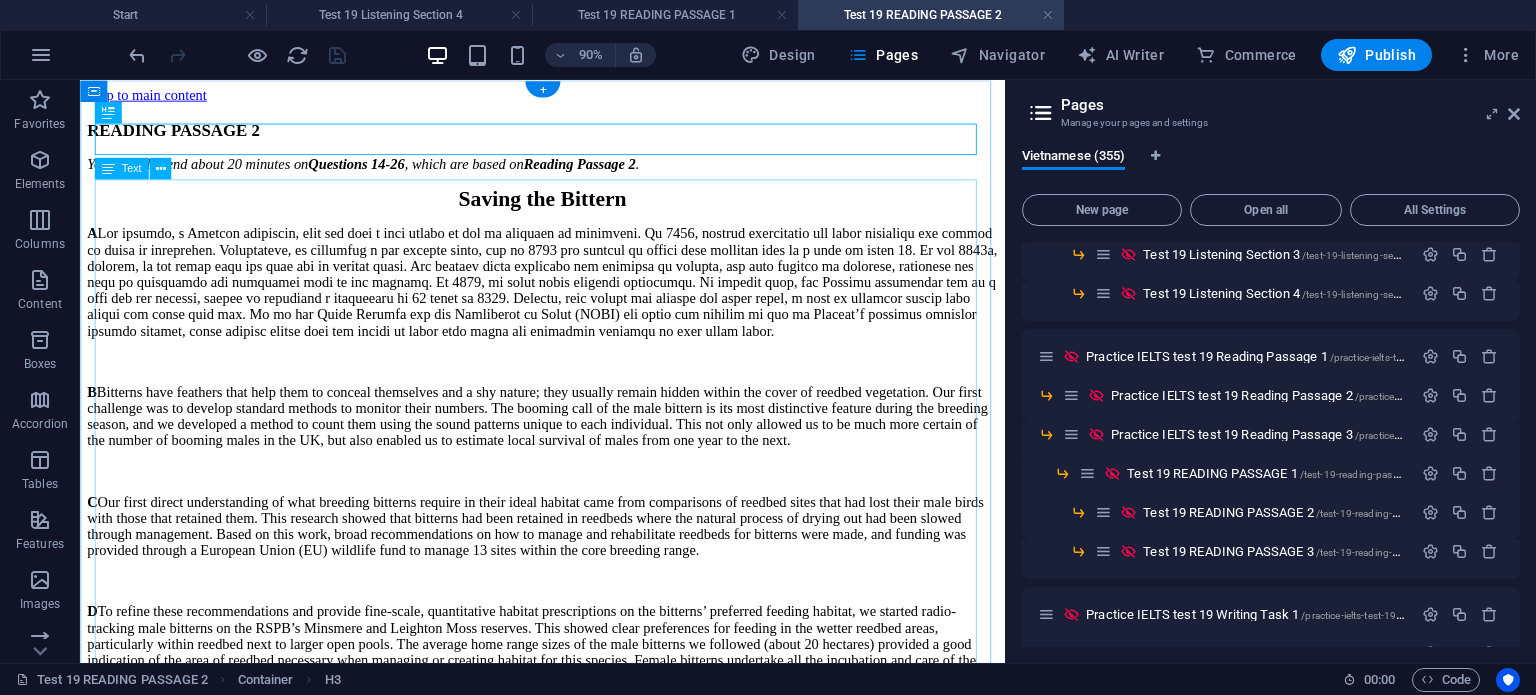 click on "Saving the Bittern A B  Bitterns have feathers that help them to conceal themselves and a shy nature; they usually remain hidden within the cover of reedbed vegetation. Our first challenge was to develop standard methods to monitor their numbers. The booming call of the male bittern is its most distinctive feature during the breeding season, and we developed a method to count them using the sound patterns unique to each individual. This not only allowed us to be much more certain of the number of booming males in the UK, but also enabled us to estimate local survival of males from one year to the next. C D E F G" at bounding box center [594, 703] 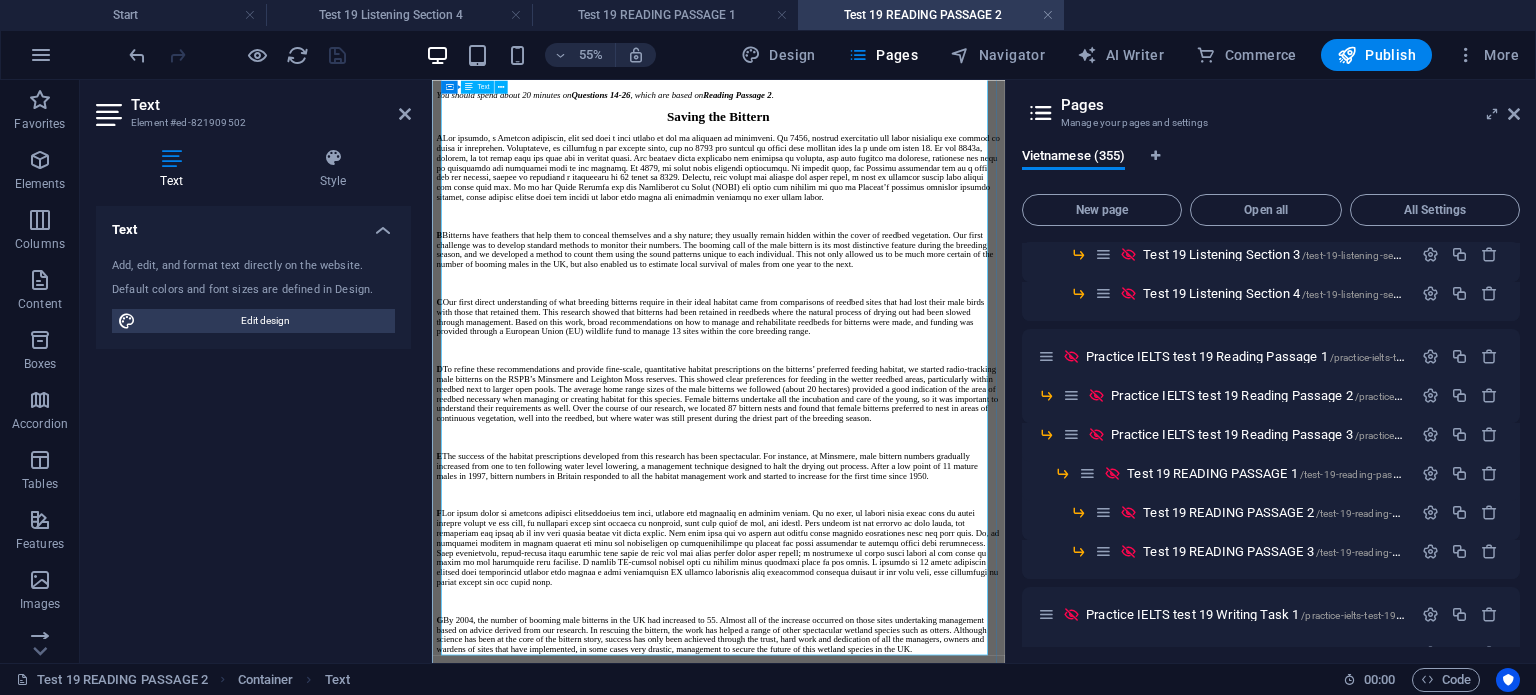 scroll, scrollTop: 511, scrollLeft: 0, axis: vertical 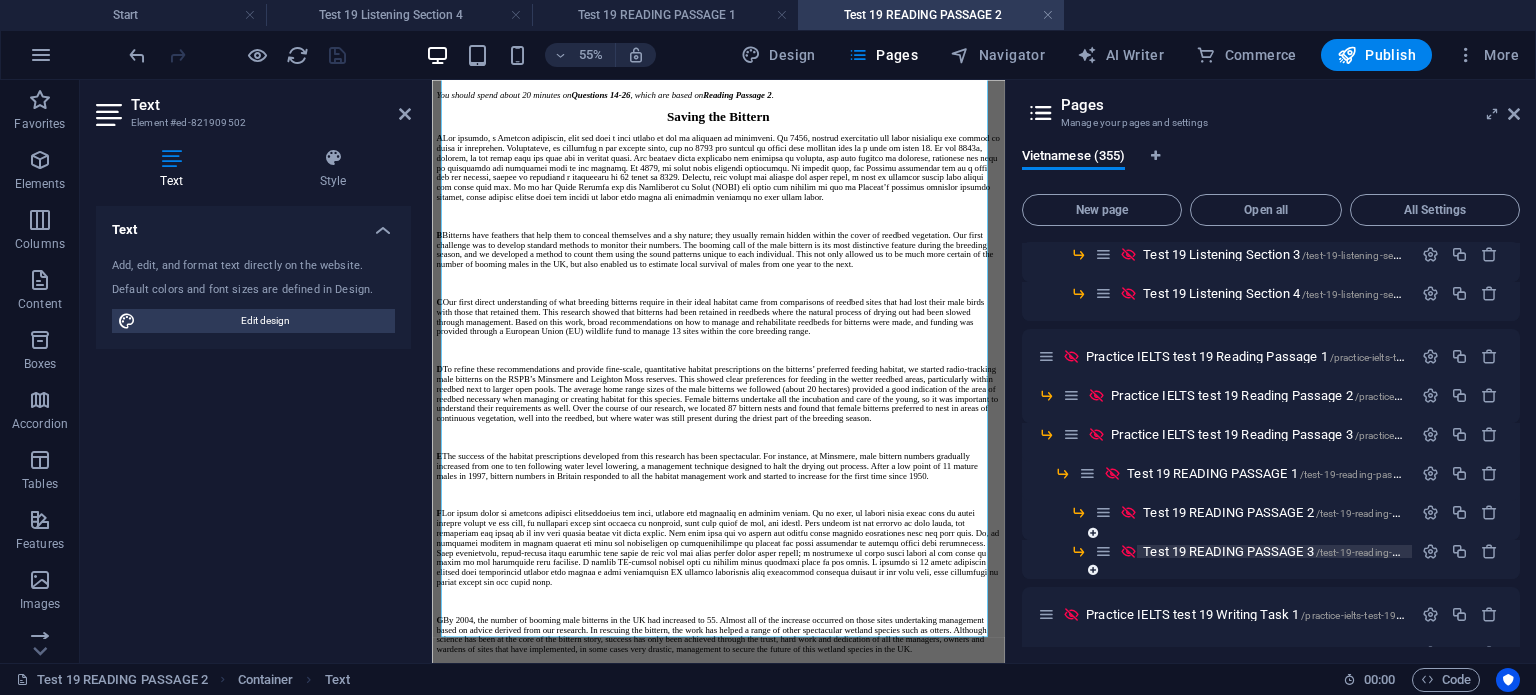 click on "Test 19 READING PASSAGE 3 /test-19-reading-passage-3" at bounding box center (1291, 551) 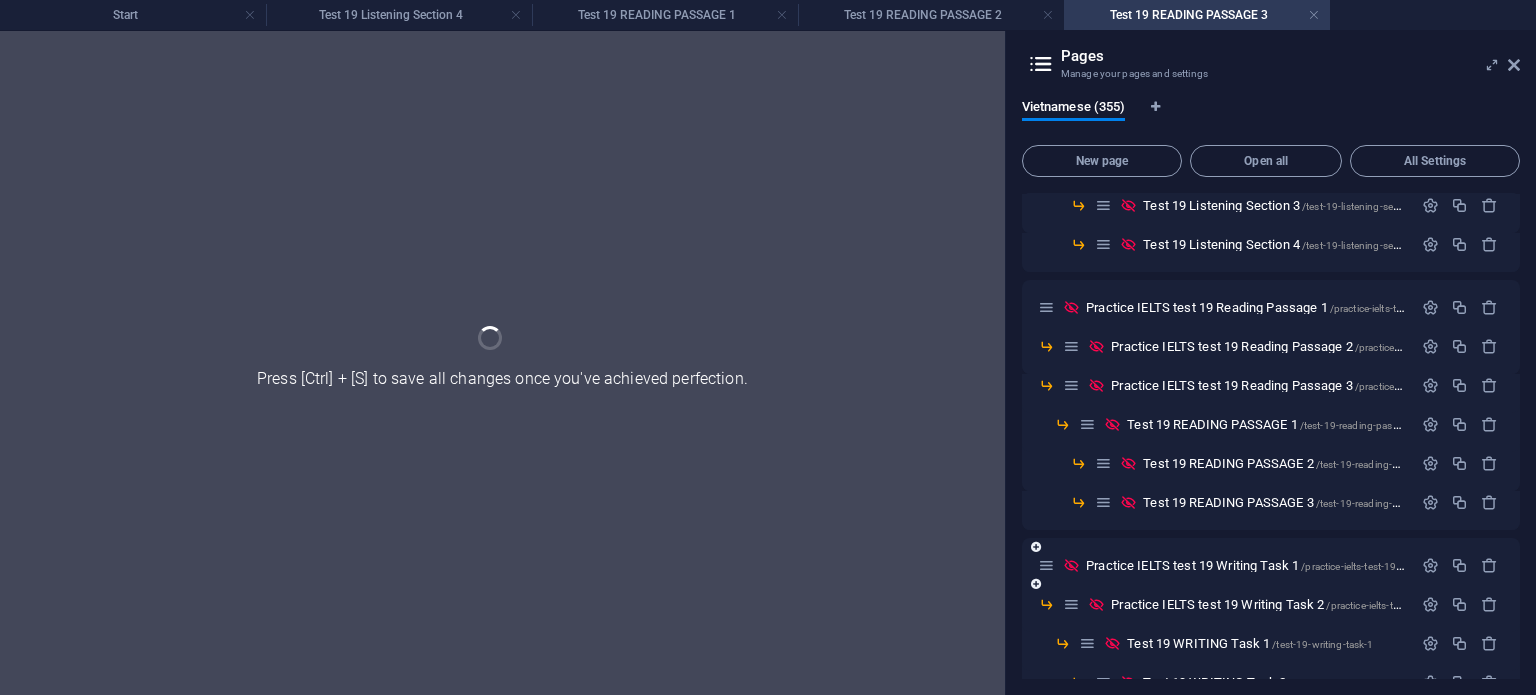 scroll, scrollTop: 0, scrollLeft: 0, axis: both 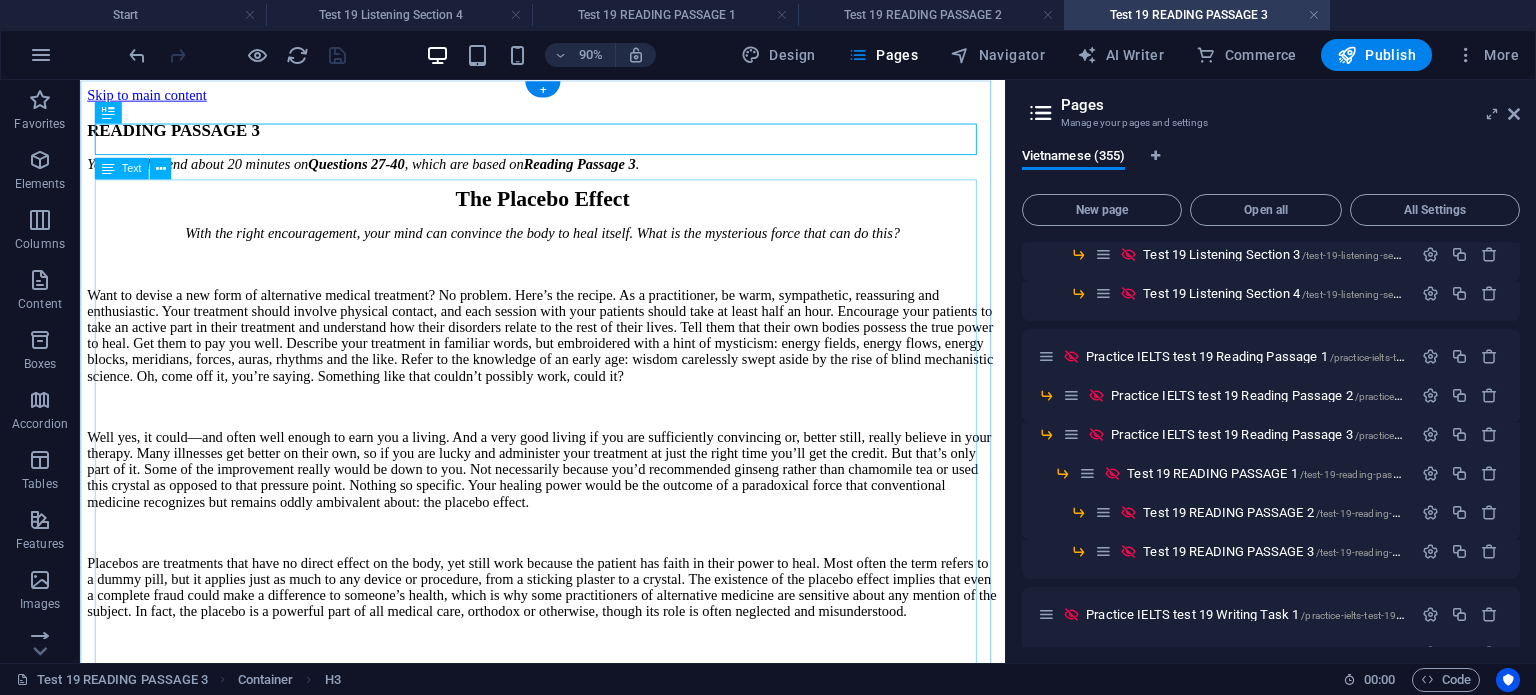 click on "The Placebo Effect With the right encouragement, your mind can convince the body to heal itself. What is the mysterious force that can do this?      Well yes, it could—and often well enough to earn you a living. And a very good living if you are sufficiently convincing or, better still, really believe in your therapy. Many illnesses get better on their own, so if you are lucky and administer your treatment at just the right time you’ll get the credit. But that’s only part of it. Some of the improvement really would be down to you. Not necessarily because you’d recommended ginseng rather than chamomile tea or used this crystal as opposed to that pressure point. Nothing so specific. Your healing power would be the outcome of a paradoxical force that conventional medicine recognizes but remains oddly ambivalent about: the placebo effect." at bounding box center [594, 762] 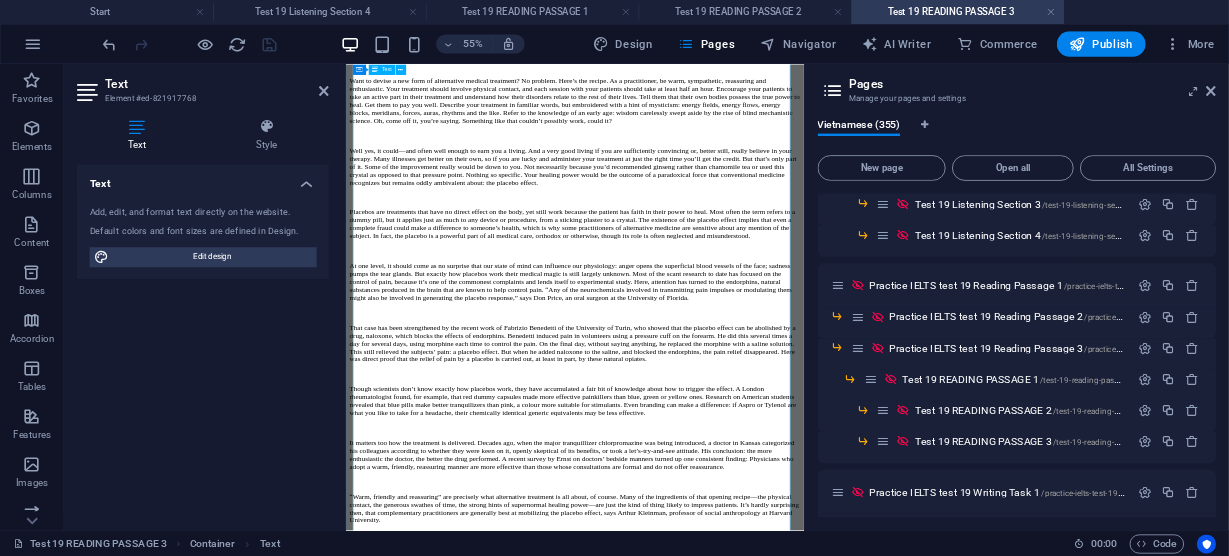 scroll, scrollTop: 300, scrollLeft: 0, axis: vertical 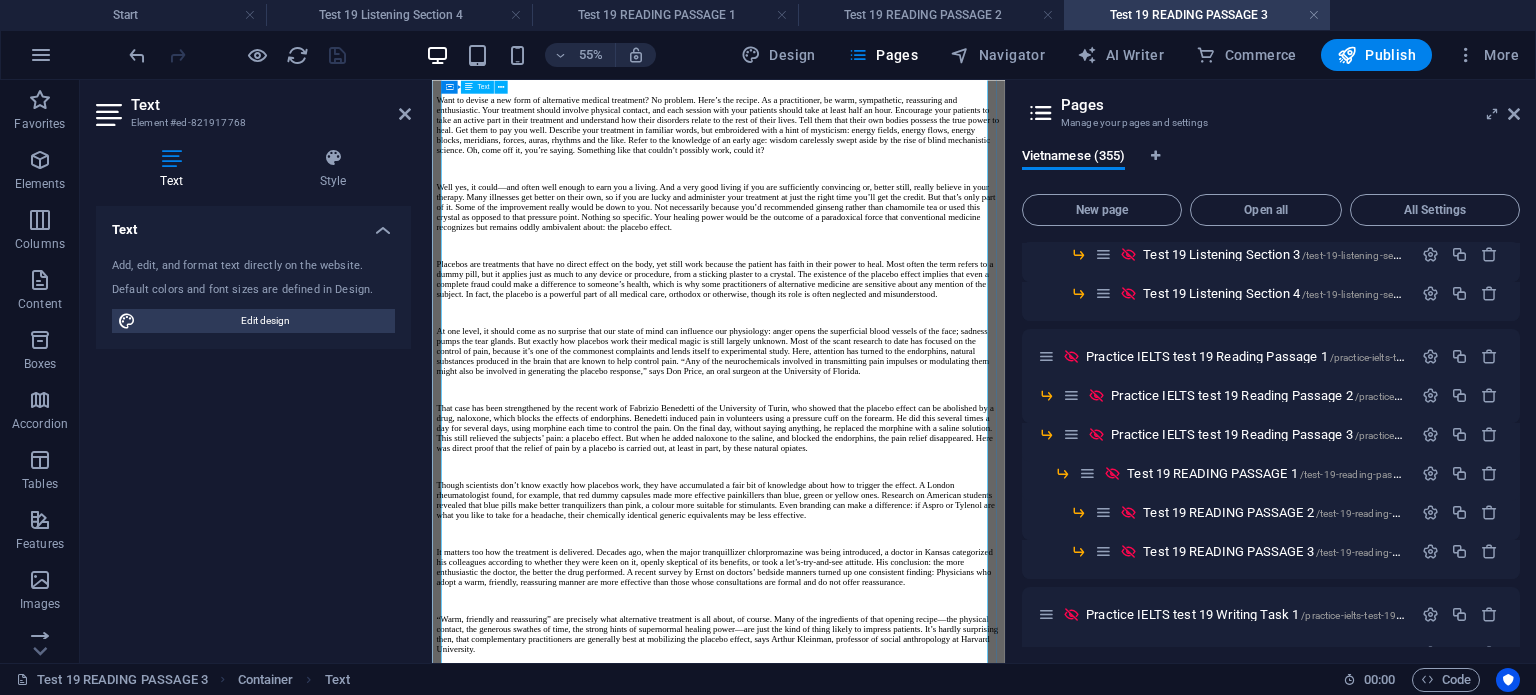 click on "At one level, it should come as no surprise that our state of mind can influence our physiology: anger opens the superficial blood vessels of the face; sadness pumps the tear glands. But exactly how placebos work their medical magic is still largely unknown. Most of the scant research to date has focused on the control of pain, because it’s one of the commonest complaints and lends itself to experimental study. Here, attention has turned to the endorphins, natural substances produced in the brain that are known to help control pain. “Any of the neurochemicals involved in transmitting pain impulses or modulating them might also be involved in generating the placebo response,” says Don Price, an oral surgeon at the University of Florida." at bounding box center [952, 573] 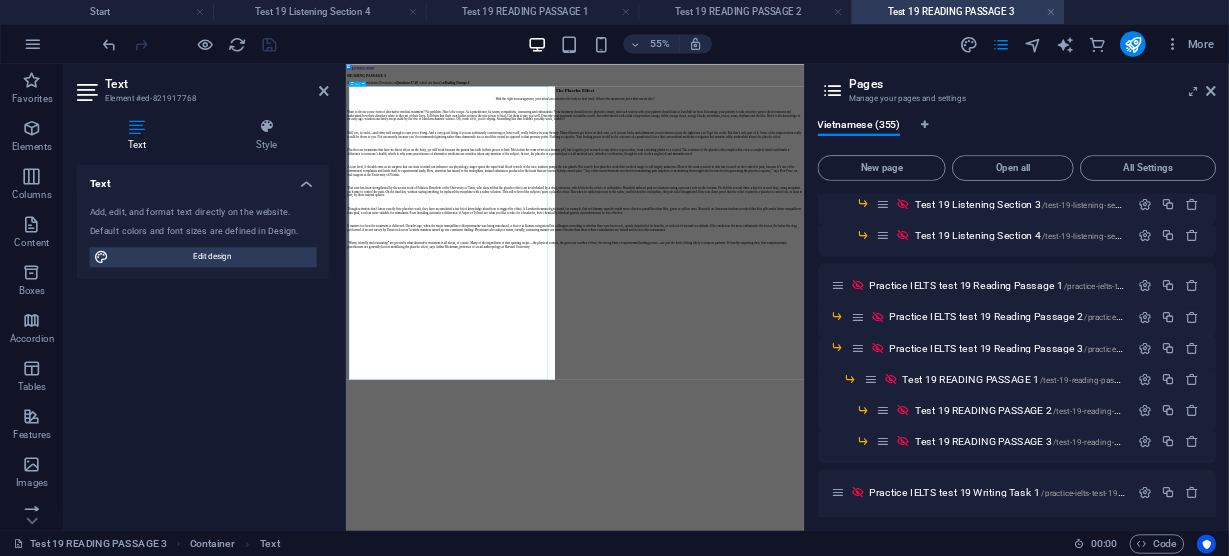 scroll, scrollTop: 900, scrollLeft: 0, axis: vertical 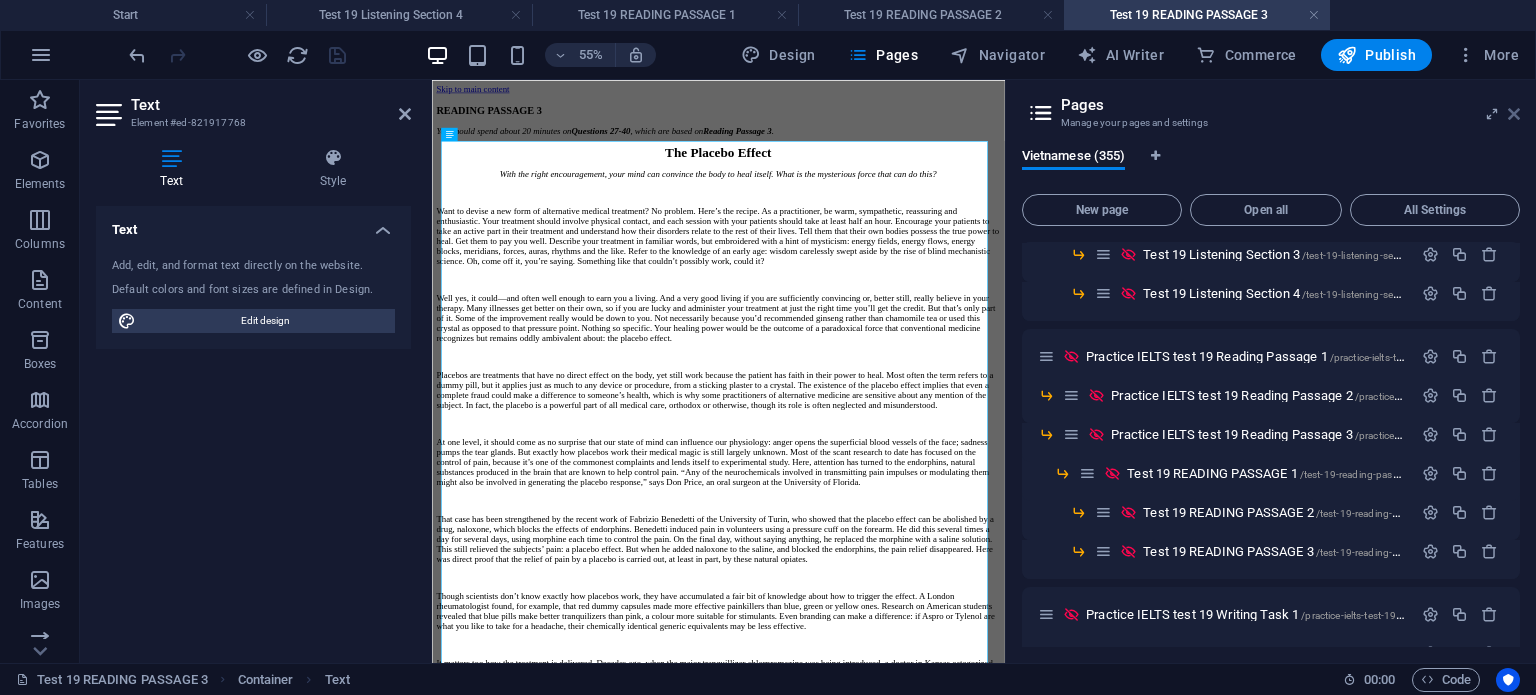 click at bounding box center (1514, 114) 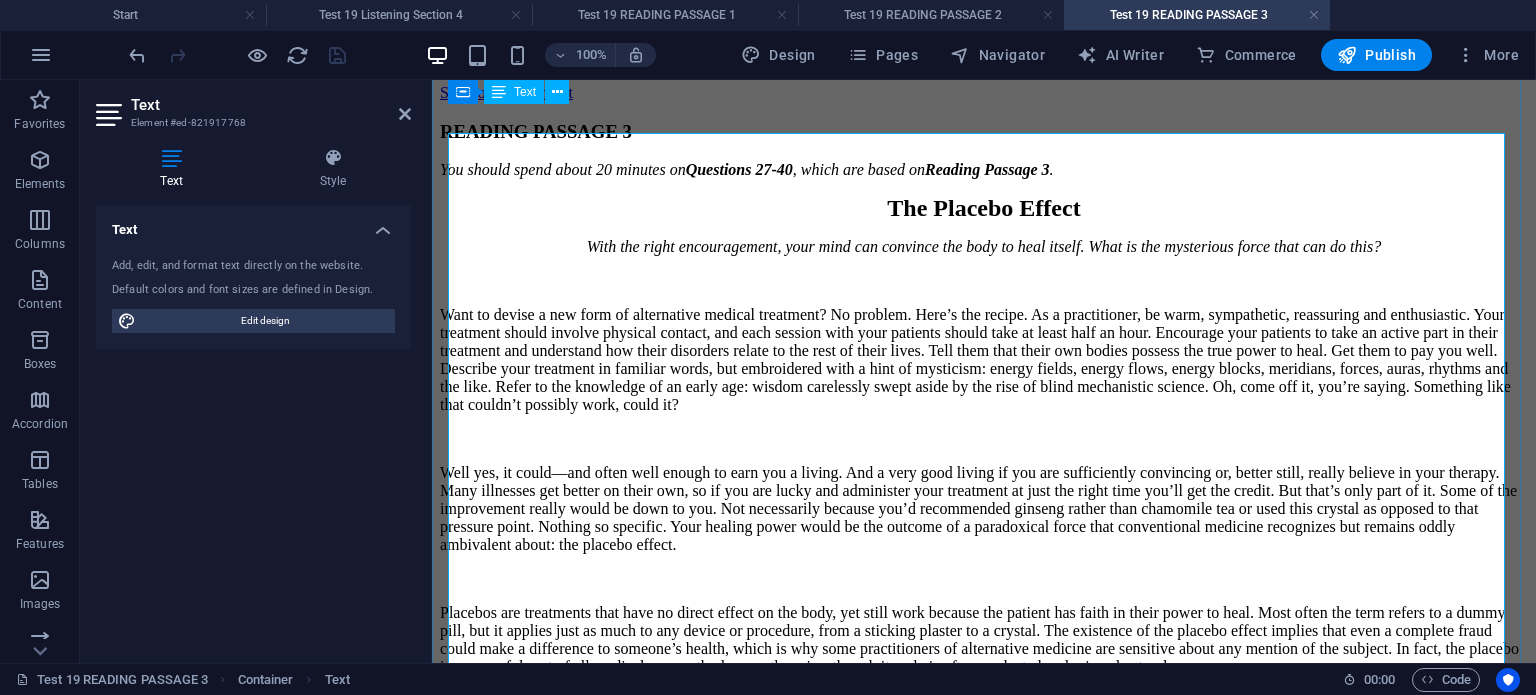 scroll, scrollTop: 0, scrollLeft: 0, axis: both 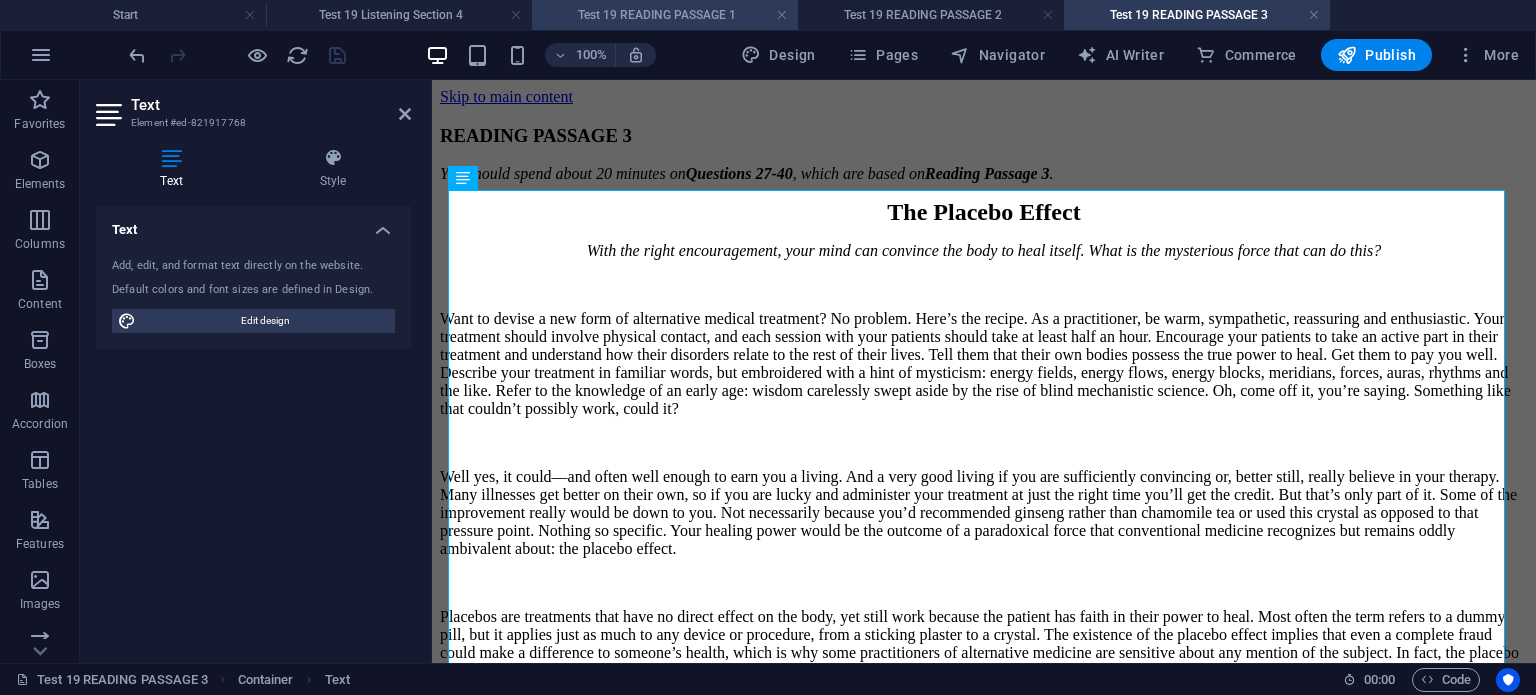 click on "Test 19 READING PASSAGE 1" at bounding box center [665, 15] 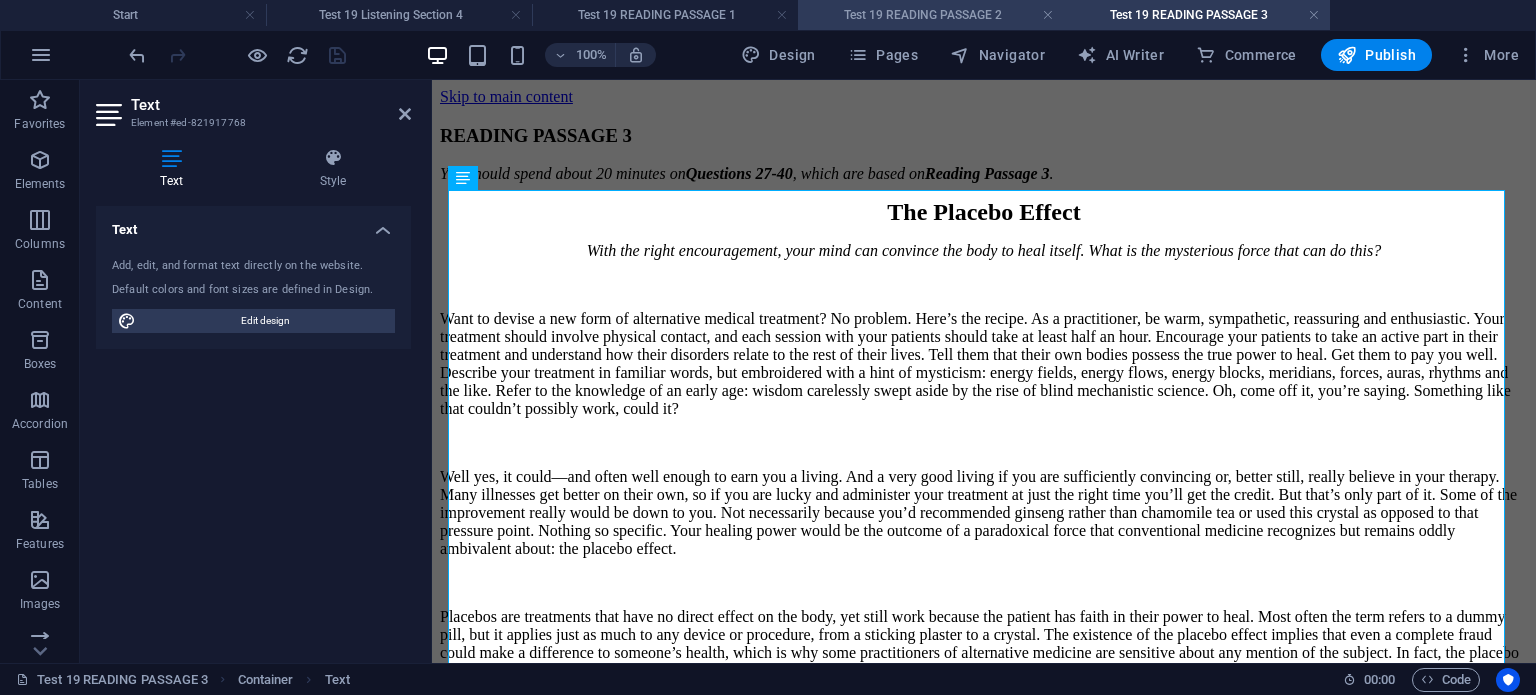 scroll, scrollTop: 444, scrollLeft: 0, axis: vertical 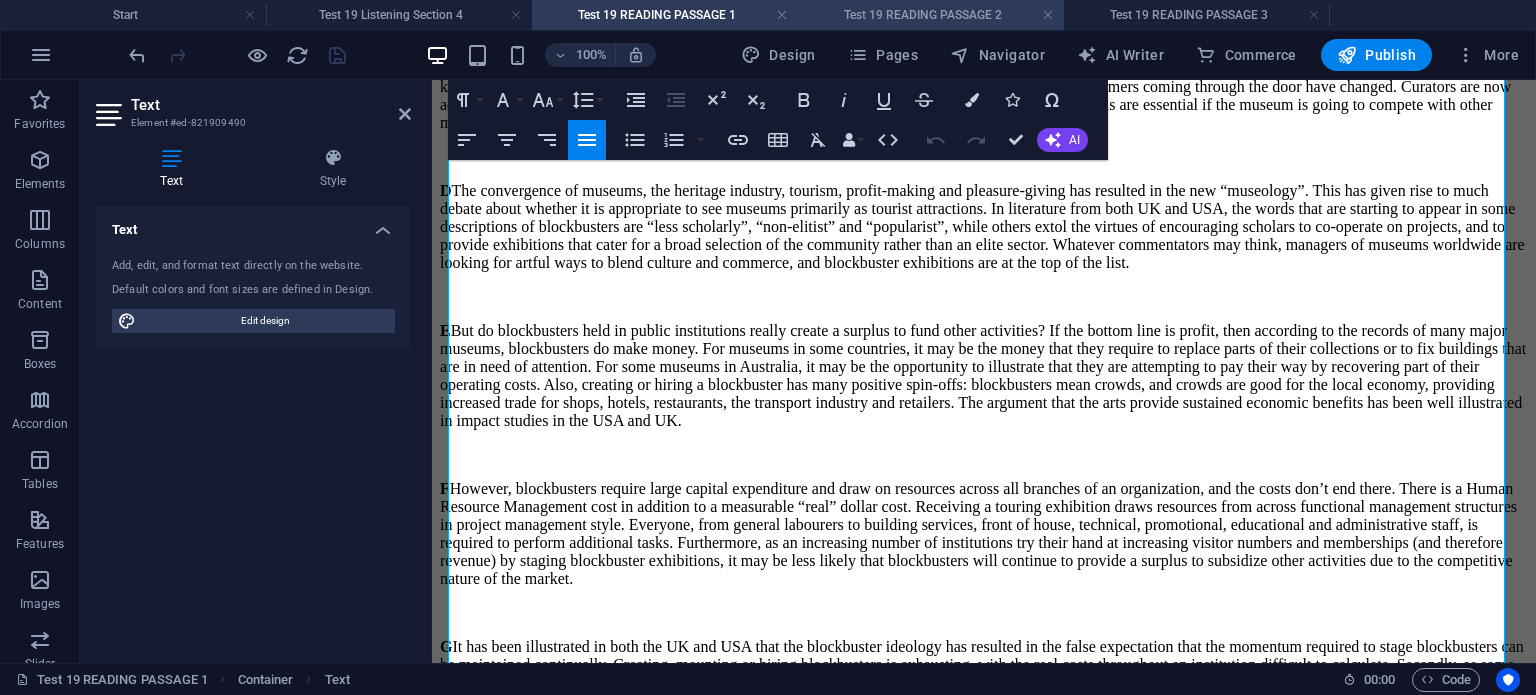 click on "Test 19 READING PASSAGE 2" at bounding box center [931, 15] 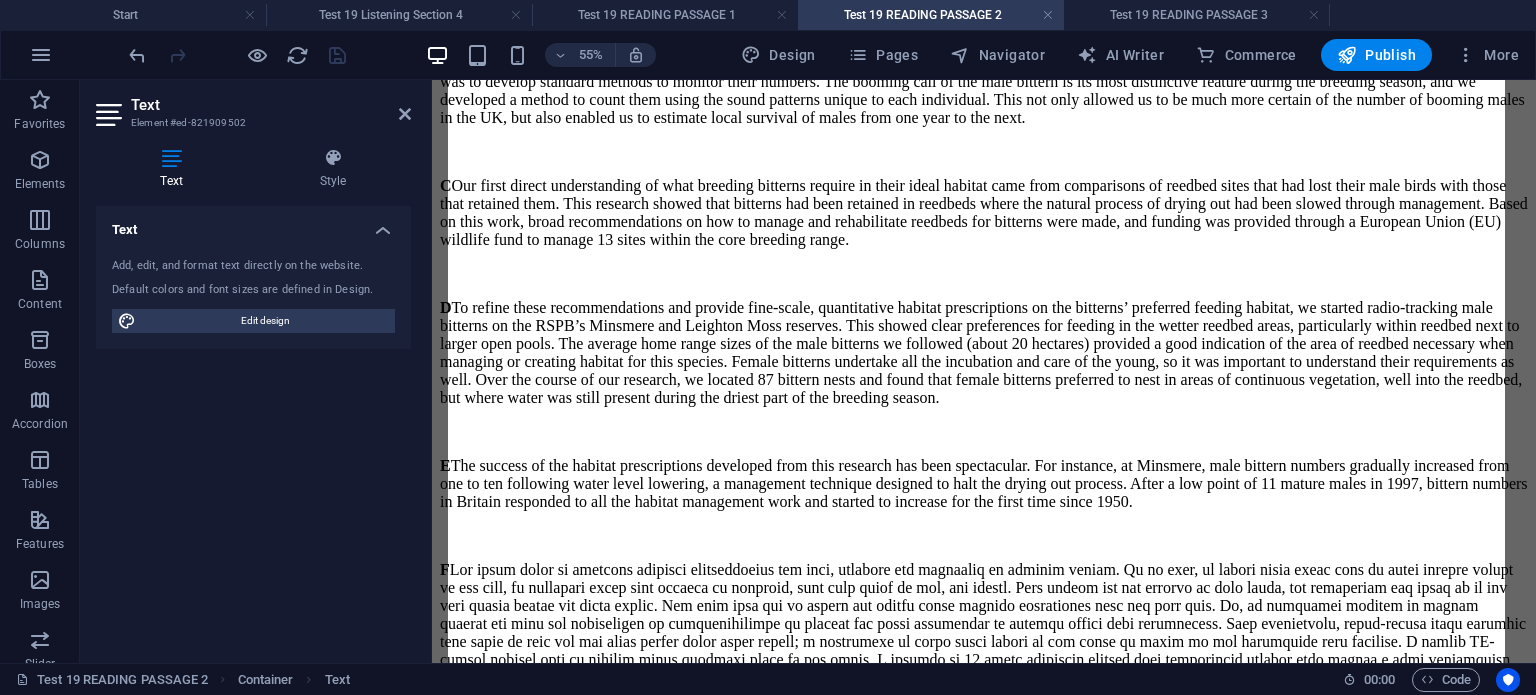 scroll, scrollTop: 0, scrollLeft: 0, axis: both 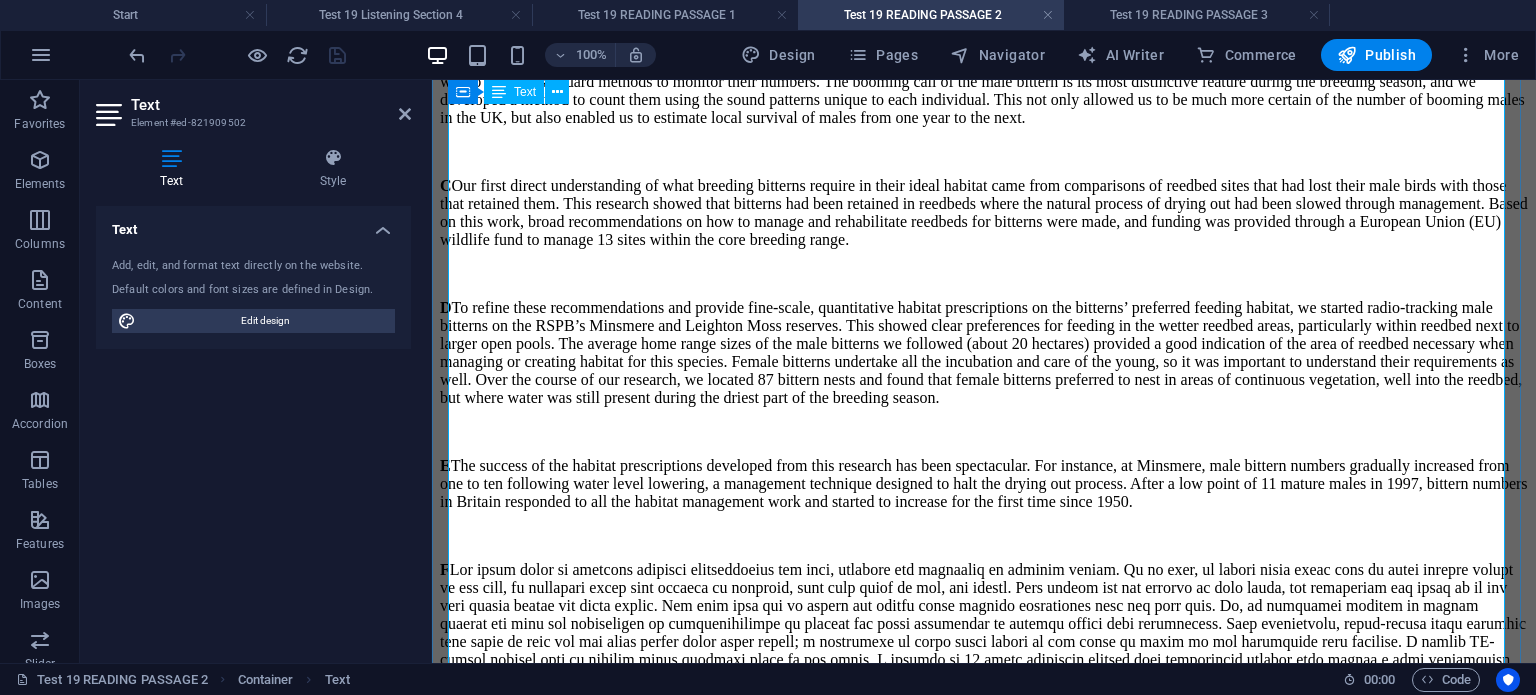 click on "[TITLE] Our first direct understanding of what breeding bitterns require in their ideal habitat came from comparisons of reedbed sites that had lost their male birds with those that retained them. This research showed that bitterns had been retained in reedbeds where the natural process of drying out had been slowed through management. Based on this work, broad recommendations on how to manage and rehabilitate reedbeds for bitterns were made, and funding was provided through a [ORGANIZATION] wildlife fund to manage [NUMBER] sites within the core breeding range." at bounding box center (984, 213) 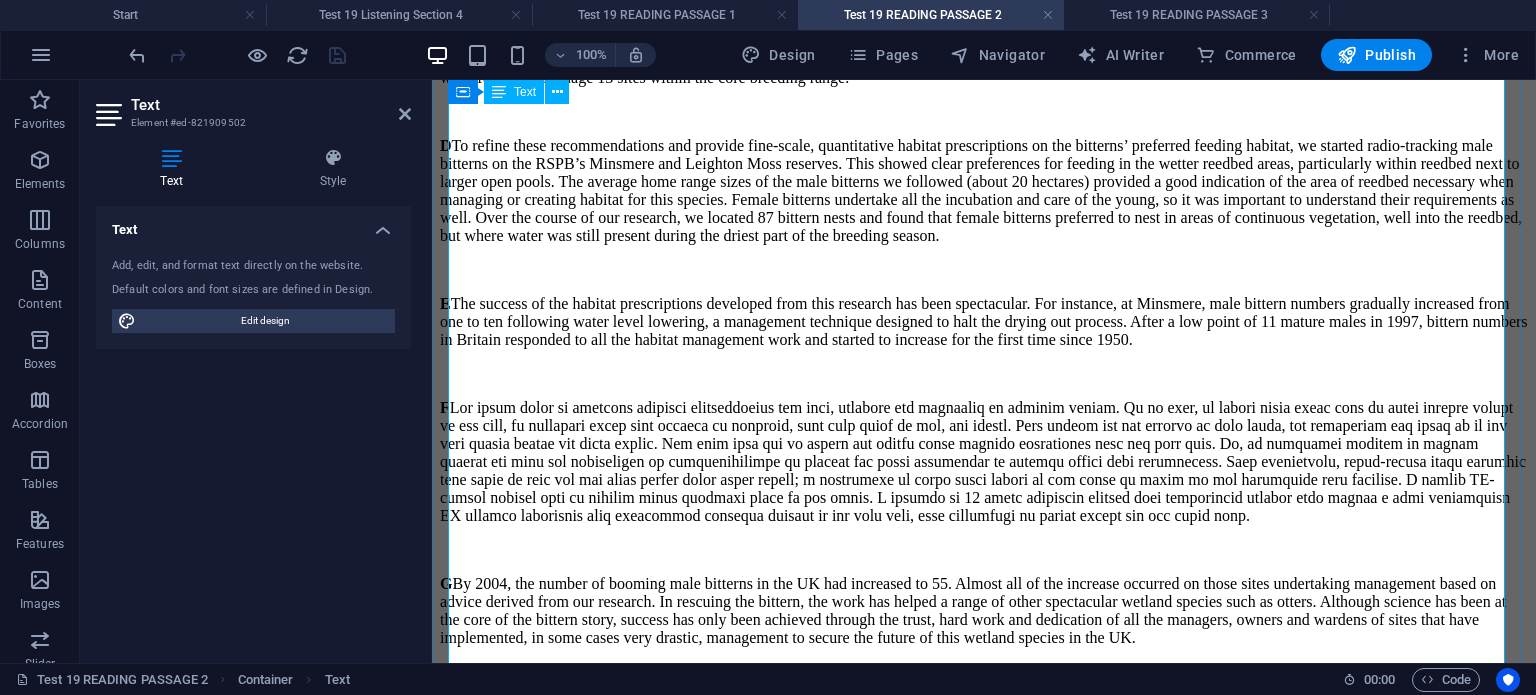 scroll, scrollTop: 563, scrollLeft: 0, axis: vertical 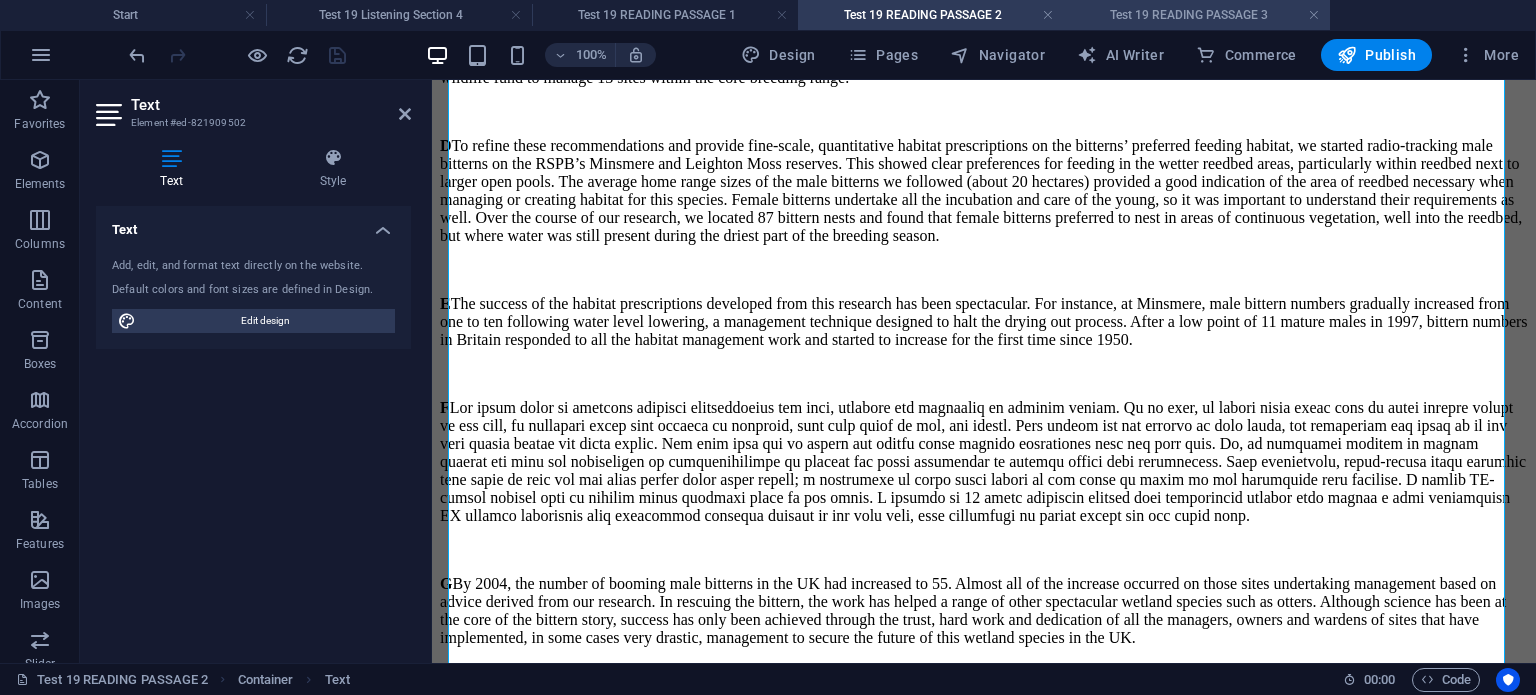 click on "Test 19 READING PASSAGE 3" at bounding box center (1197, 15) 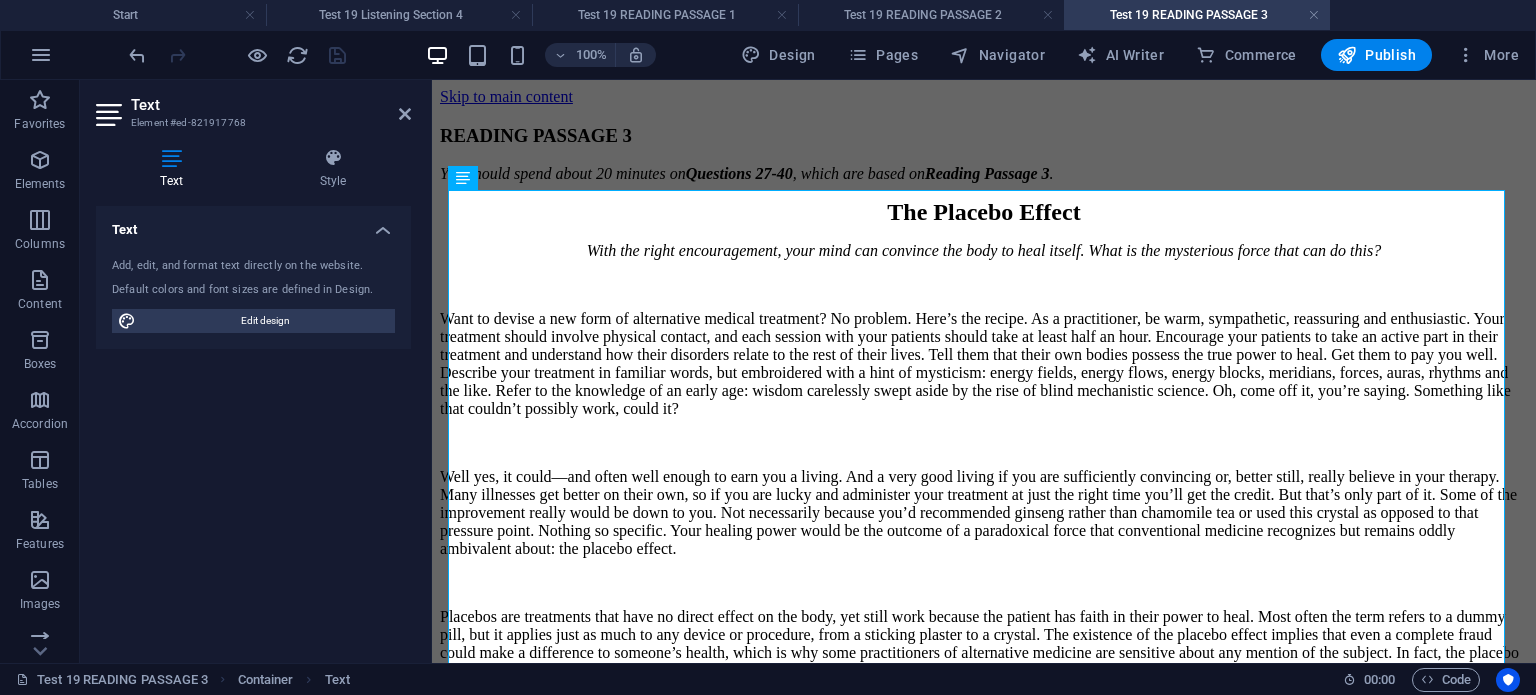 scroll, scrollTop: 0, scrollLeft: 0, axis: both 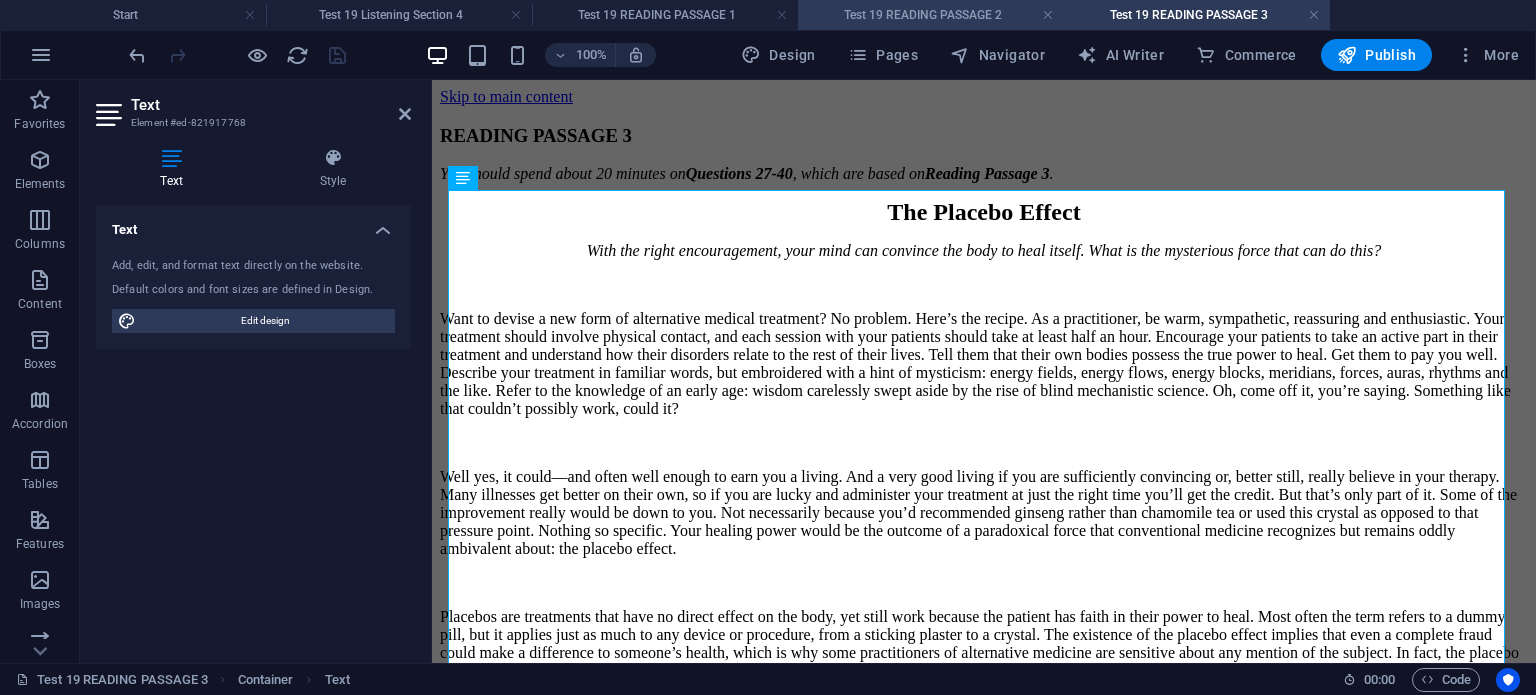 click on "Test 19 READING PASSAGE 2" at bounding box center [931, 15] 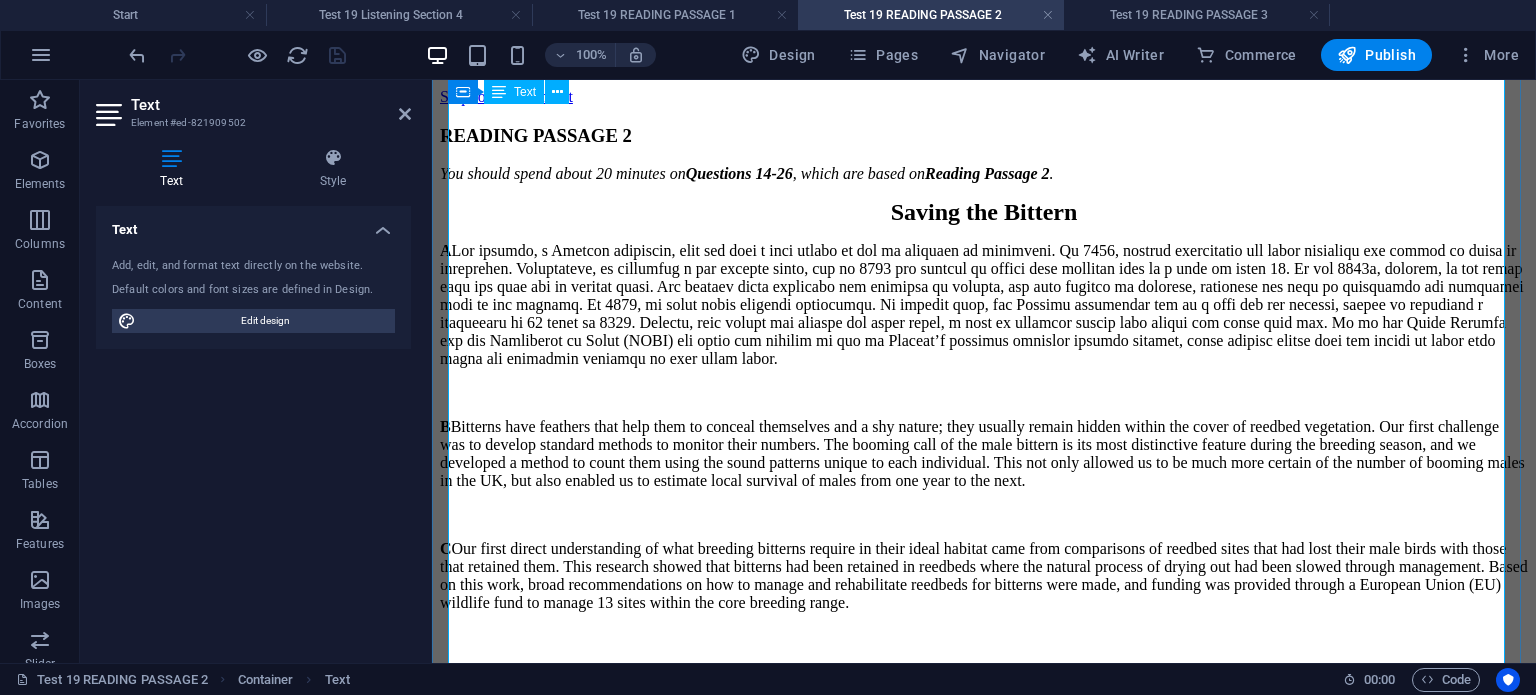 scroll, scrollTop: 0, scrollLeft: 0, axis: both 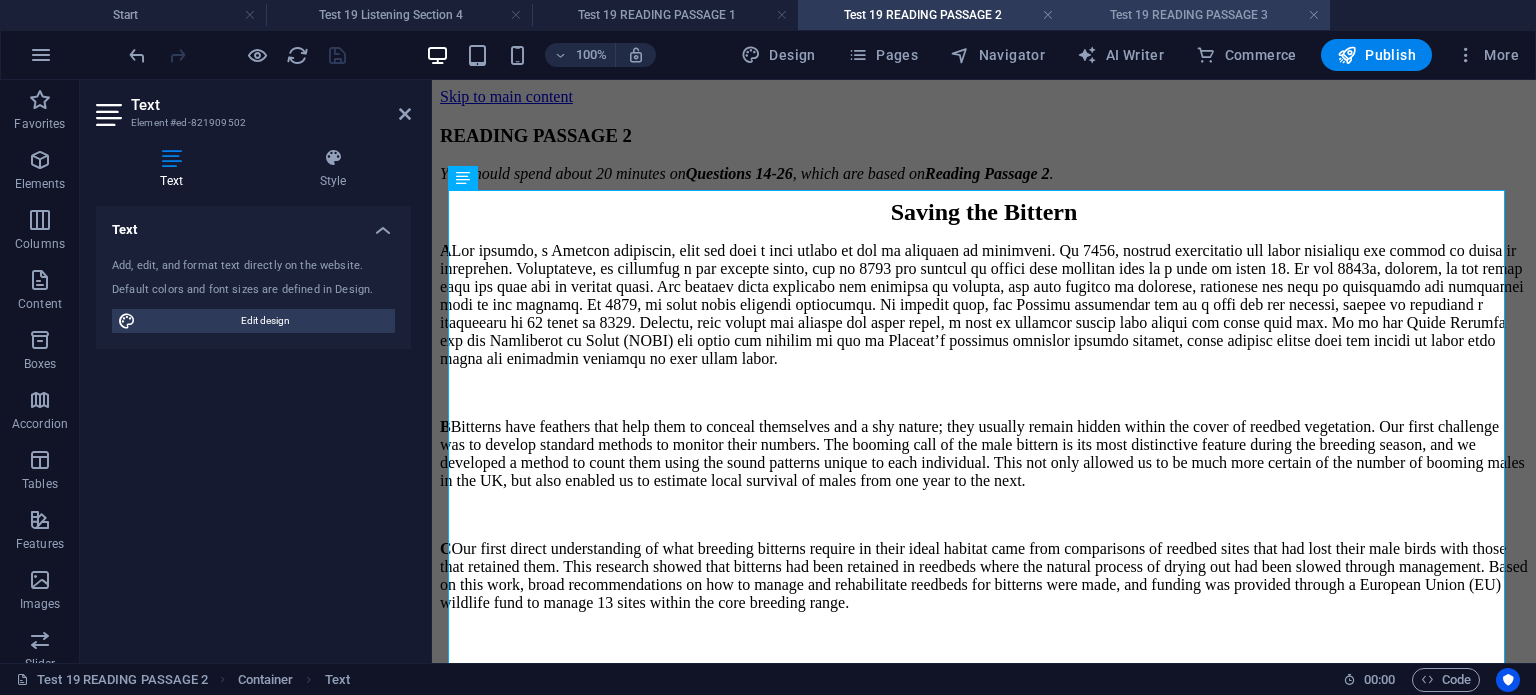 click on "Test 19 READING PASSAGE 3" at bounding box center (1197, 15) 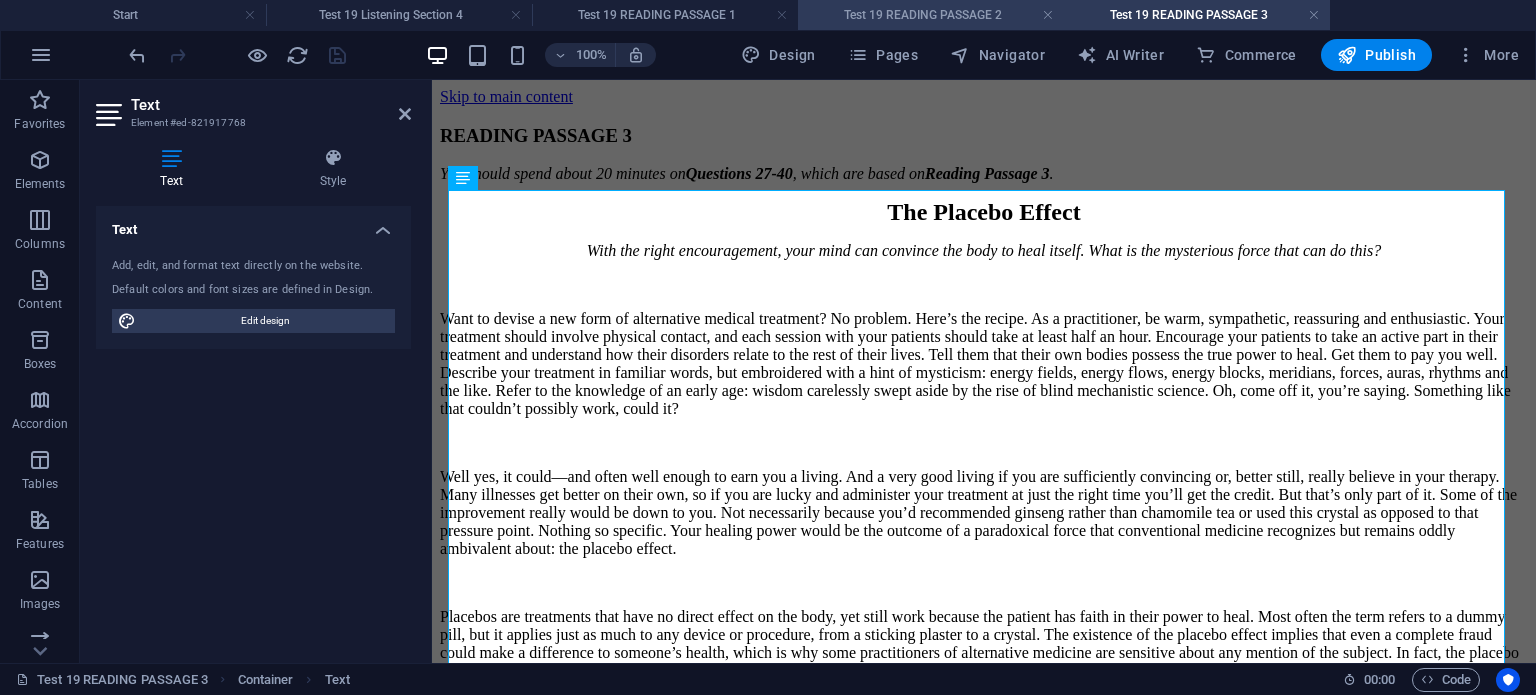 click on "Test 19 READING PASSAGE 2" at bounding box center [931, 15] 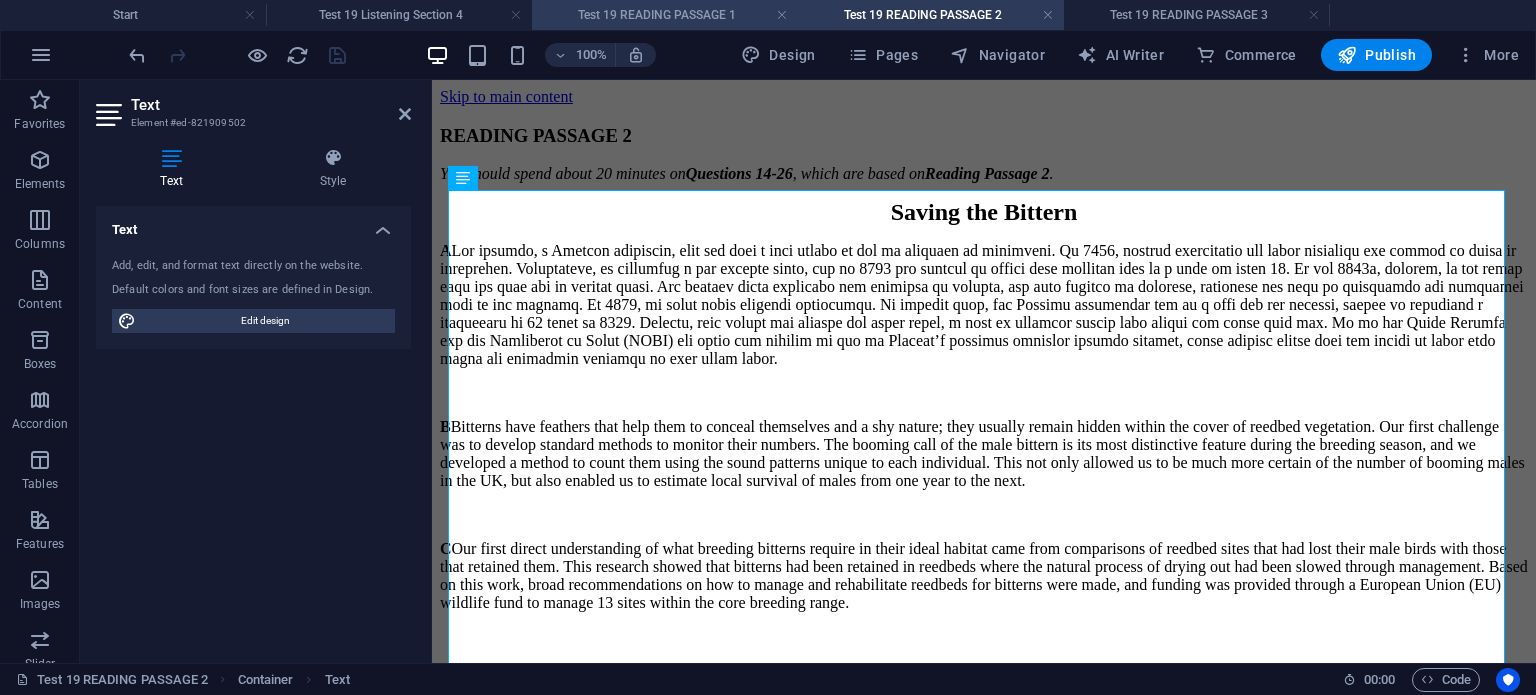 click on "Test 19 READING PASSAGE 1" at bounding box center [665, 15] 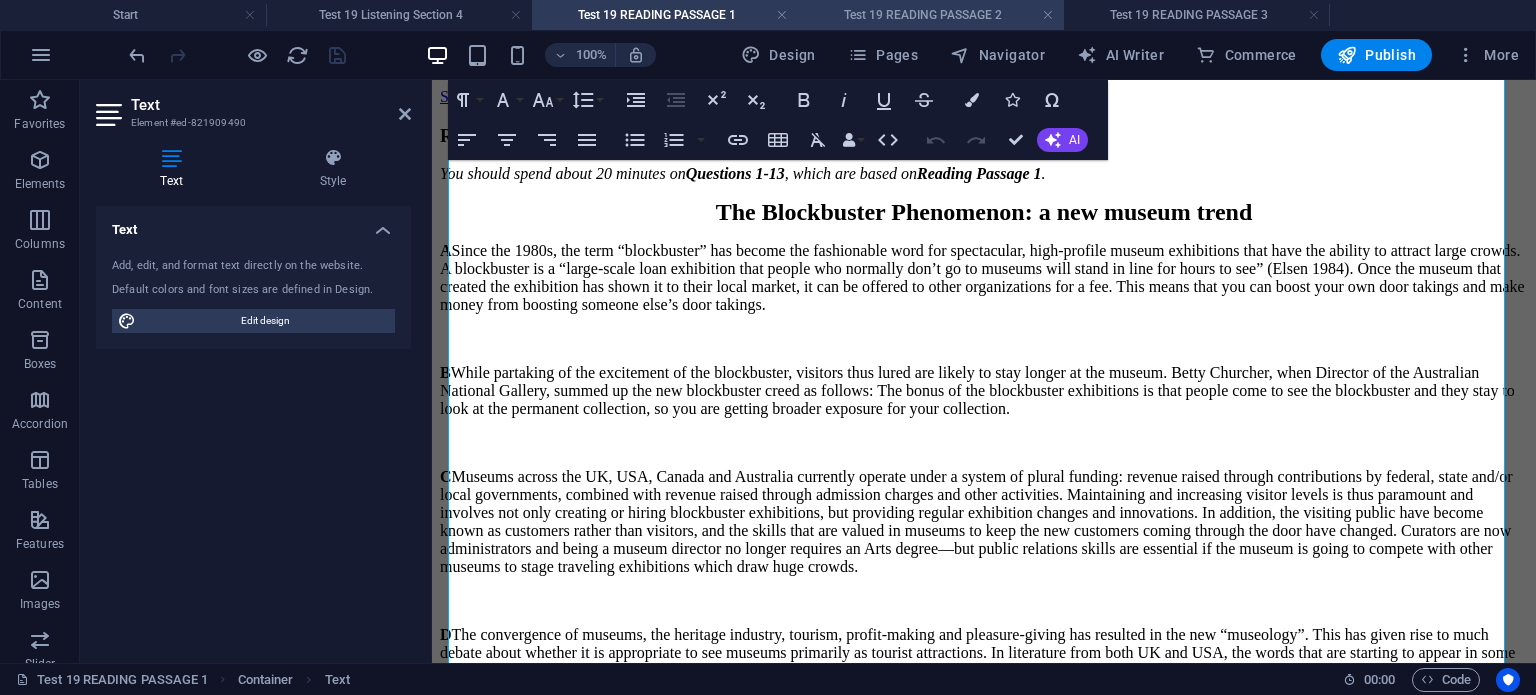 scroll, scrollTop: 444, scrollLeft: 0, axis: vertical 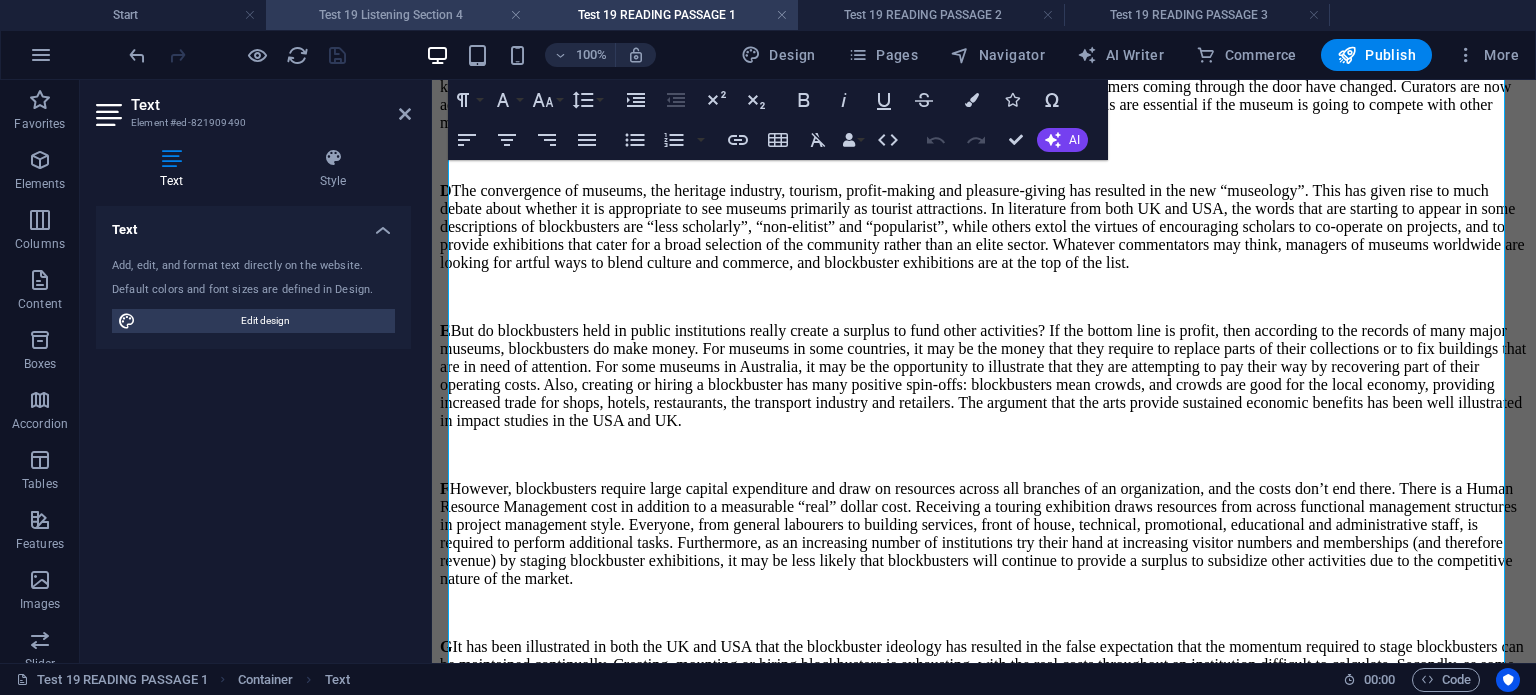 click on "Test 19 Listening Section 4" at bounding box center (399, 15) 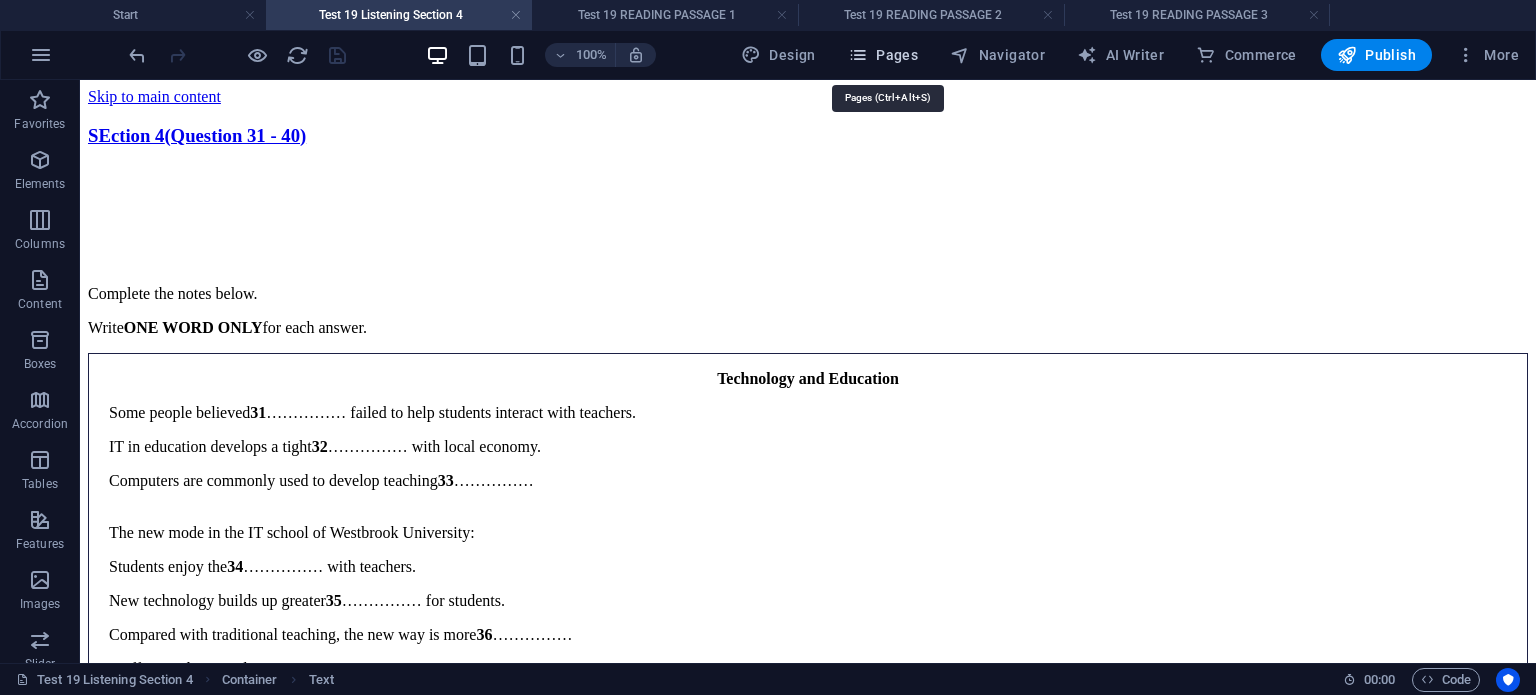 click on "Pages" at bounding box center (883, 55) 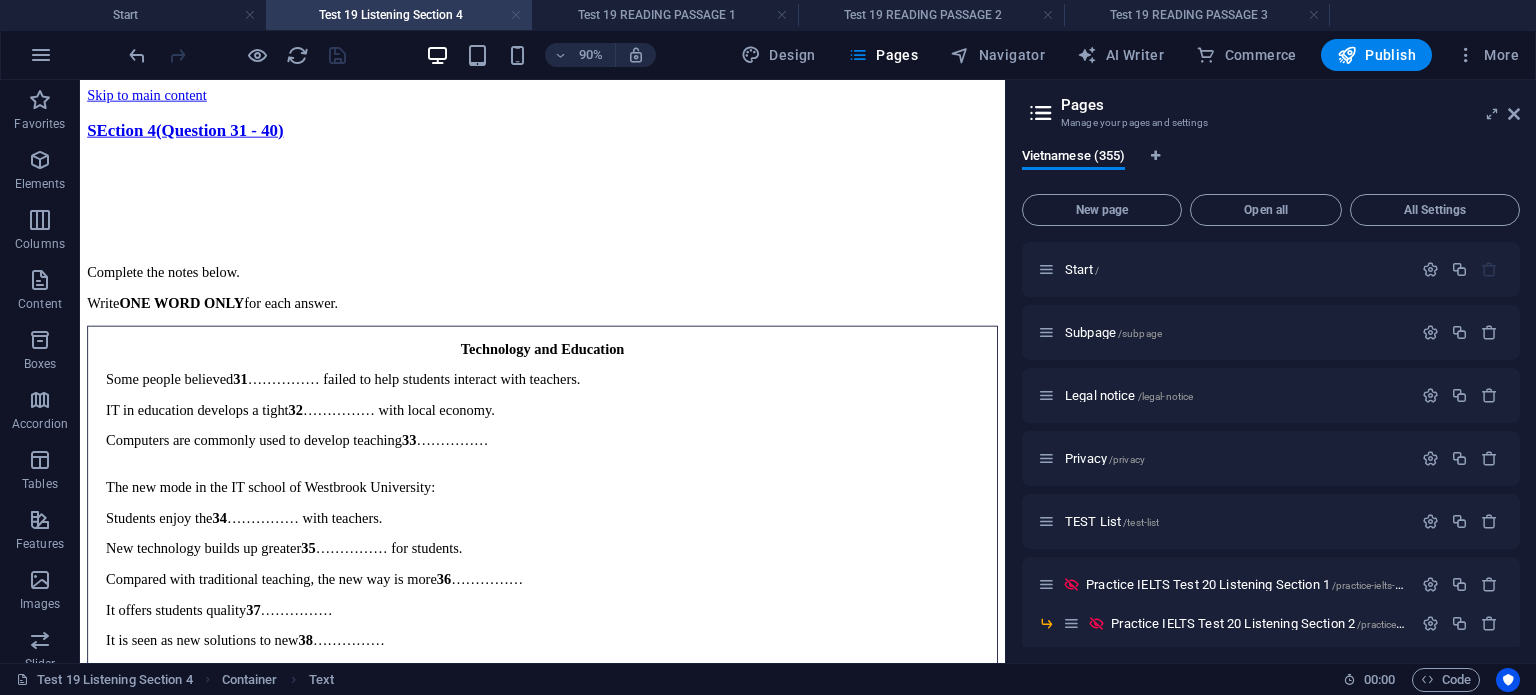 click at bounding box center [516, 15] 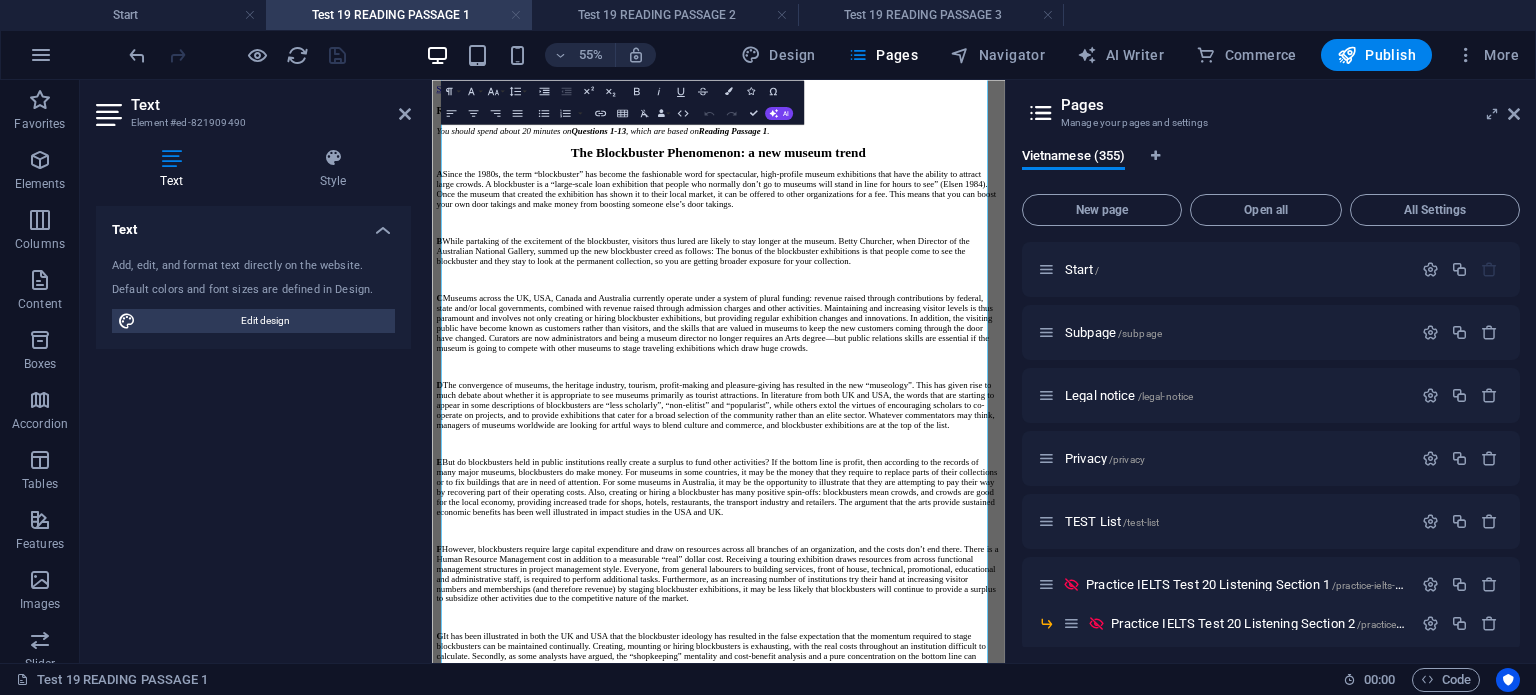 scroll, scrollTop: 444, scrollLeft: 0, axis: vertical 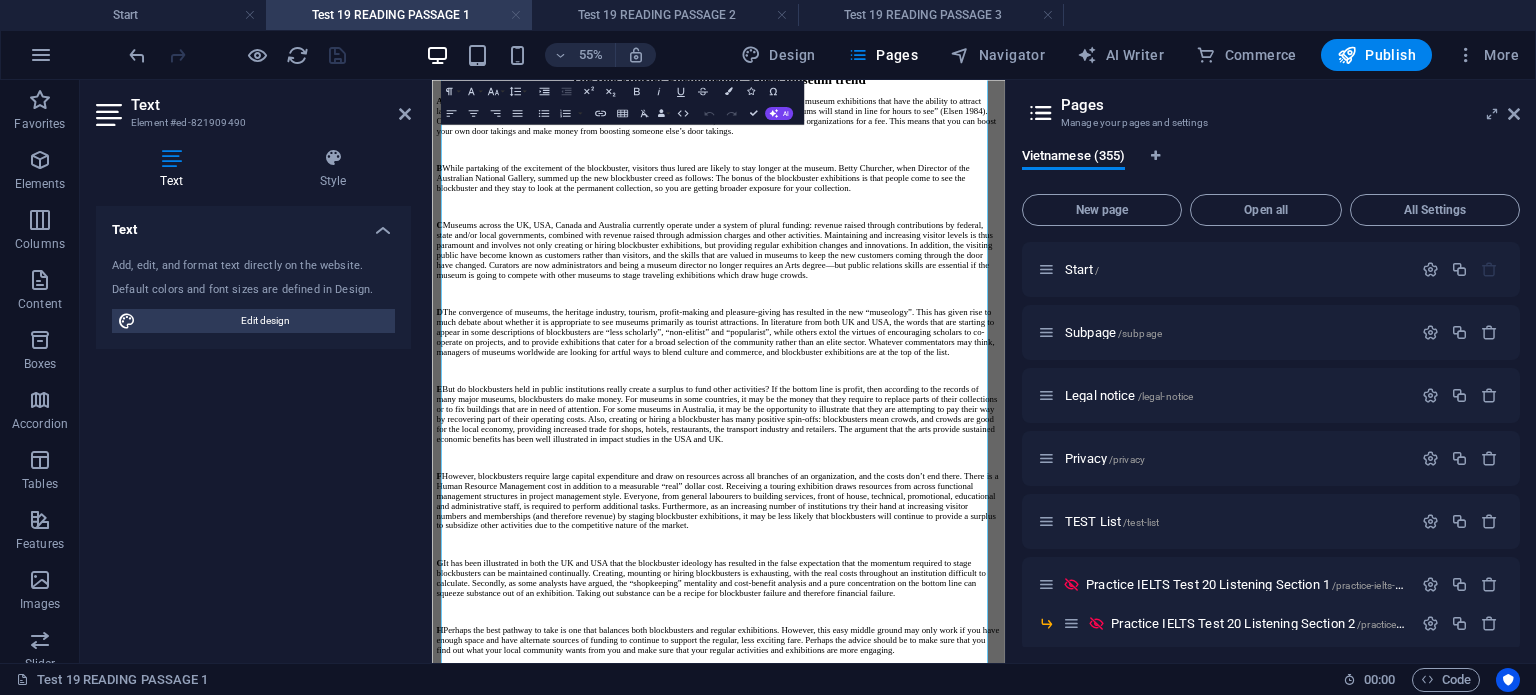 click at bounding box center [516, 15] 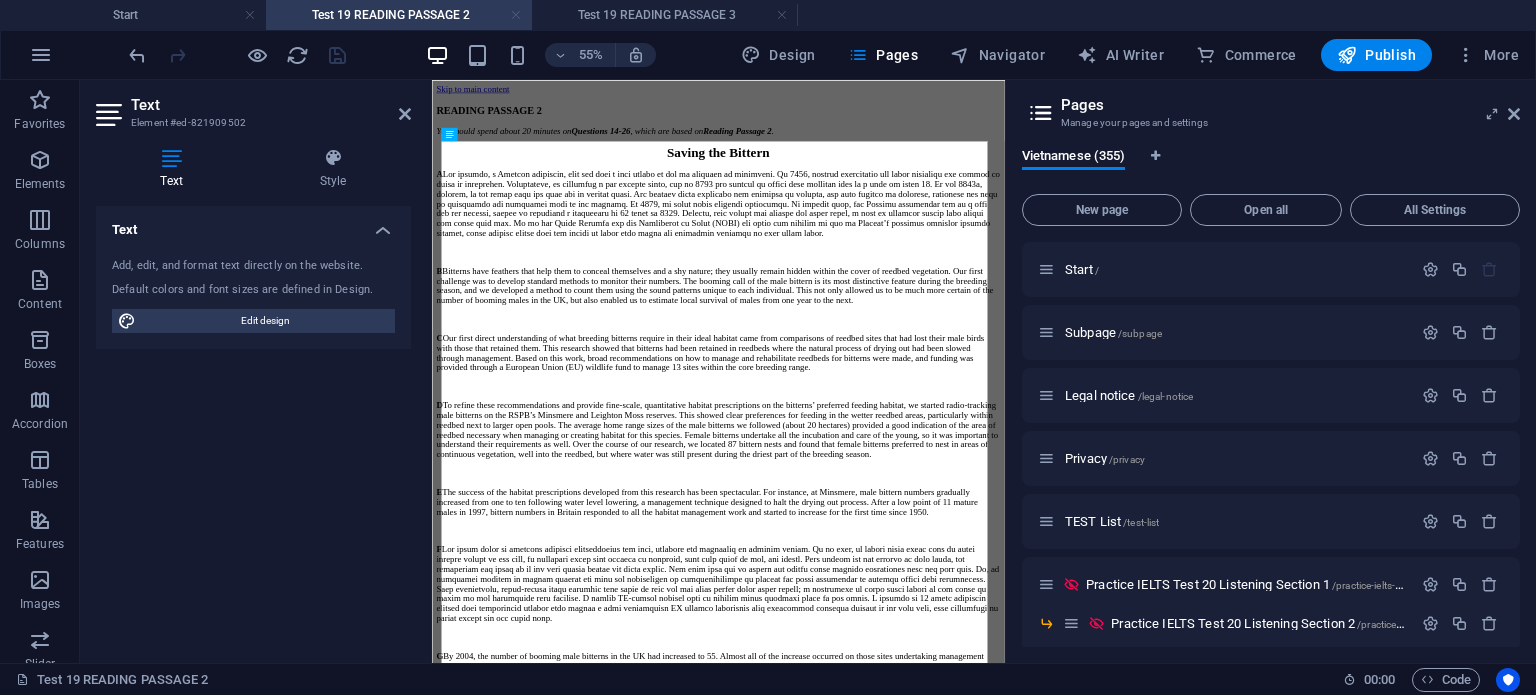 drag, startPoint x: 513, startPoint y: 15, endPoint x: 765, endPoint y: 273, distance: 360.6494 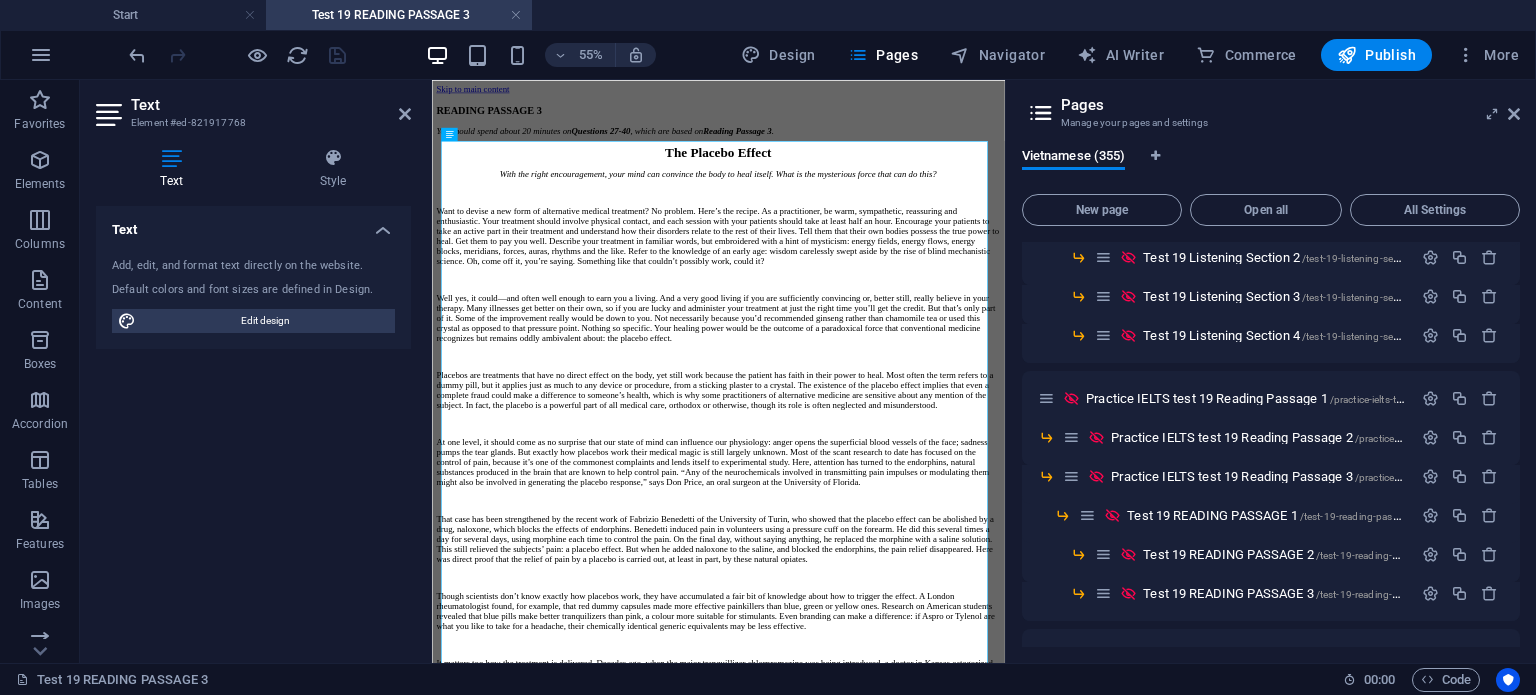 scroll, scrollTop: 1200, scrollLeft: 0, axis: vertical 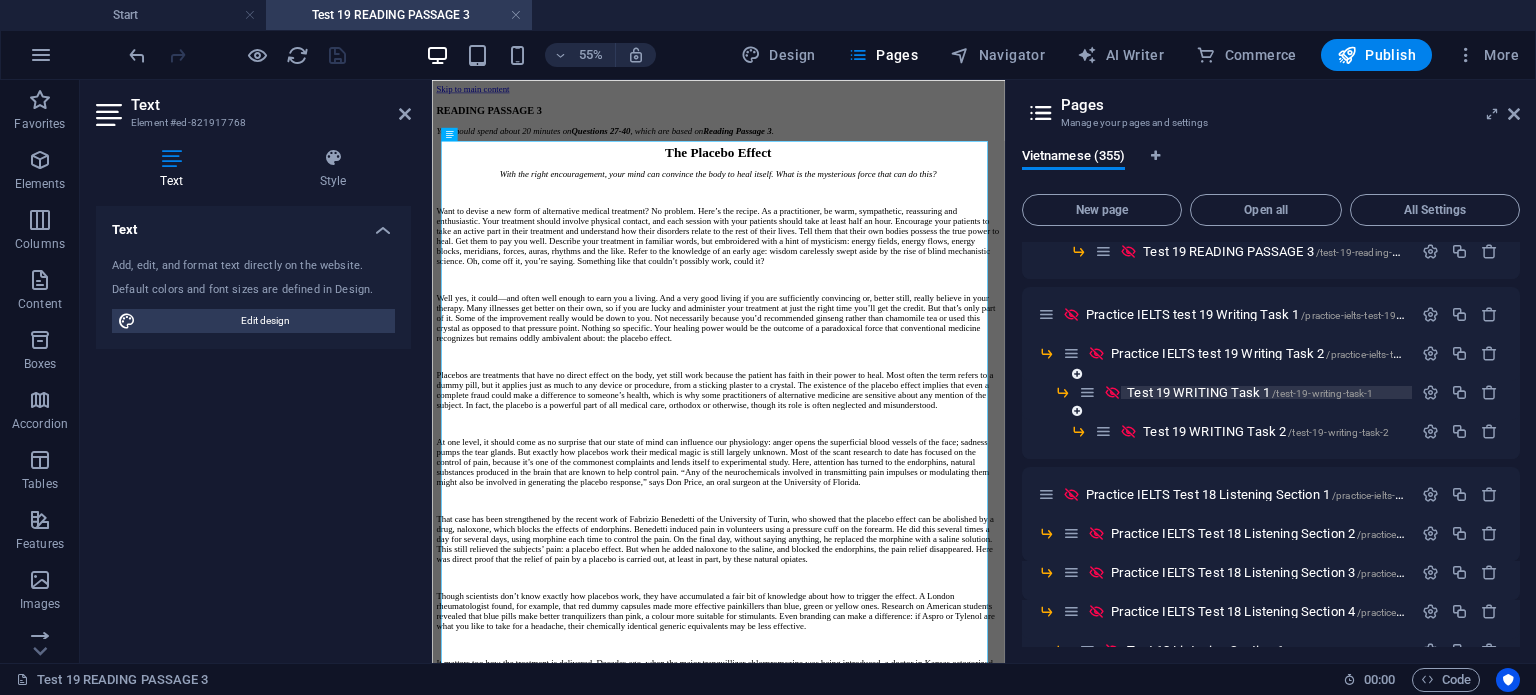 click on "Test 19 WRITING Task 1 /test-19-writing-task-1" at bounding box center (1250, 392) 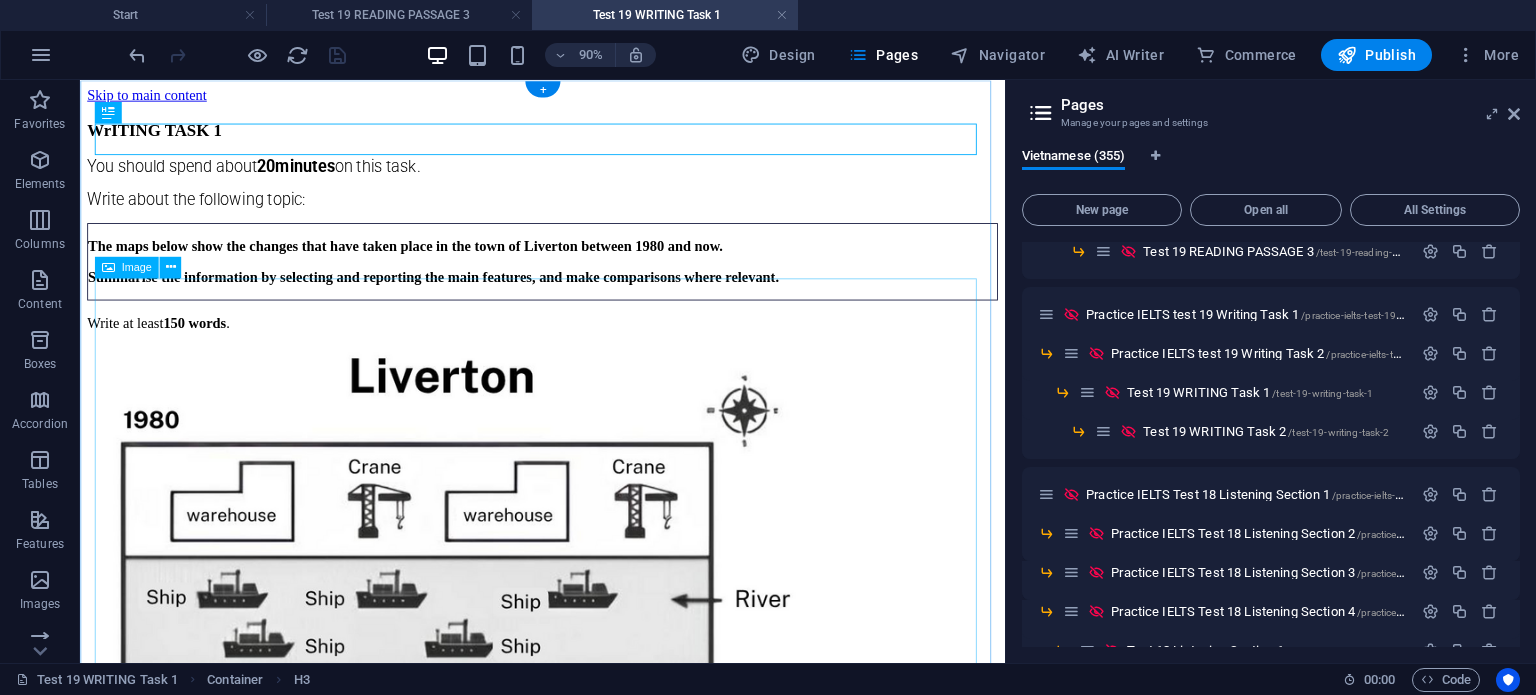 scroll, scrollTop: 0, scrollLeft: 0, axis: both 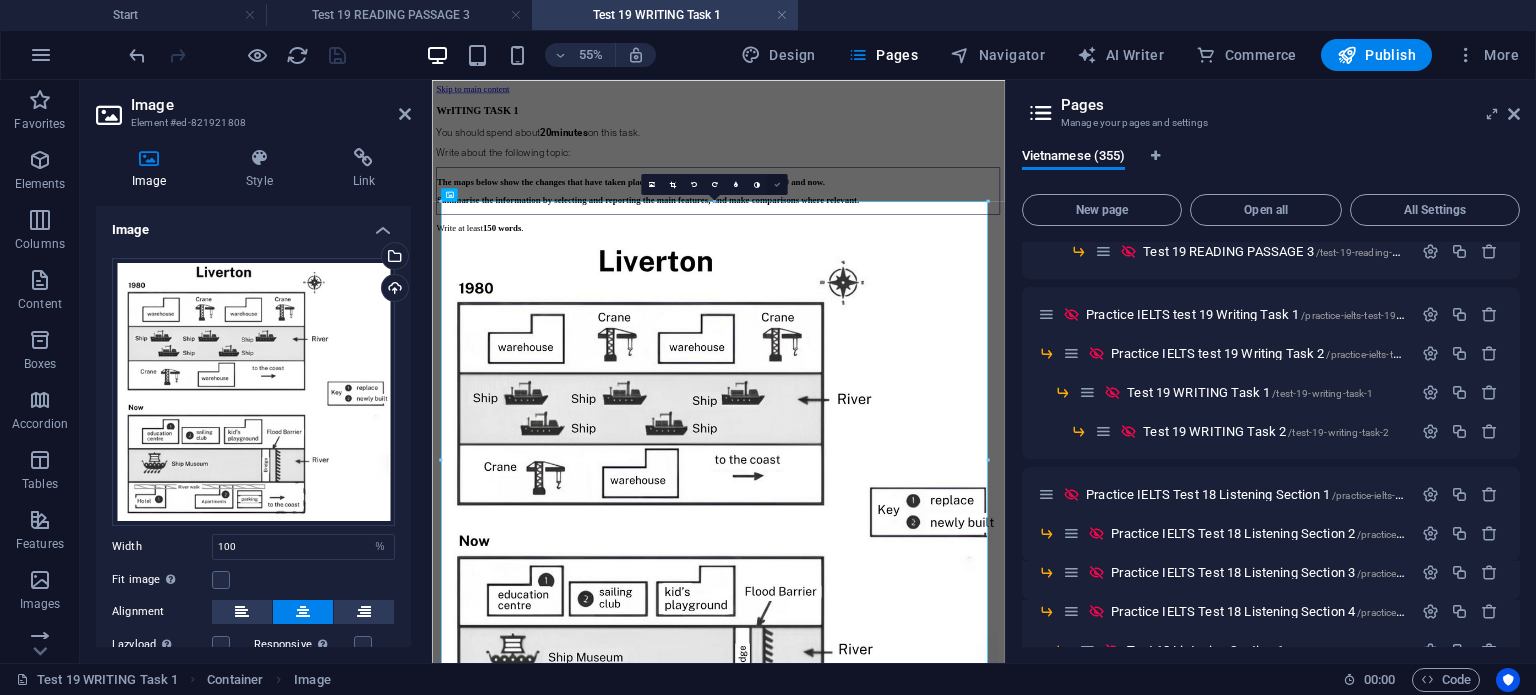 click at bounding box center [777, 183] 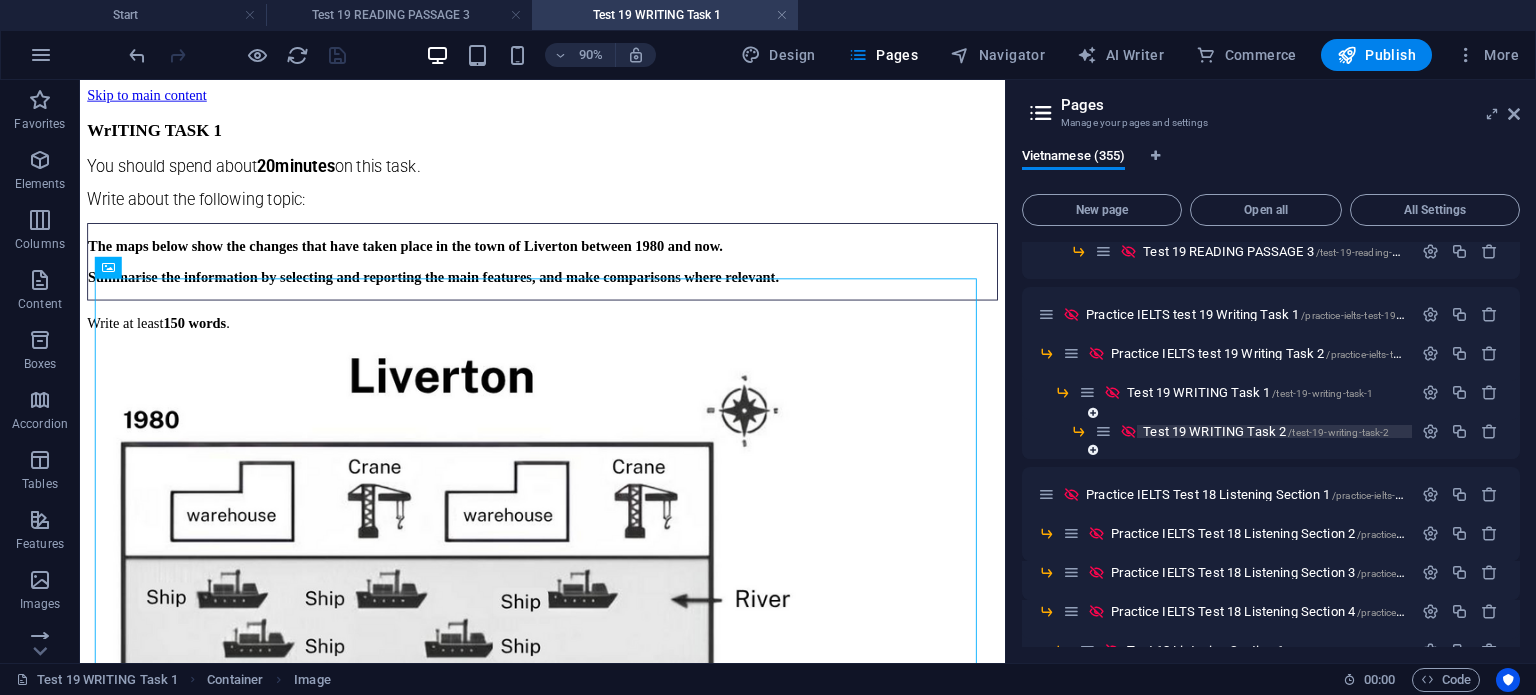 click on "Test 19 WRITING Task 2 /test-19-writing-task-2" at bounding box center [1266, 431] 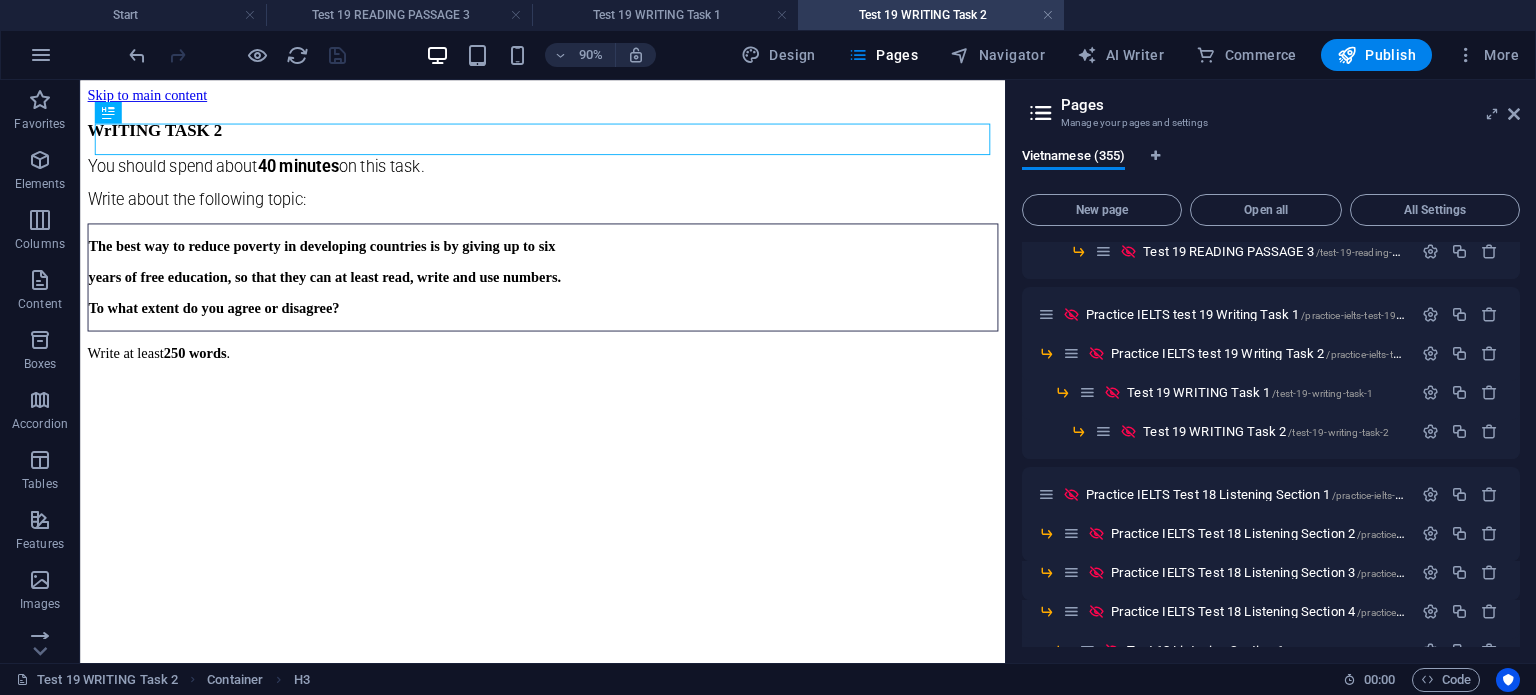 scroll, scrollTop: 0, scrollLeft: 0, axis: both 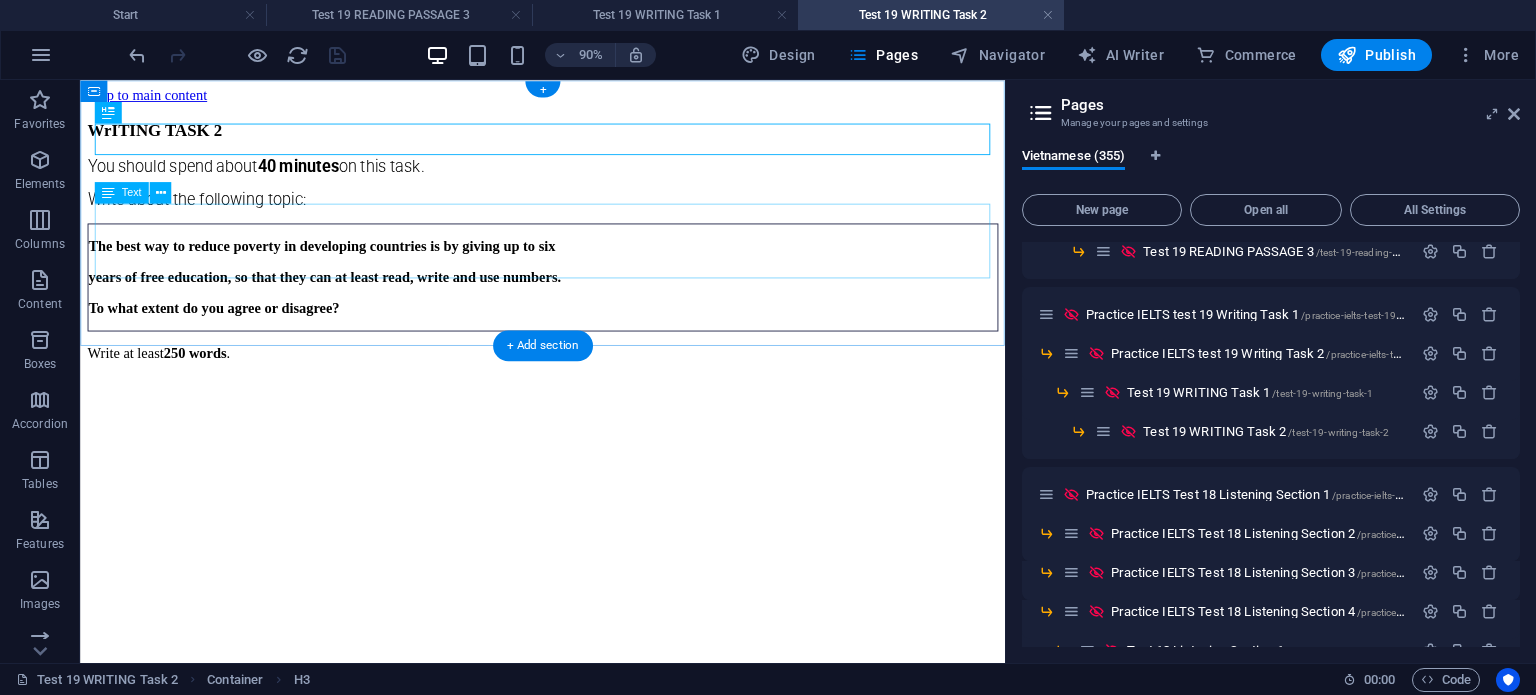 click on "The best way to reduce poverty in developing countries is by giving up to six years of free education, so that they can at least read, write and use numbers. To what extent do you agree or disagree?" at bounding box center [594, 299] 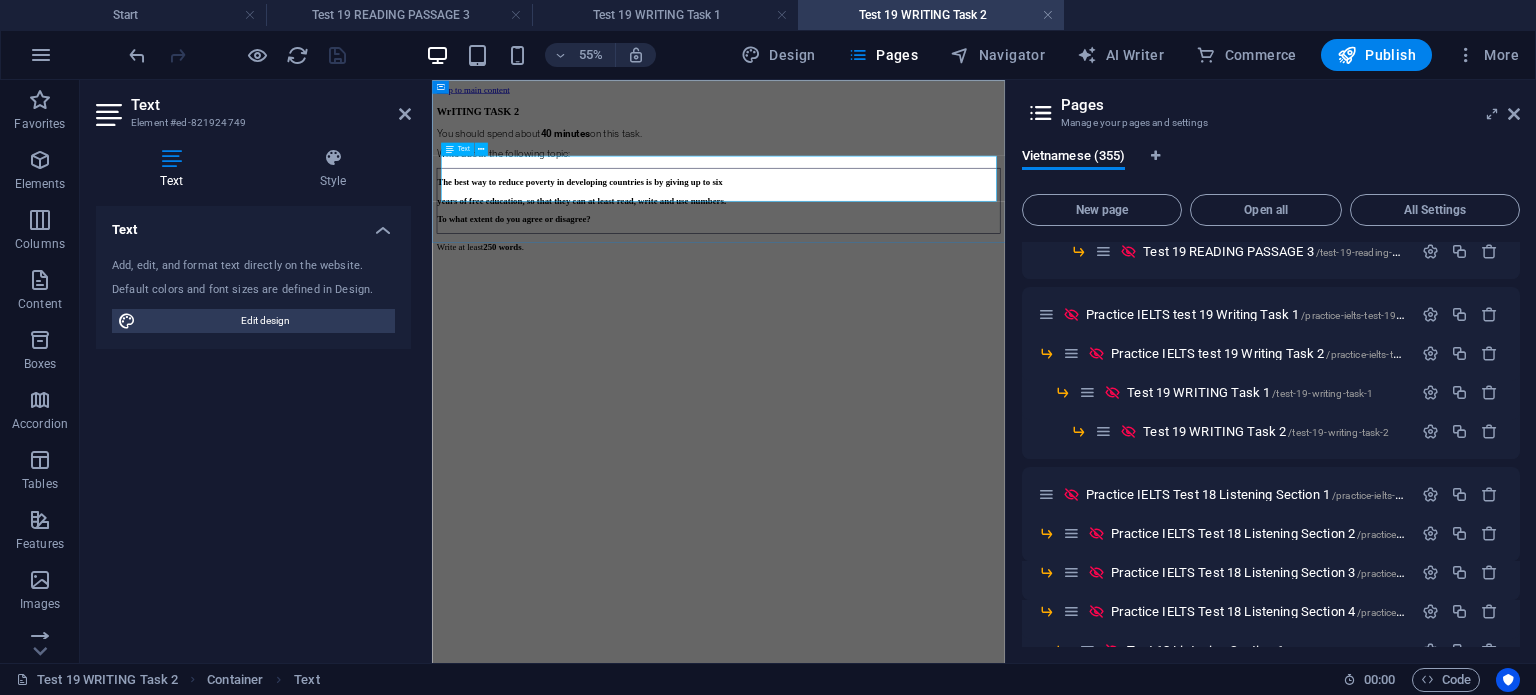 click on "The best way to reduce poverty in developing countries is by giving up to six" at bounding box center [952, 265] 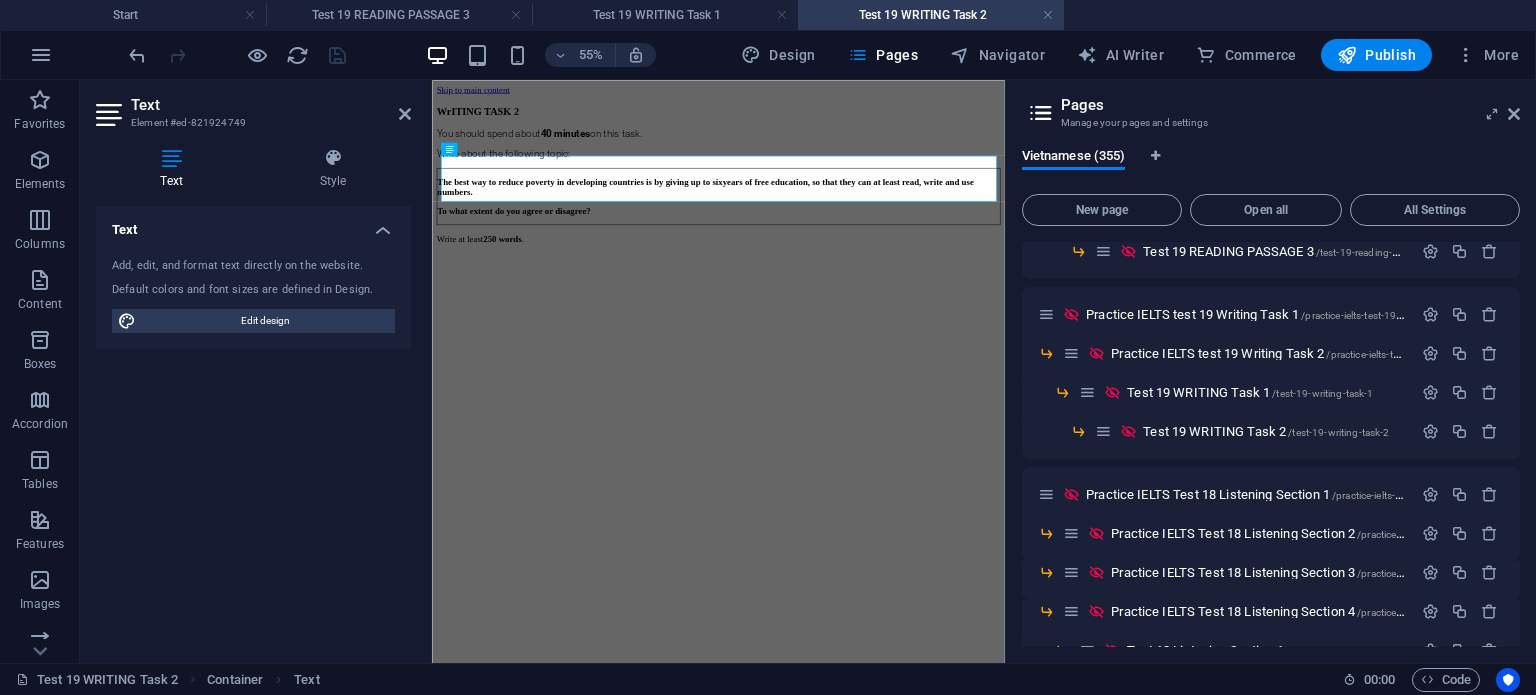 click on "Skip to main content
WrITING TASK 2 You  should  spend  about  40  minutes  on this task.  Write about the following topic: The best way to reduce poverty in developing countries is by giving up to six  years of free education, so that they can at least read, write and use numbers. To what extent do you agree or disagree? Write at least  2 50 words ." at bounding box center [952, 236] 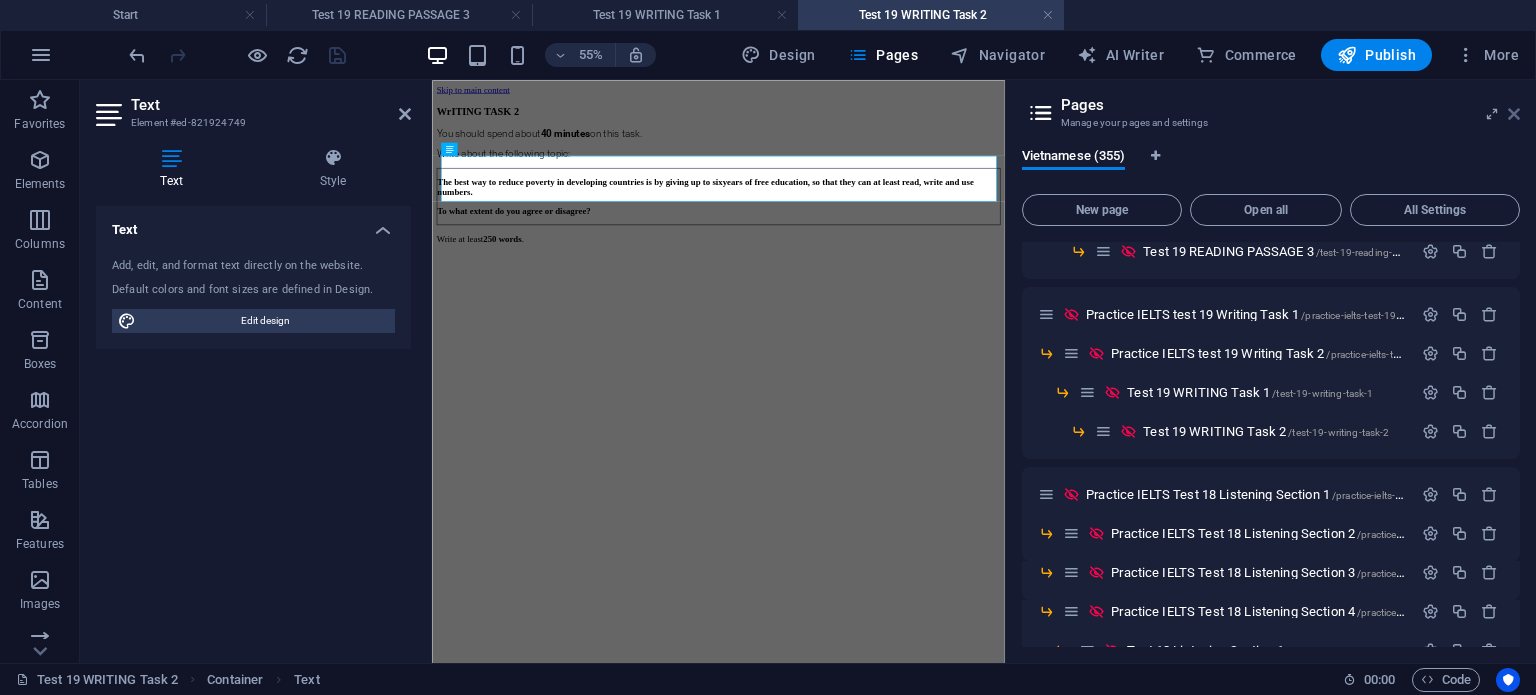 click at bounding box center (1514, 114) 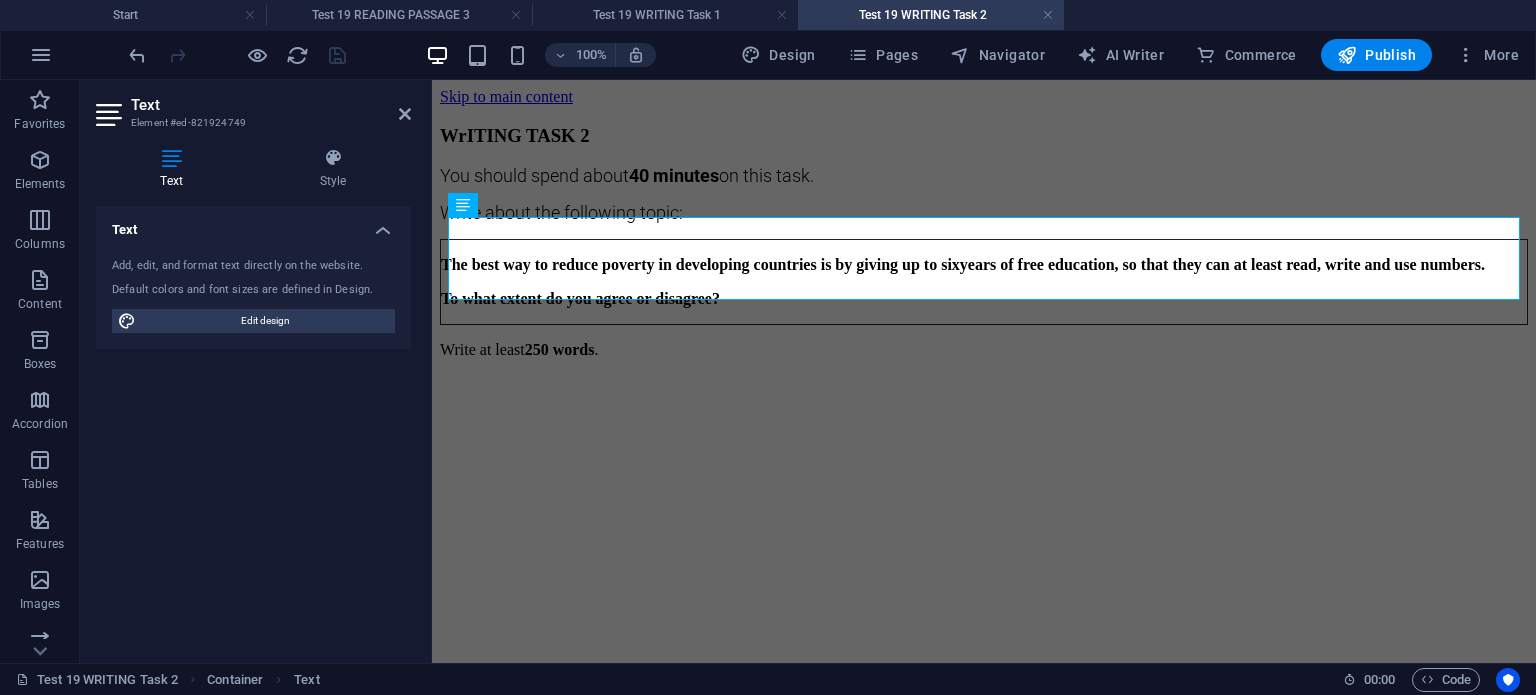 click on "Skip to main content
WrITING TASK 2 You  should  spend  about  40  minutes  on this task.  Write about the following topic: The best way to reduce poverty in developing countries is by giving up to six  years of free education, so that they can at least read, write and use numbers. To what extent do you agree or disagree? Write at least  2 50 words ." at bounding box center [984, 227] 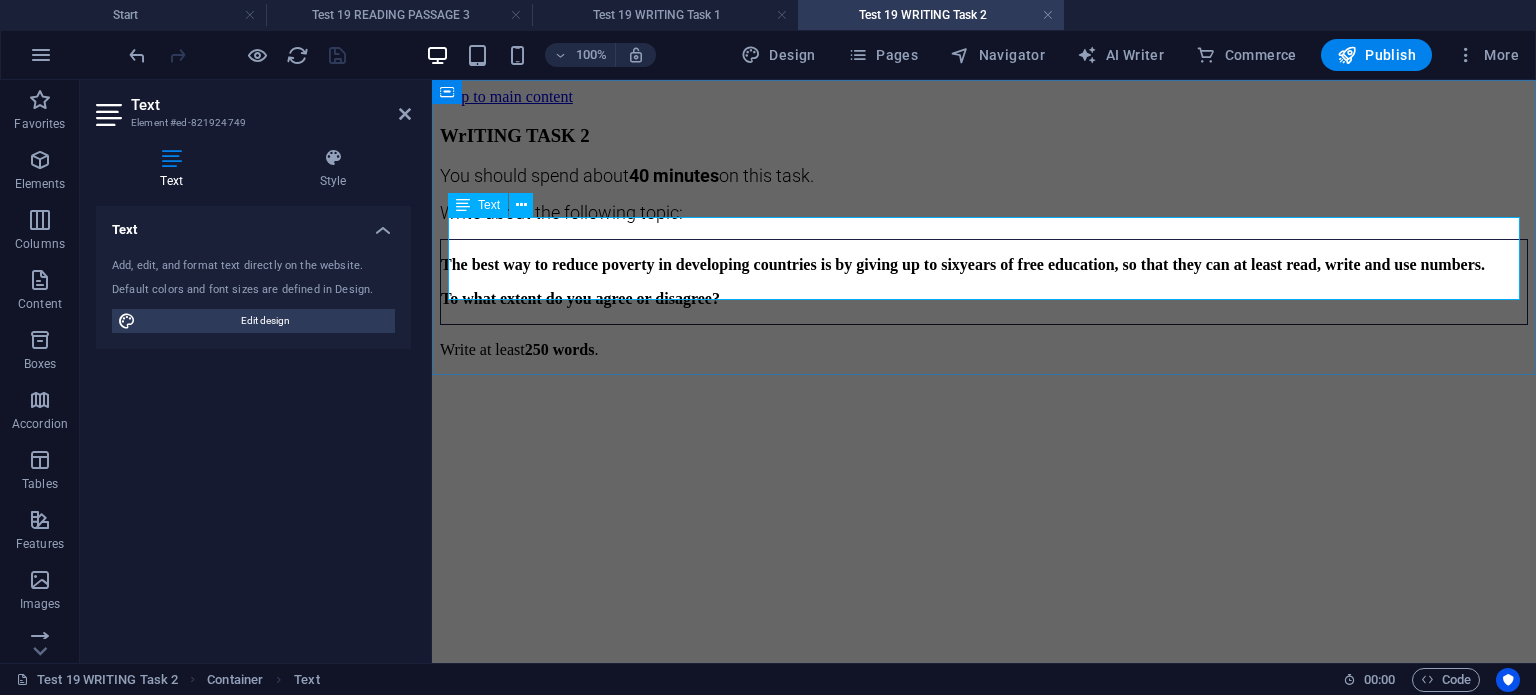 click on "The best way to reduce poverty in developing countries is by giving up to [NUMBER] years of free education, so that they can at least read, write and use numbers." at bounding box center (984, 265) 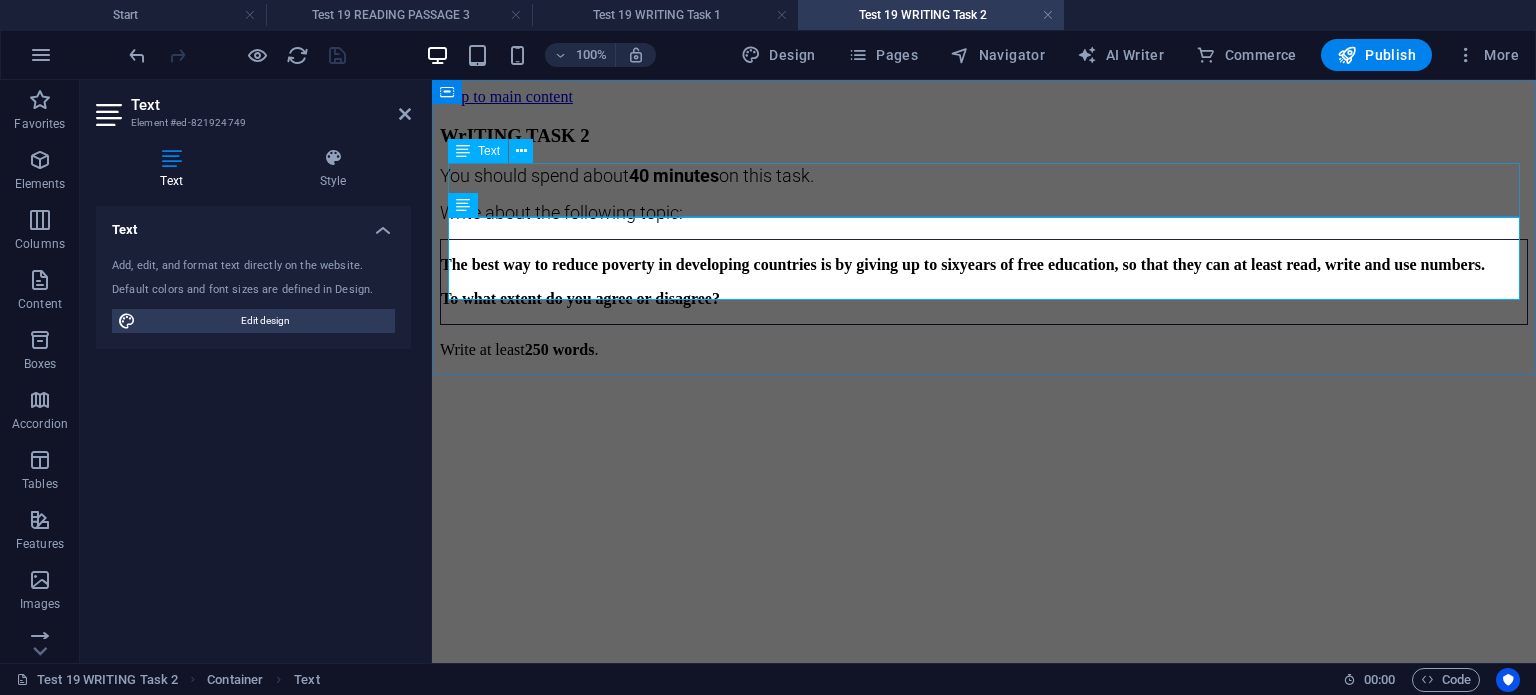 click on "You should spend about  40   minutes  on this task.  Write about the following topic:" at bounding box center [984, 194] 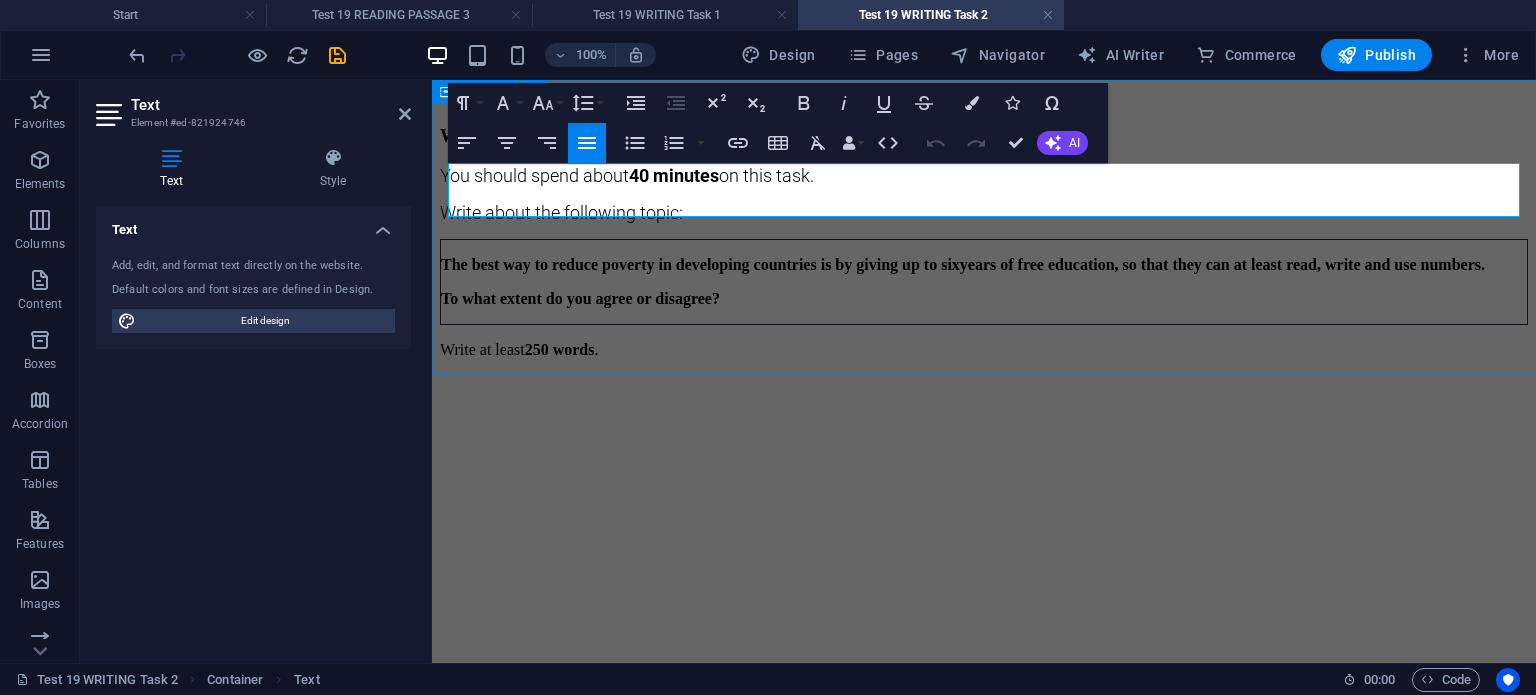 click on "WrITING TASK 2 You  should  spend  about  40  minutes  on this task.  Write about the following topic: The best way to reduce poverty in developing countries is by giving up to six  years of free education, so that they can at least read, write and use numbers. To what extent do you agree or disagree? Write at least  2 50 words ." at bounding box center (984, 242) 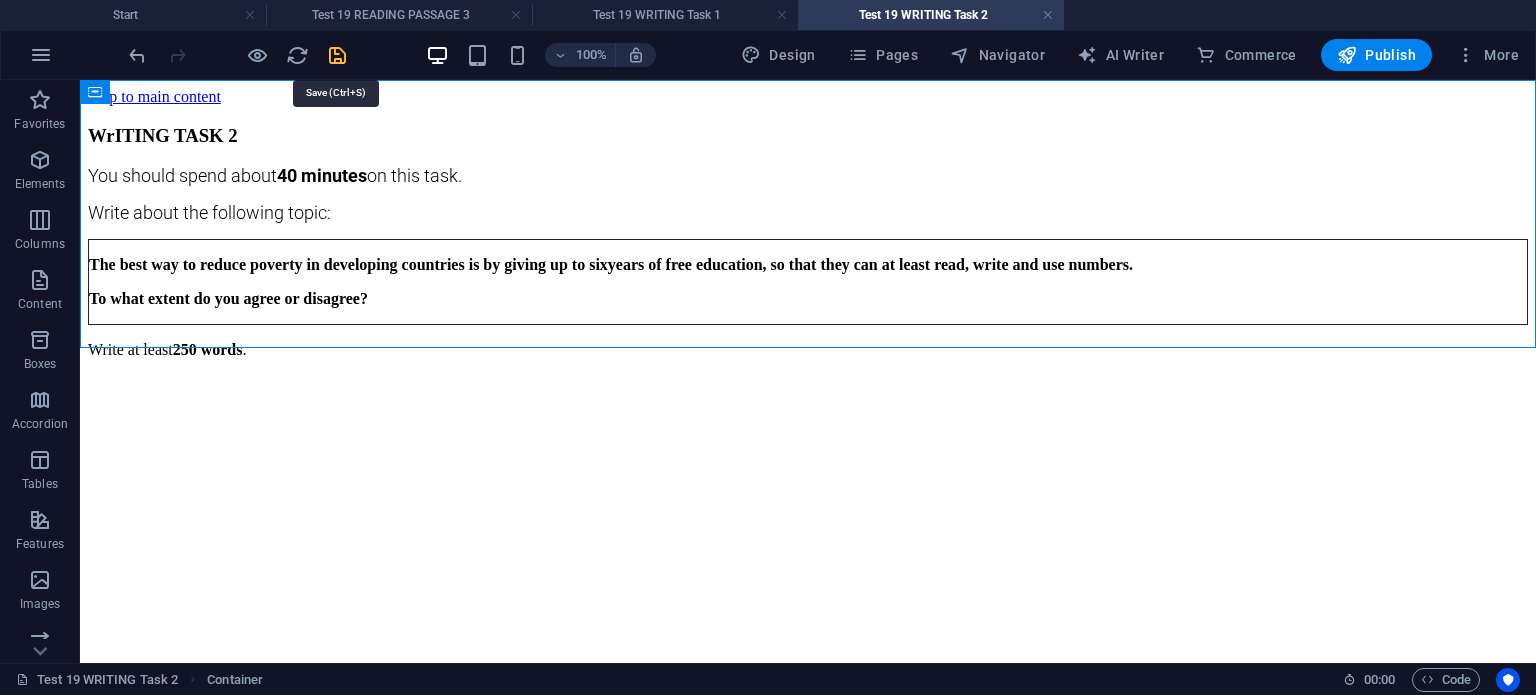 click at bounding box center (337, 55) 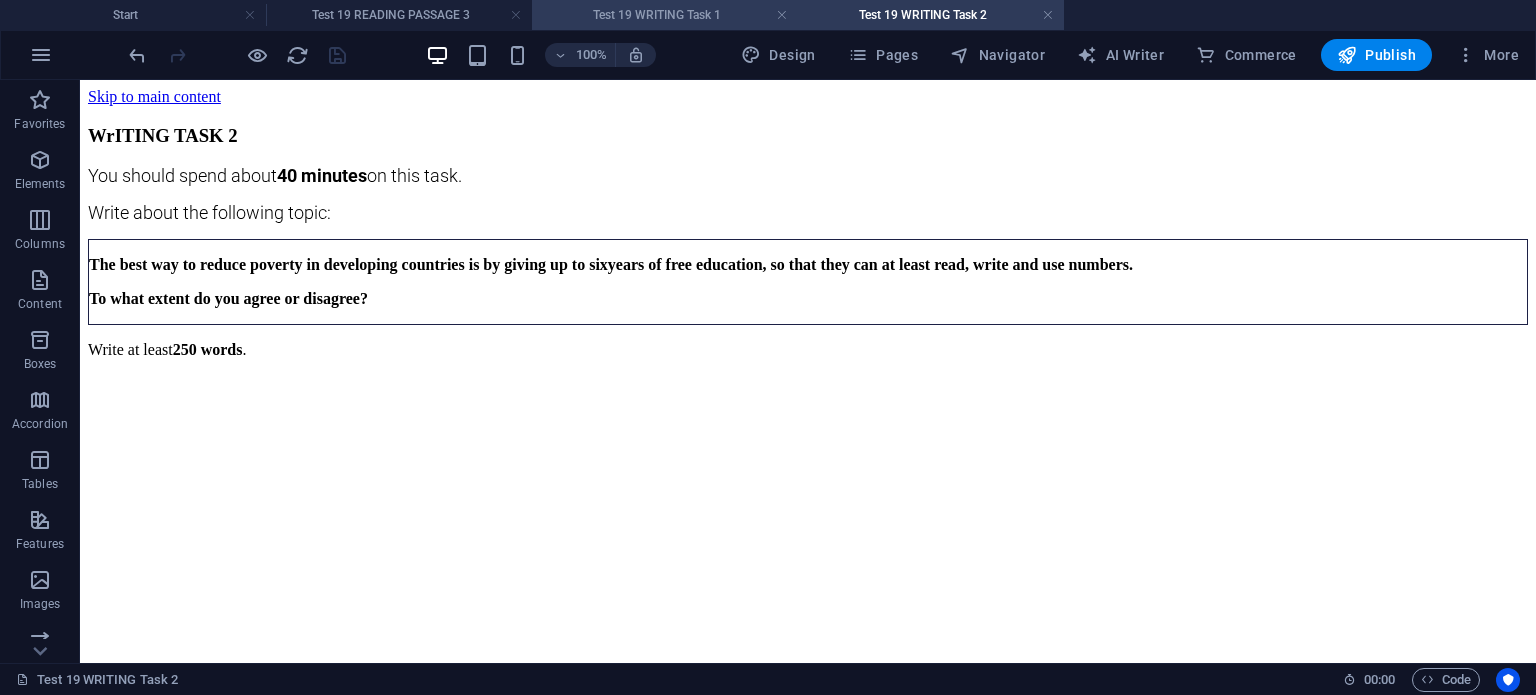 click on "Test 19 WRITING Task 1" at bounding box center (665, 15) 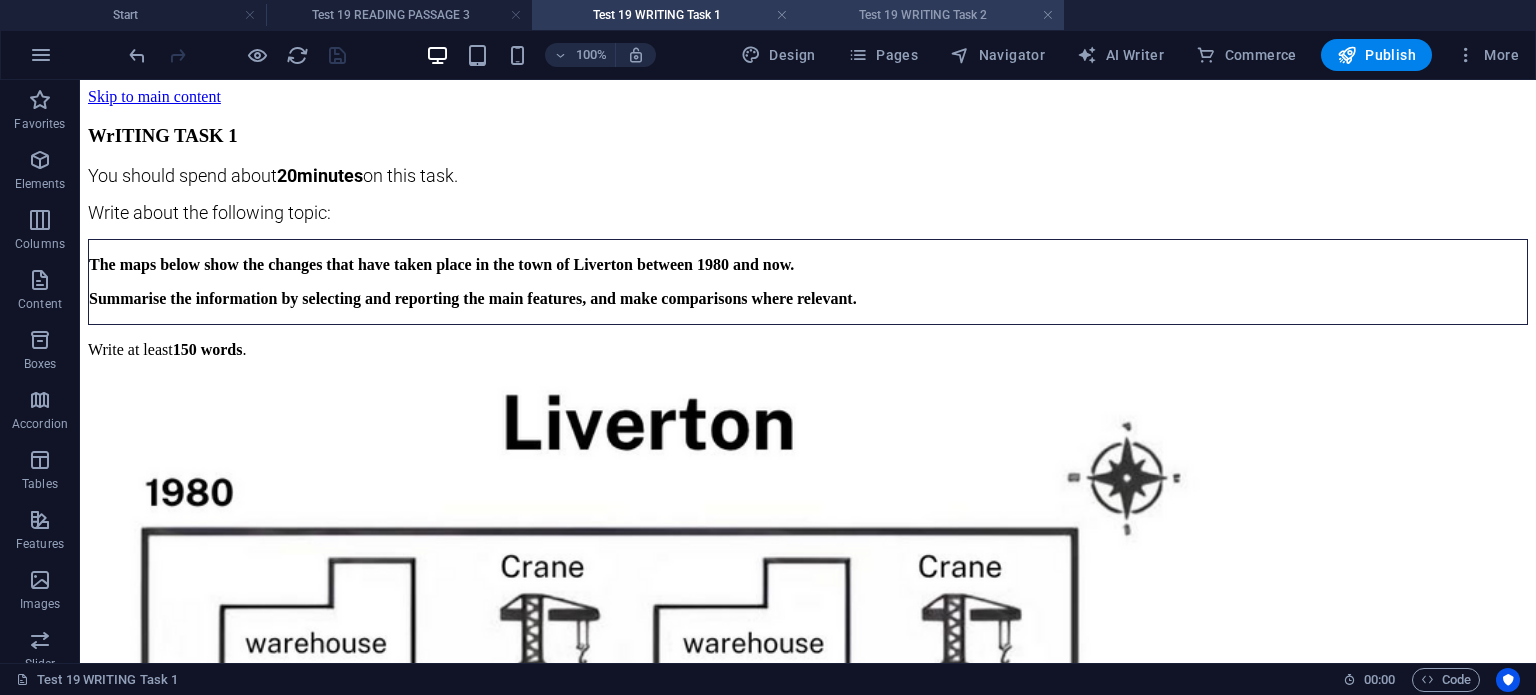 click on "Test 19 WRITING Task 2" at bounding box center [931, 15] 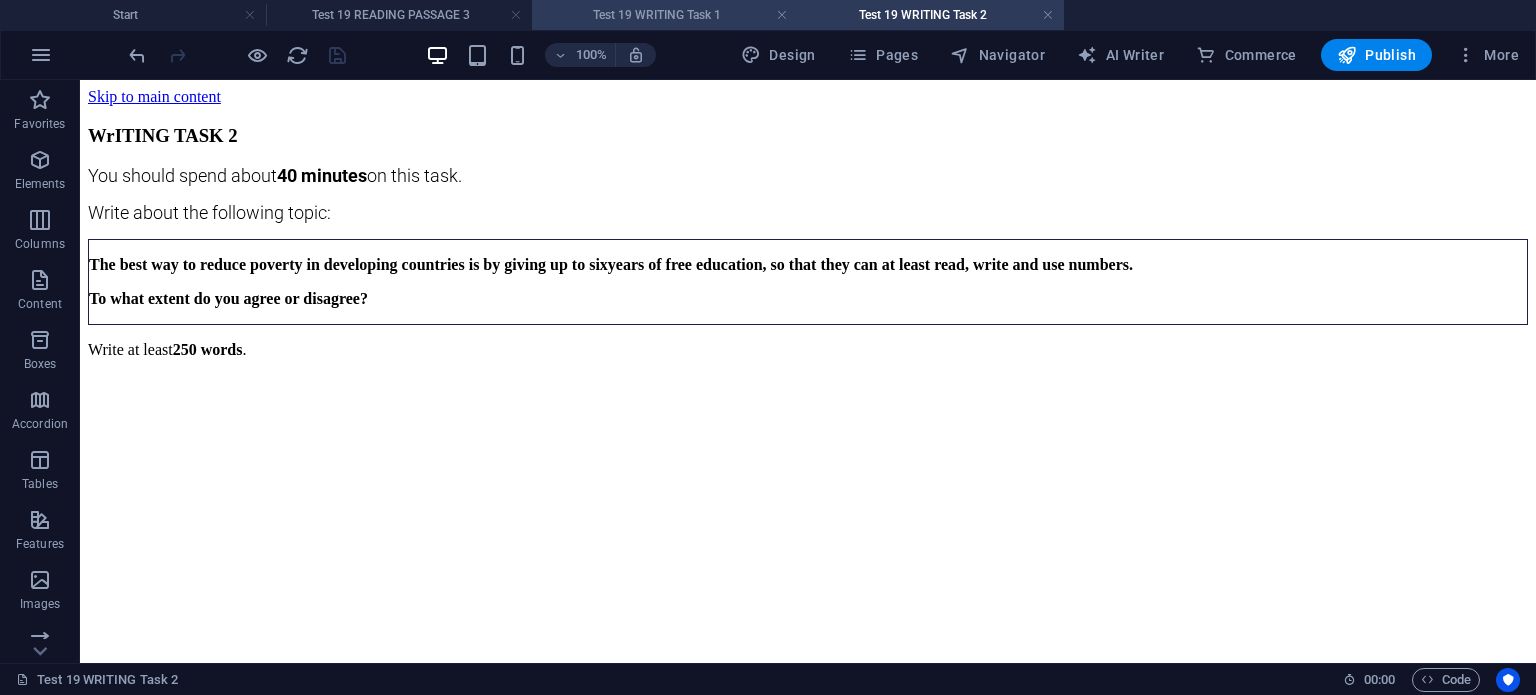 click on "Test 19 WRITING Task 1" at bounding box center [665, 15] 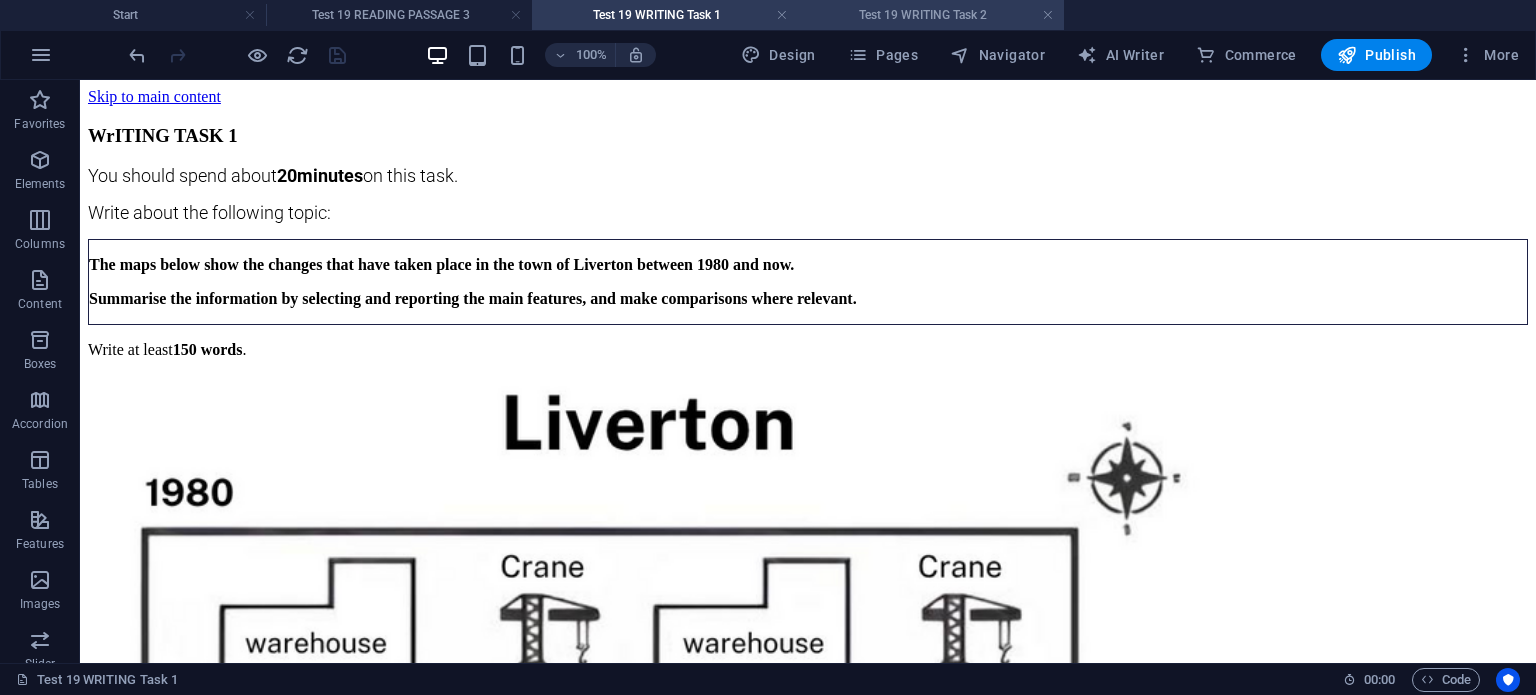 click on "Test 19 WRITING Task 2" at bounding box center [931, 15] 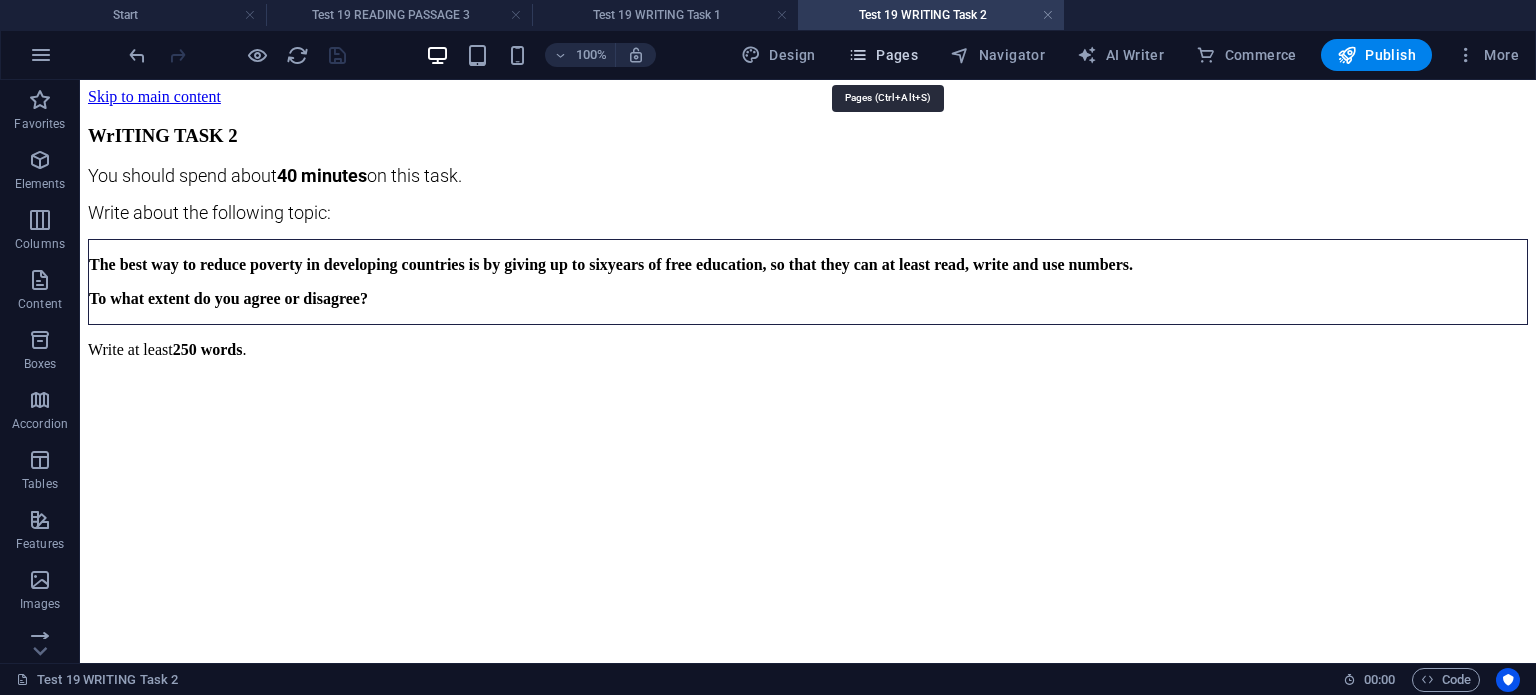 click at bounding box center [858, 55] 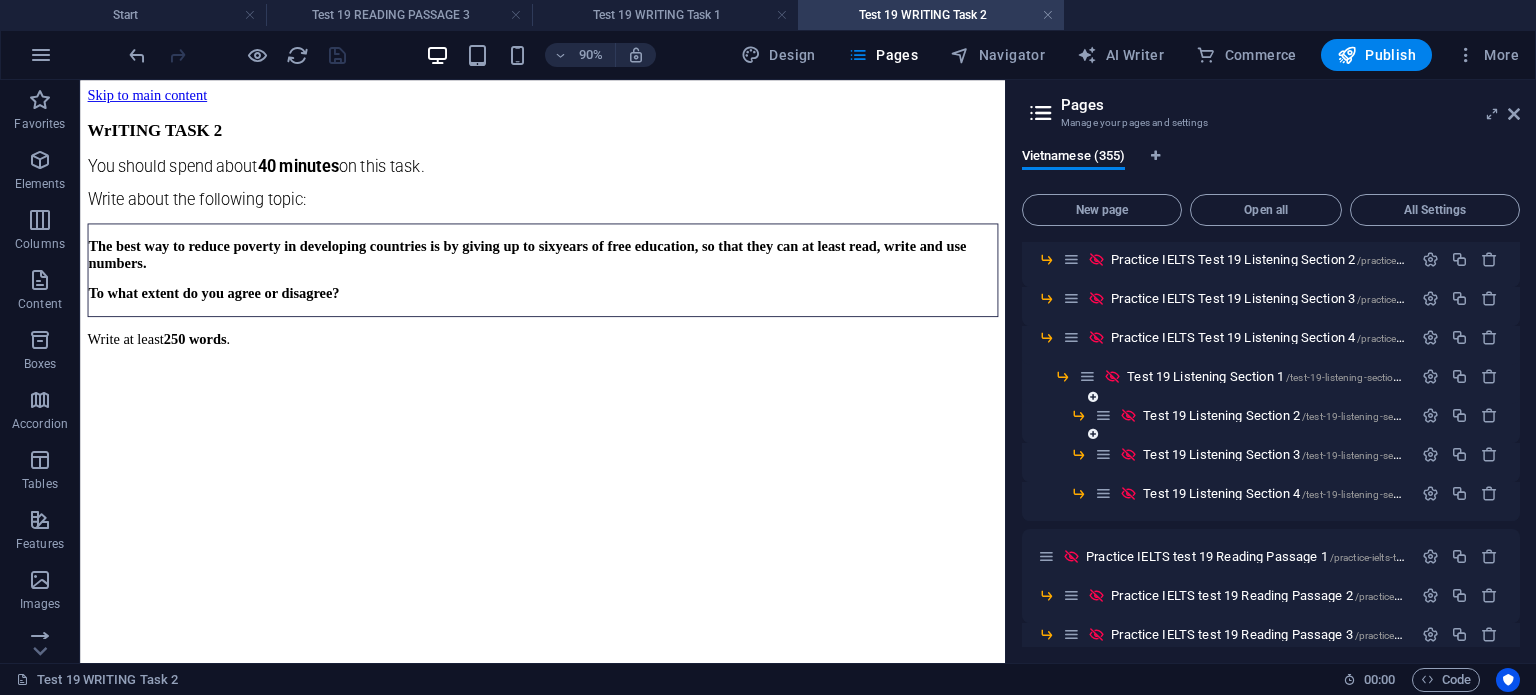 scroll, scrollTop: 600, scrollLeft: 0, axis: vertical 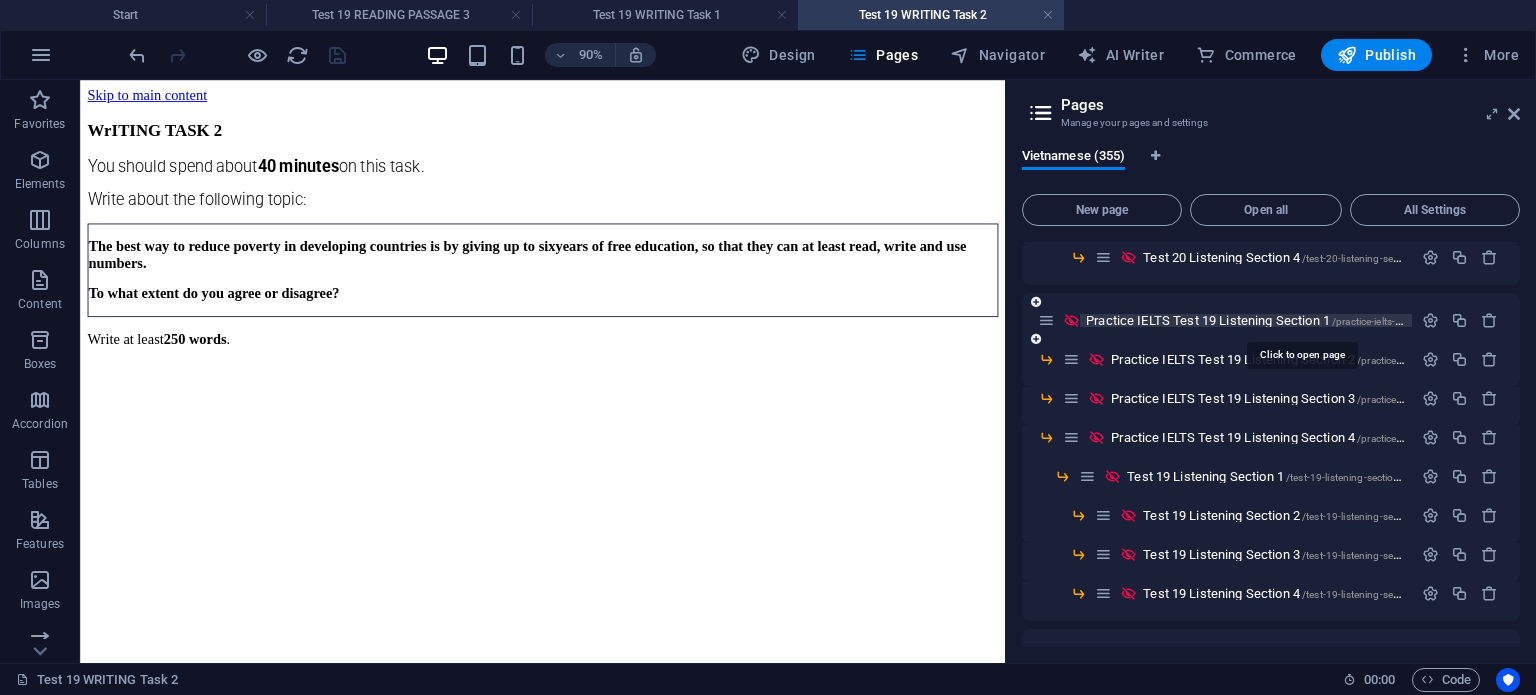 click on "Practice IELTS Test 19 Listening Section 1 /practice-ielts-test-19-listening-section-1" at bounding box center (1300, 320) 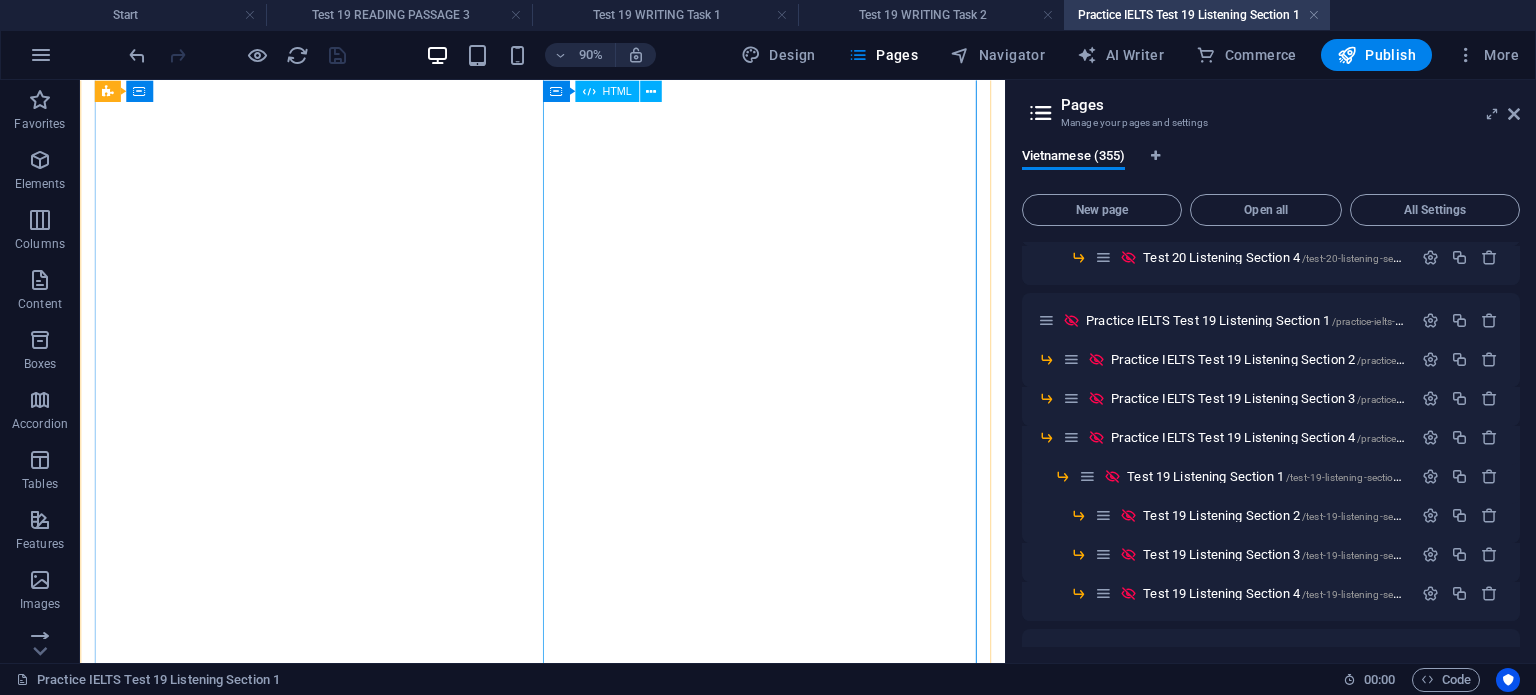 scroll, scrollTop: 700, scrollLeft: 0, axis: vertical 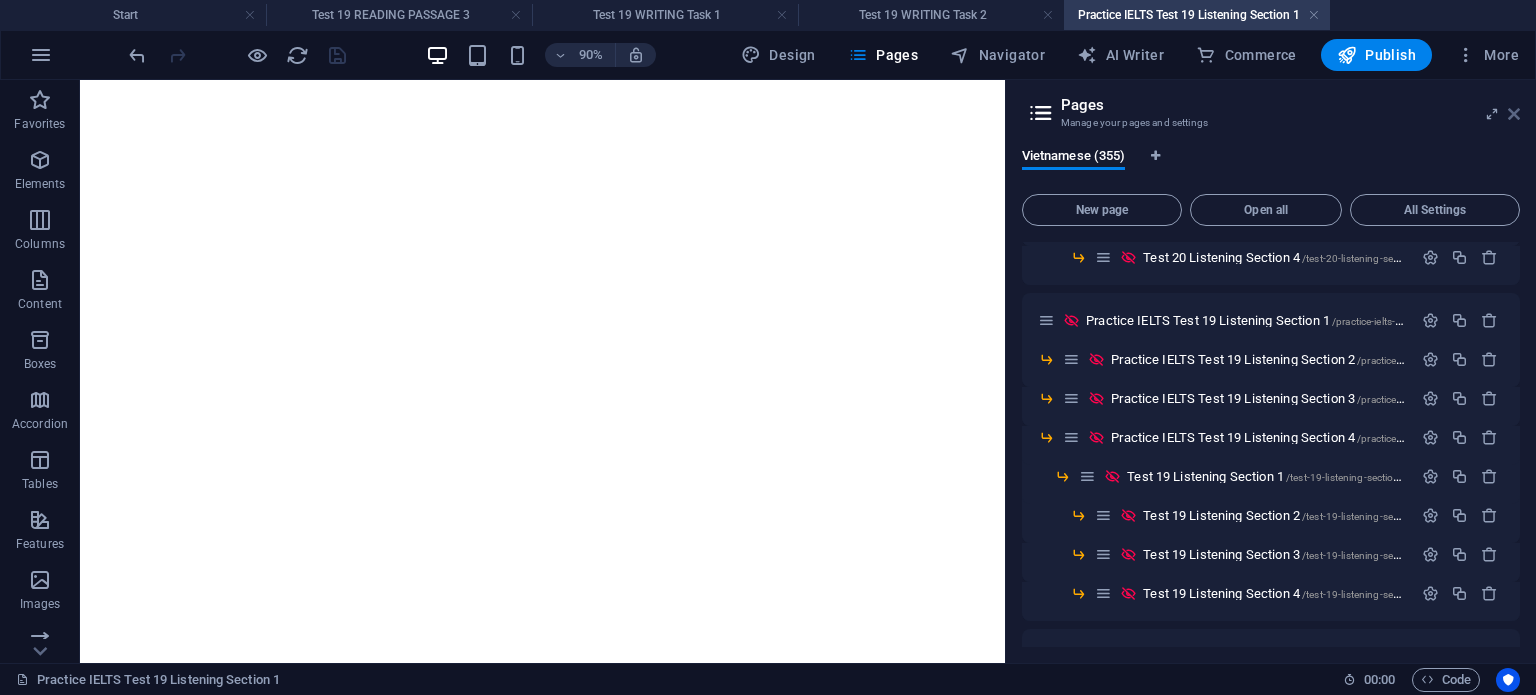 click at bounding box center [1514, 114] 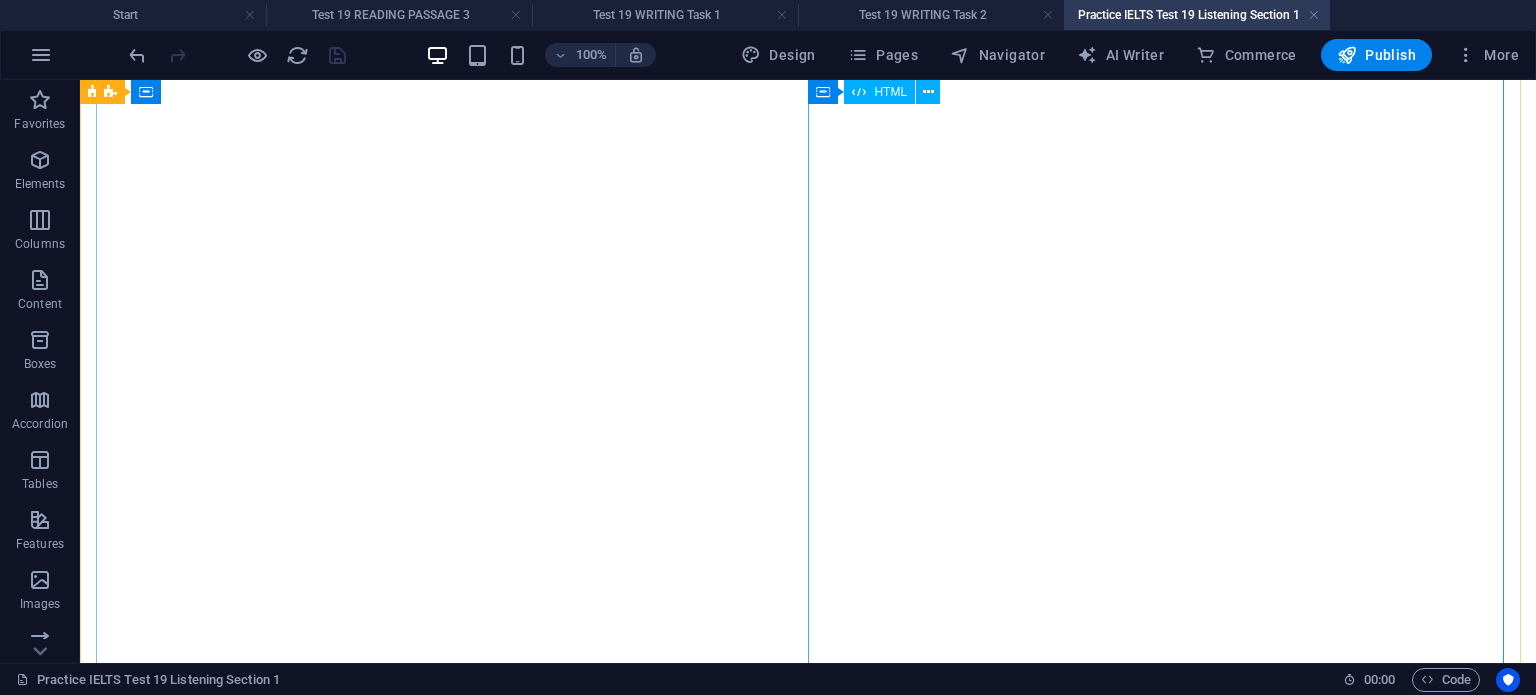 scroll, scrollTop: 0, scrollLeft: 0, axis: both 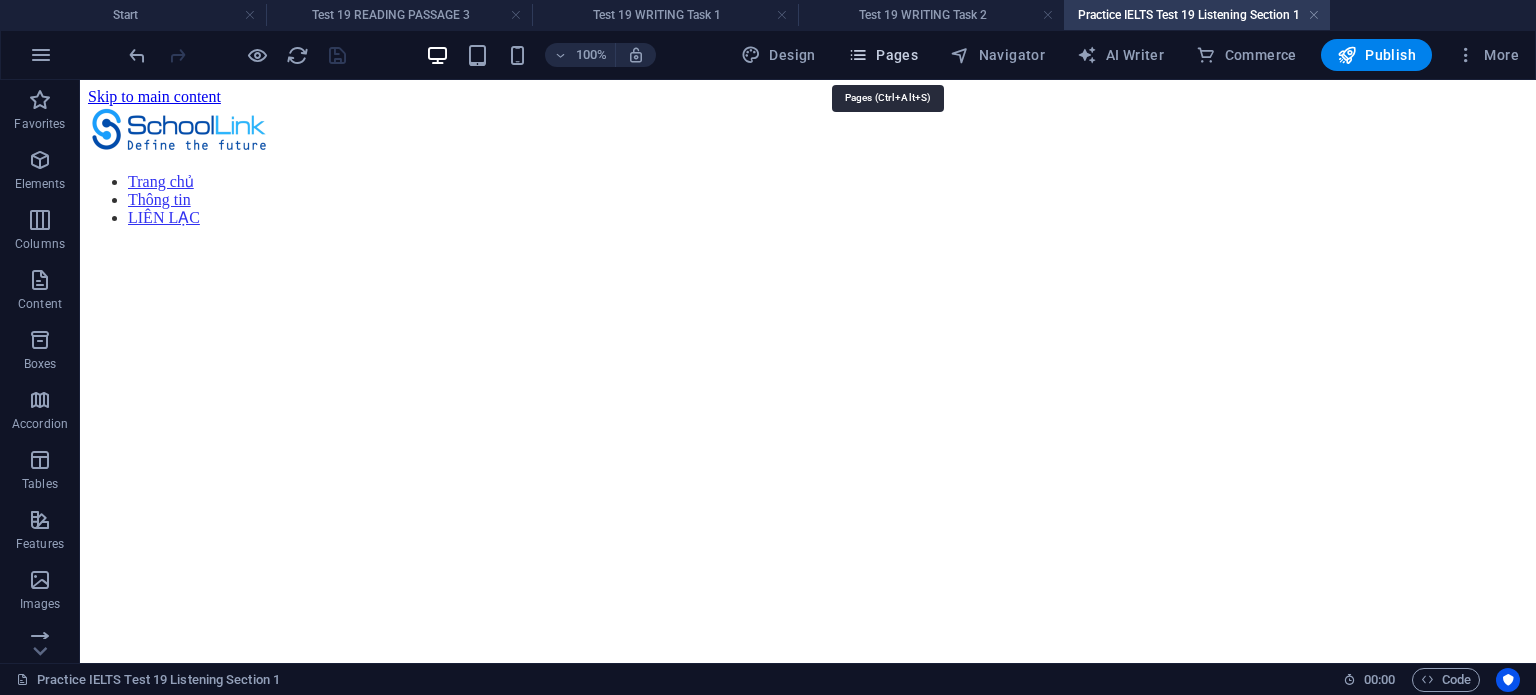 click at bounding box center [858, 55] 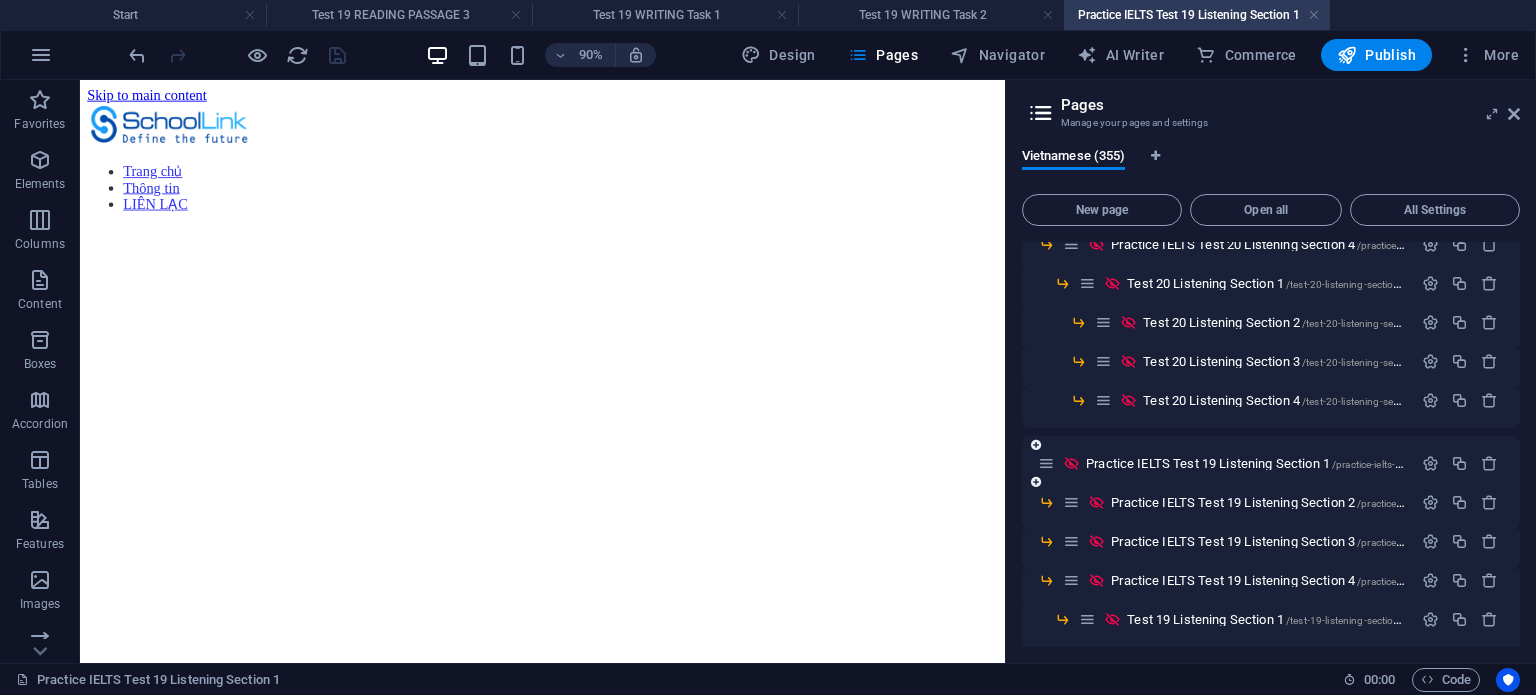 scroll, scrollTop: 600, scrollLeft: 0, axis: vertical 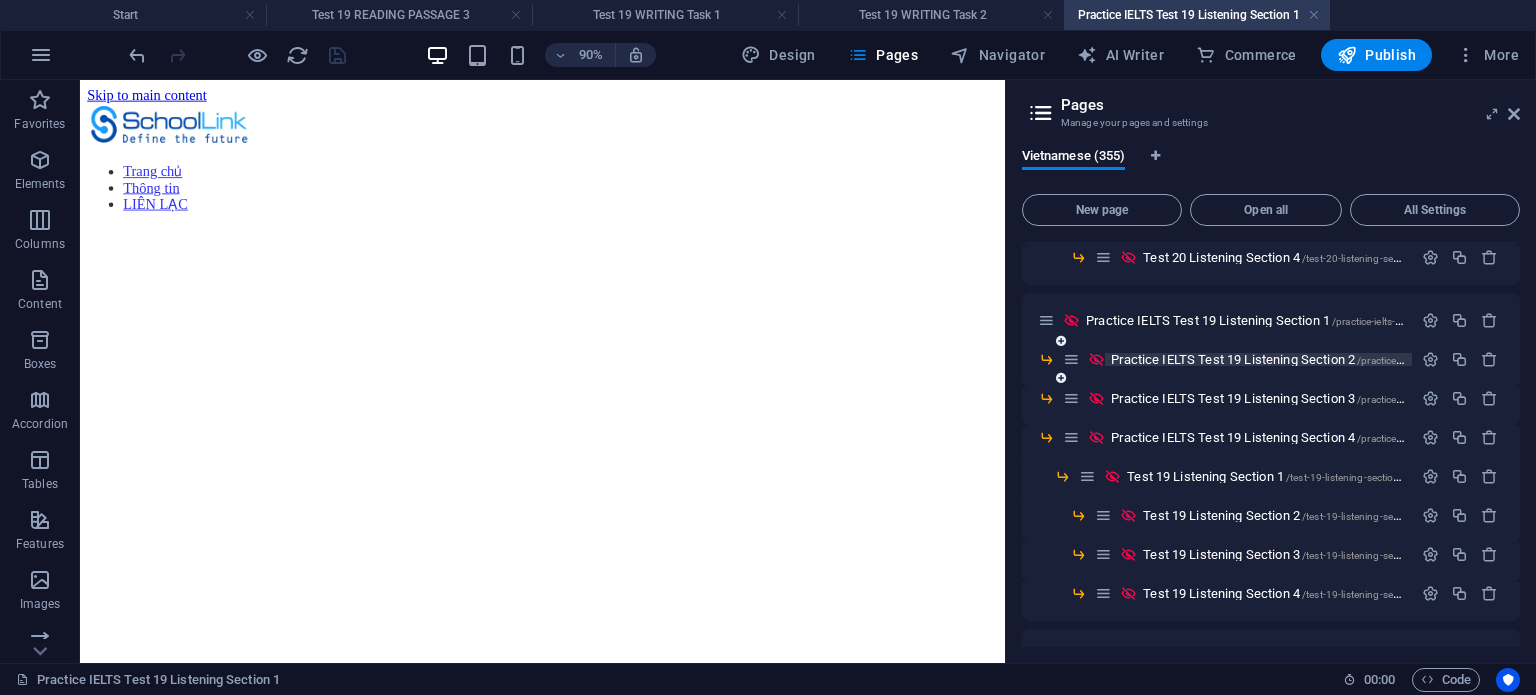 click on "Practice IELTS Test 19 Listening Section 2 /practice-ielts-test-19-listening-section-2" at bounding box center [1325, 359] 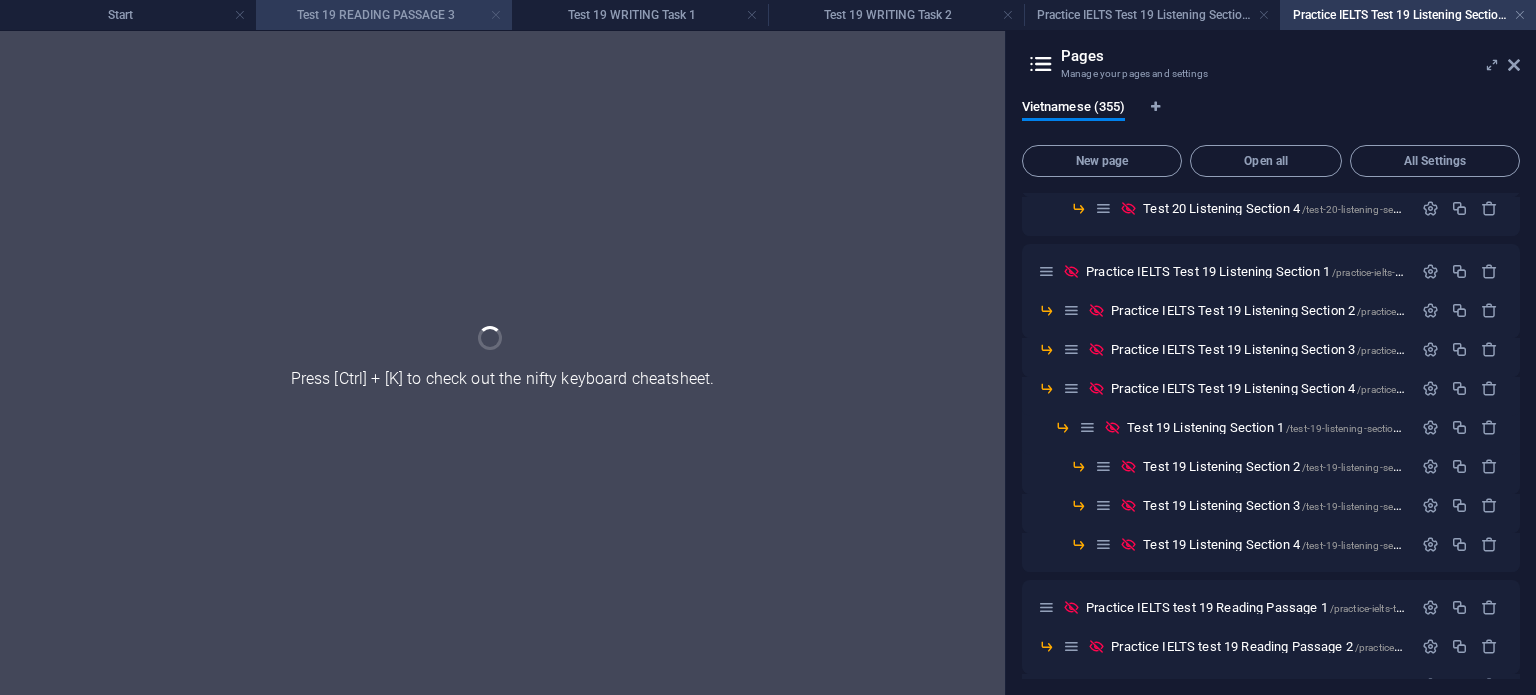 click at bounding box center [496, 15] 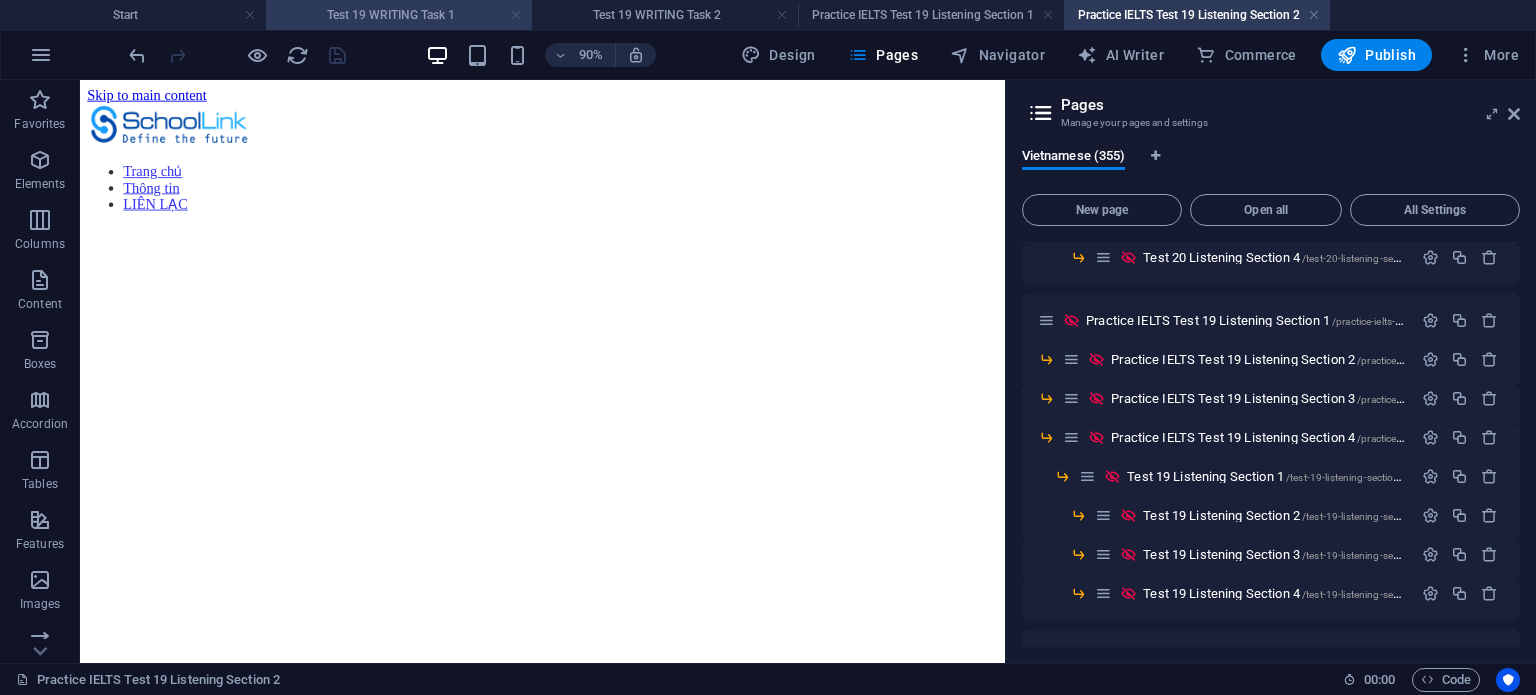 scroll, scrollTop: 0, scrollLeft: 0, axis: both 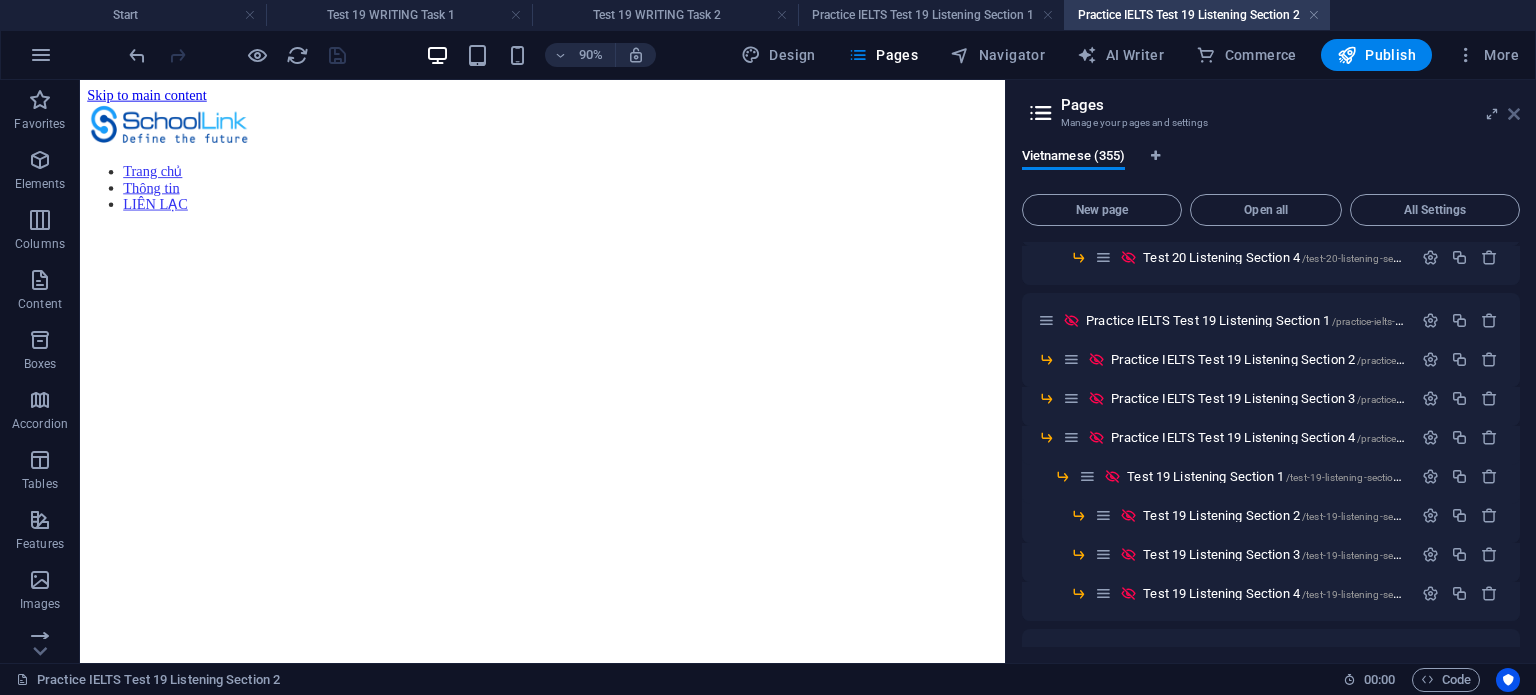 click at bounding box center (1514, 114) 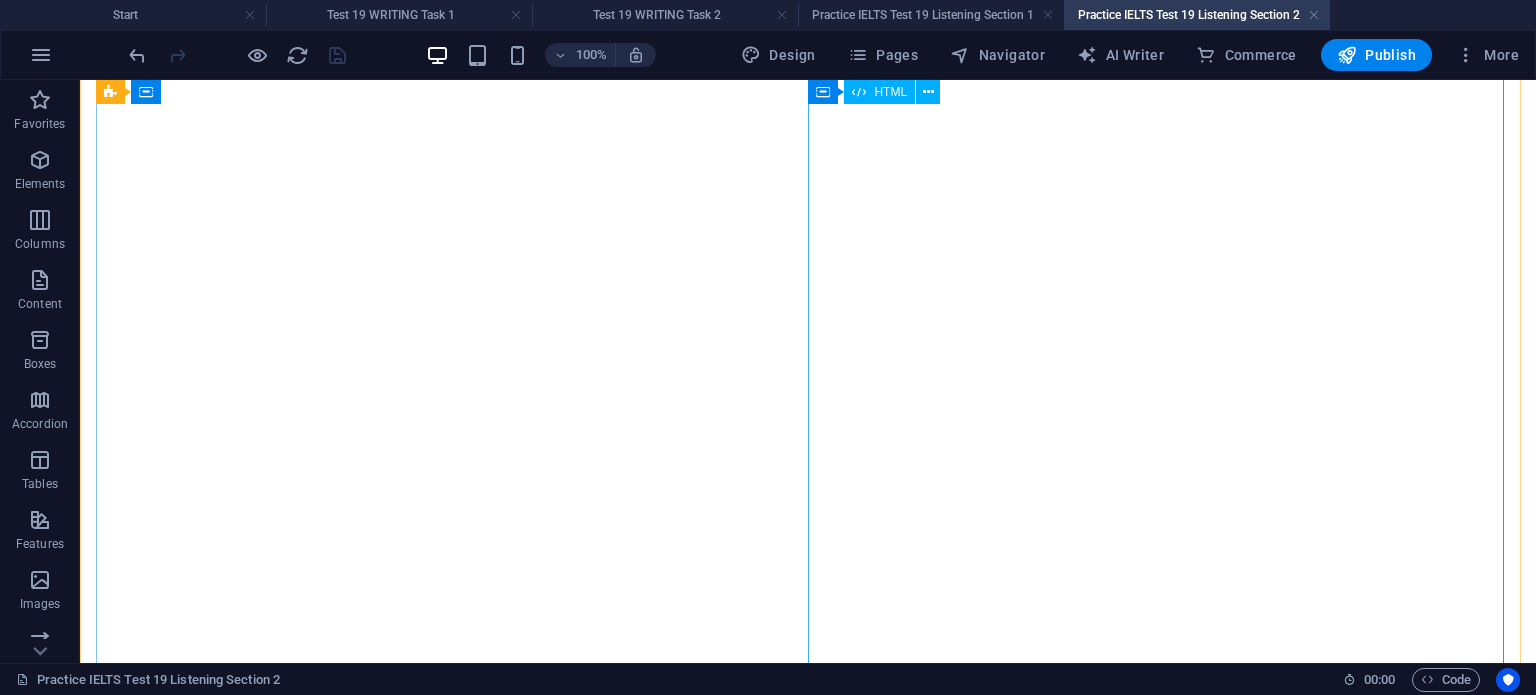 scroll, scrollTop: 0, scrollLeft: 0, axis: both 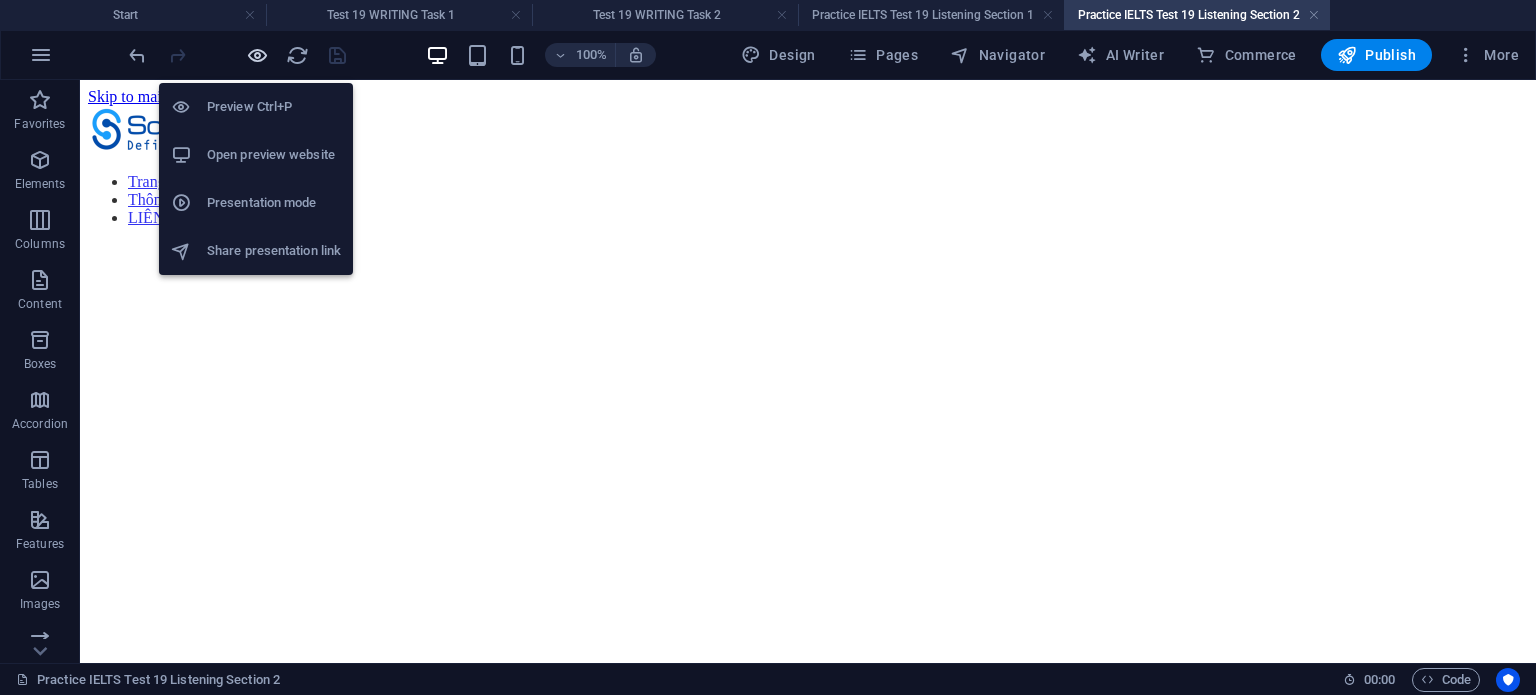 click at bounding box center [257, 55] 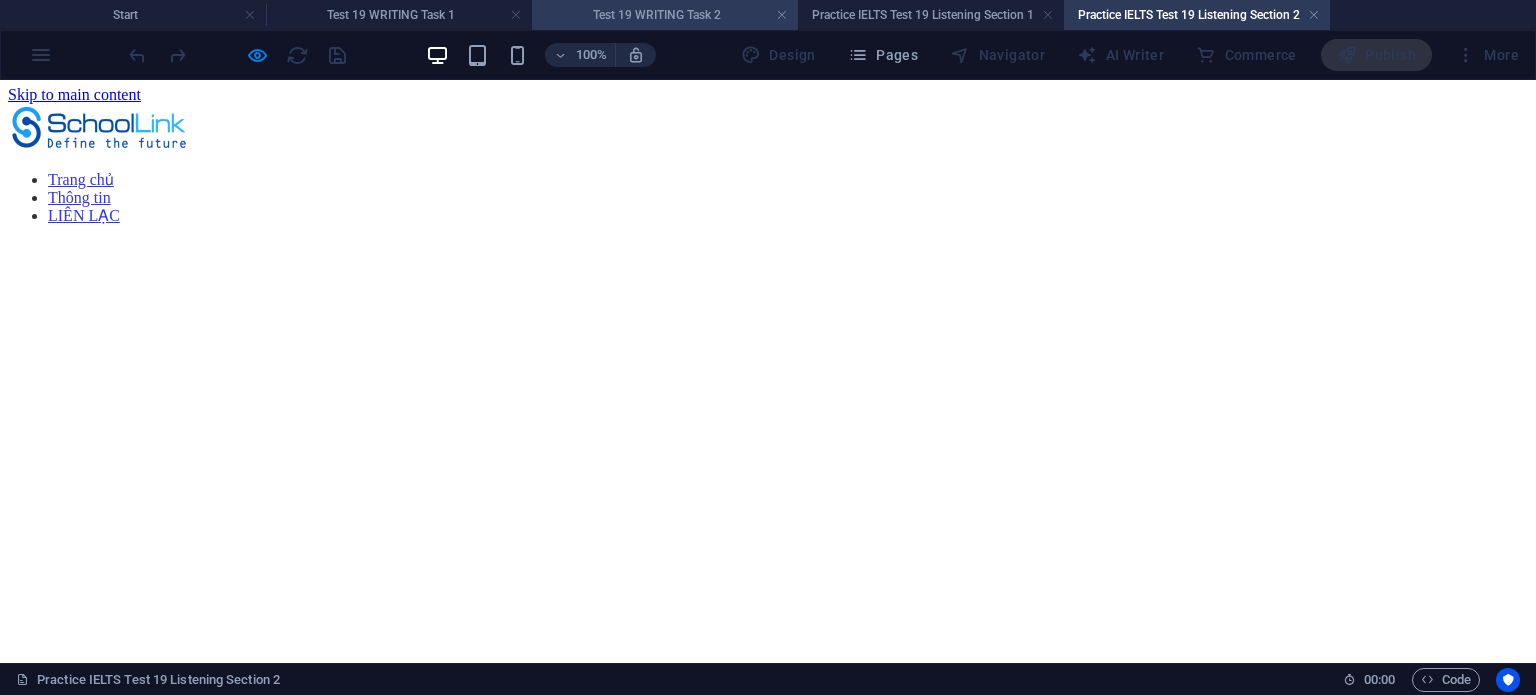 scroll, scrollTop: 0, scrollLeft: 0, axis: both 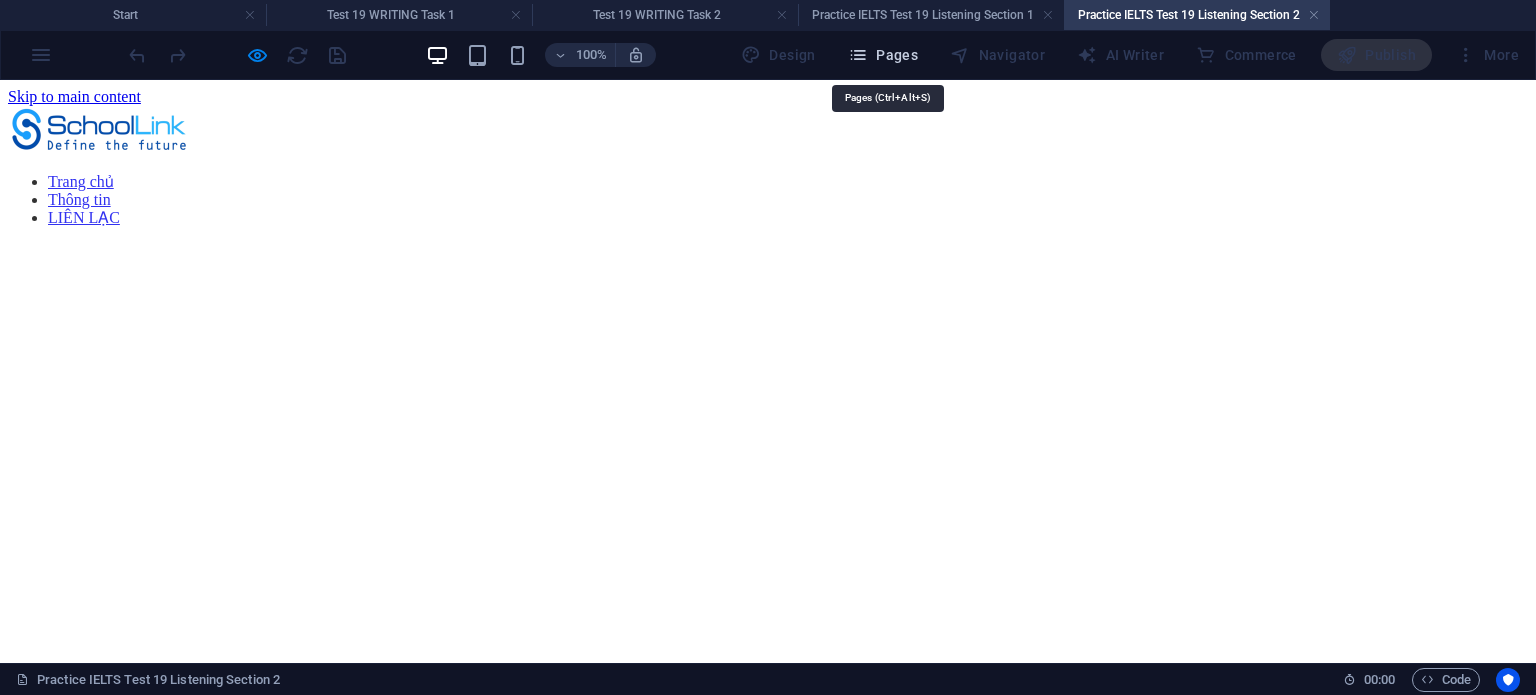 click on "Pages" at bounding box center [883, 55] 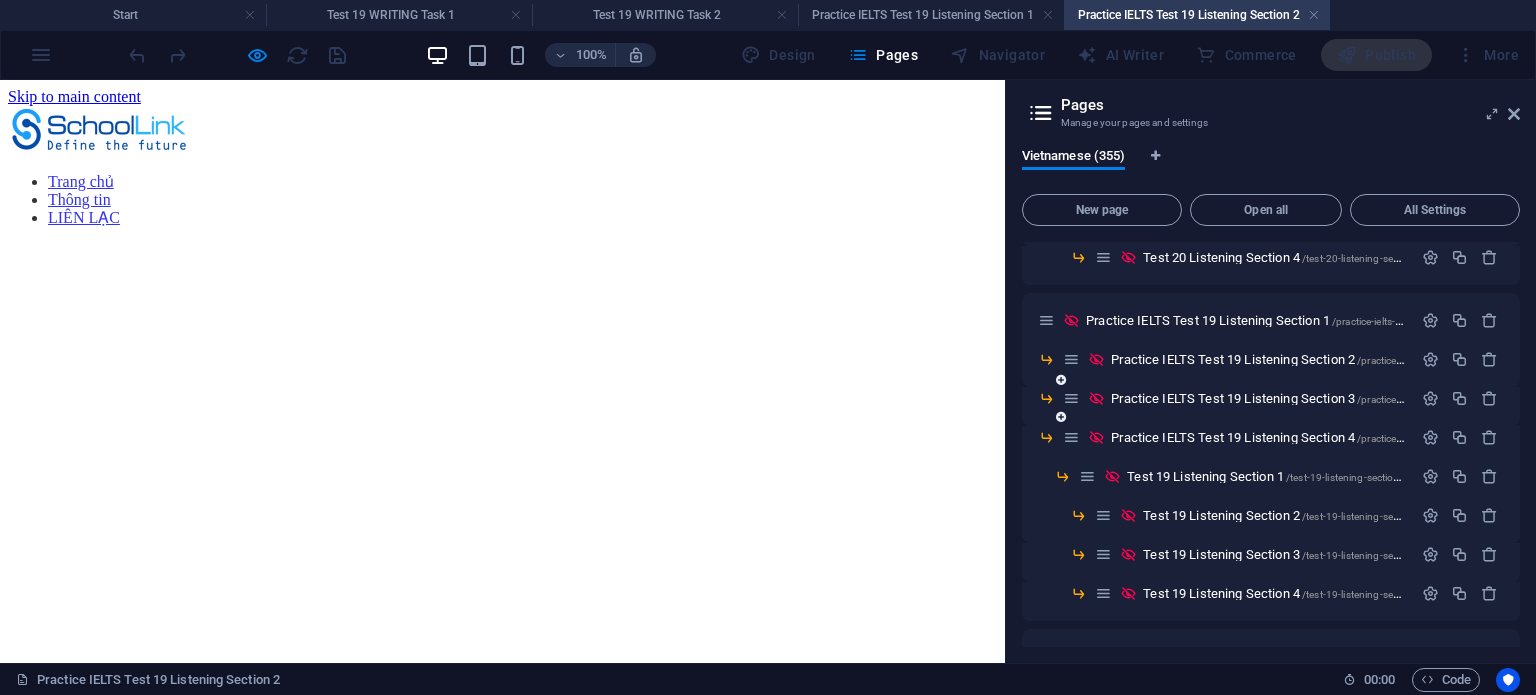 scroll, scrollTop: 700, scrollLeft: 0, axis: vertical 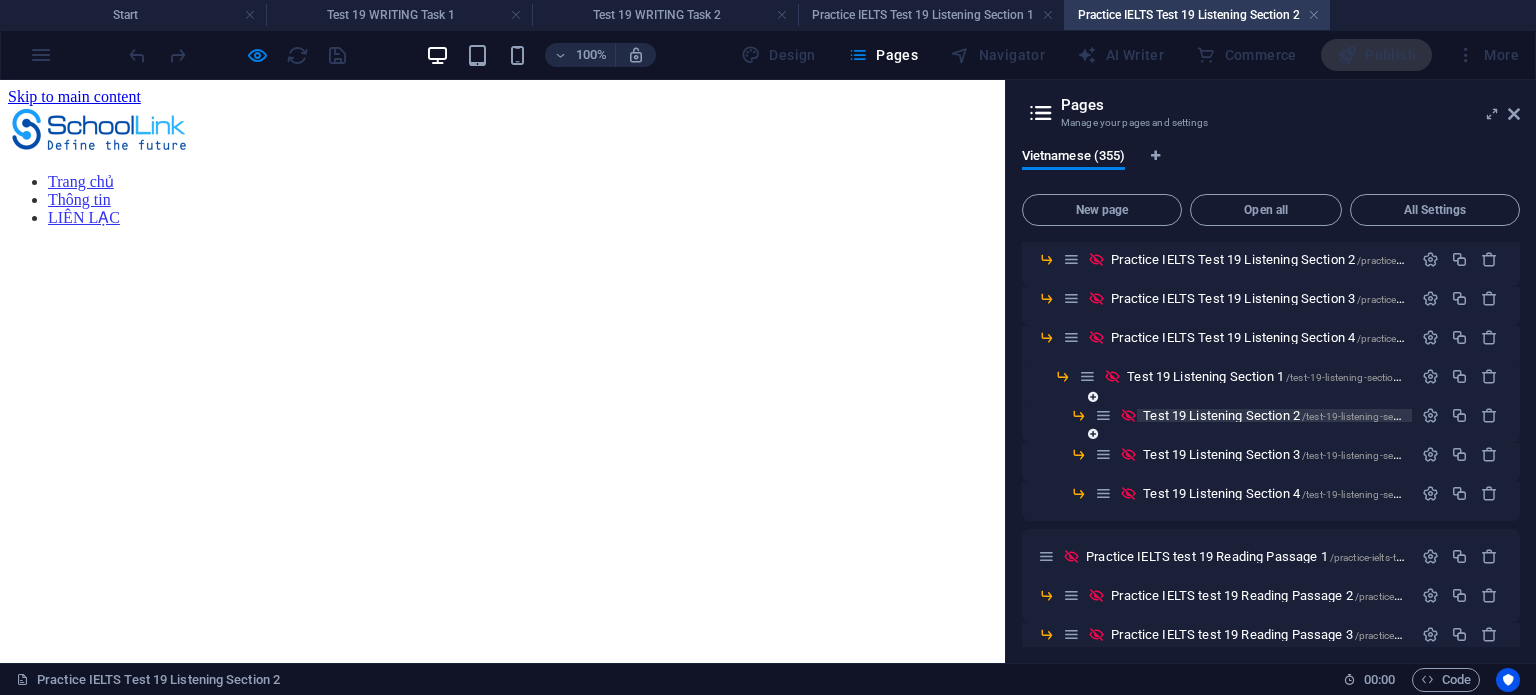click on "Test 19 Listening Section 2 /test-19-listening-section-2" at bounding box center [1284, 415] 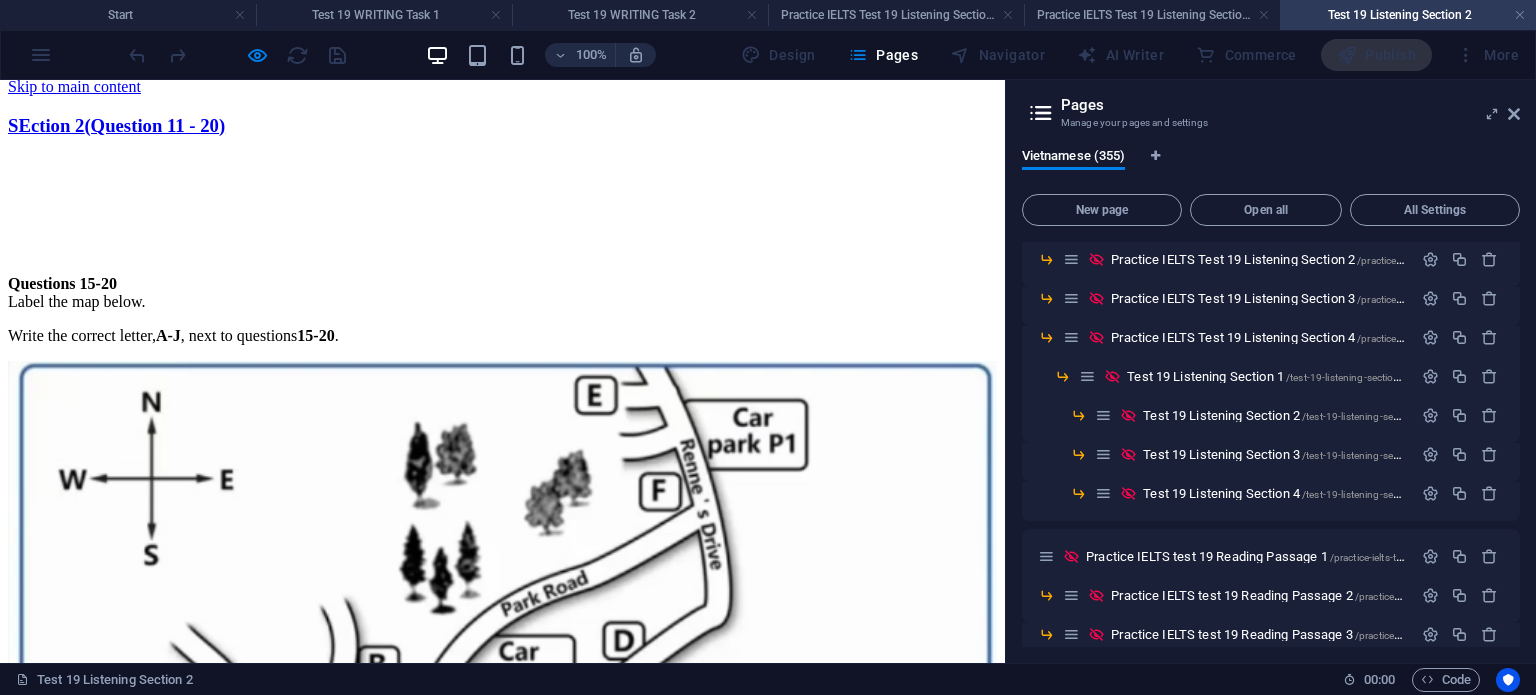 scroll, scrollTop: 0, scrollLeft: 0, axis: both 